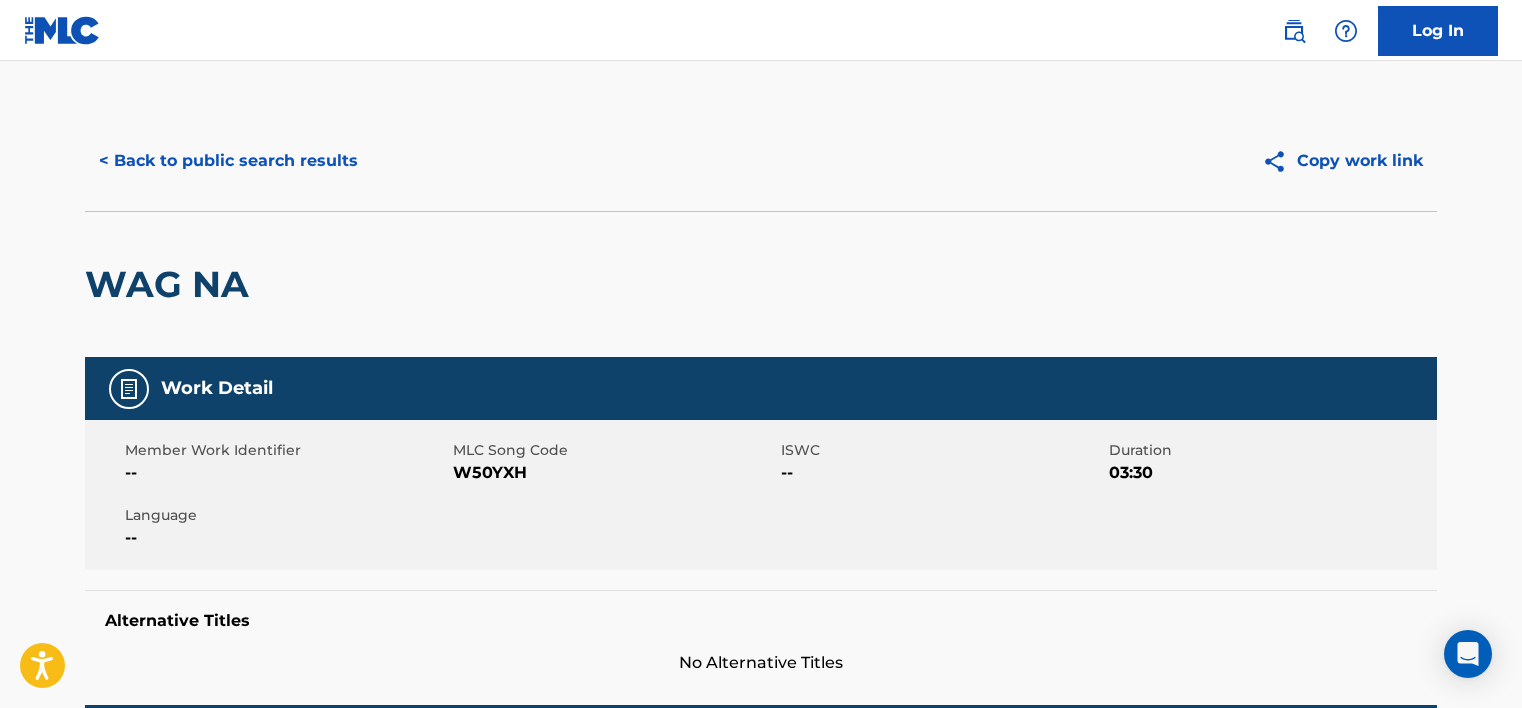 scroll, scrollTop: 0, scrollLeft: 0, axis: both 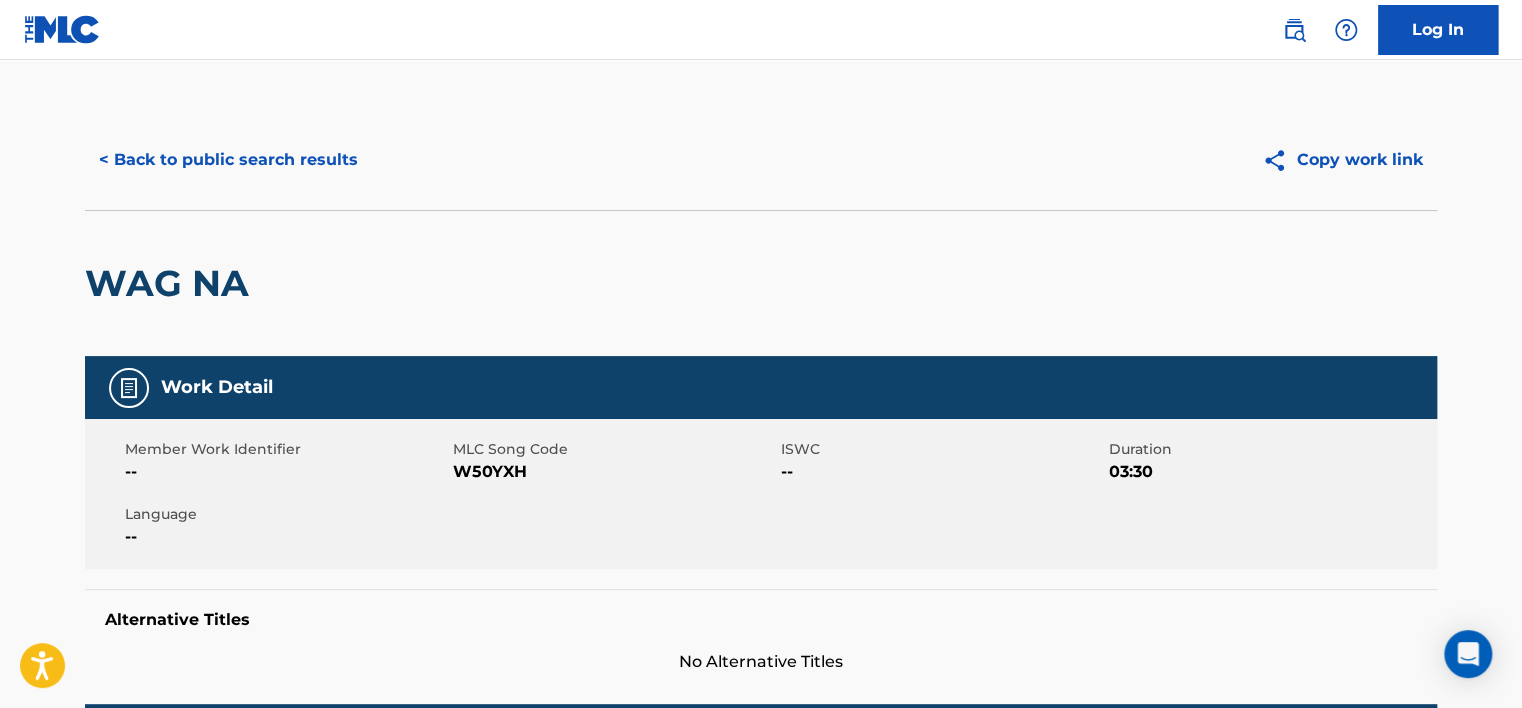 click on "< Back to public search results" at bounding box center [228, 160] 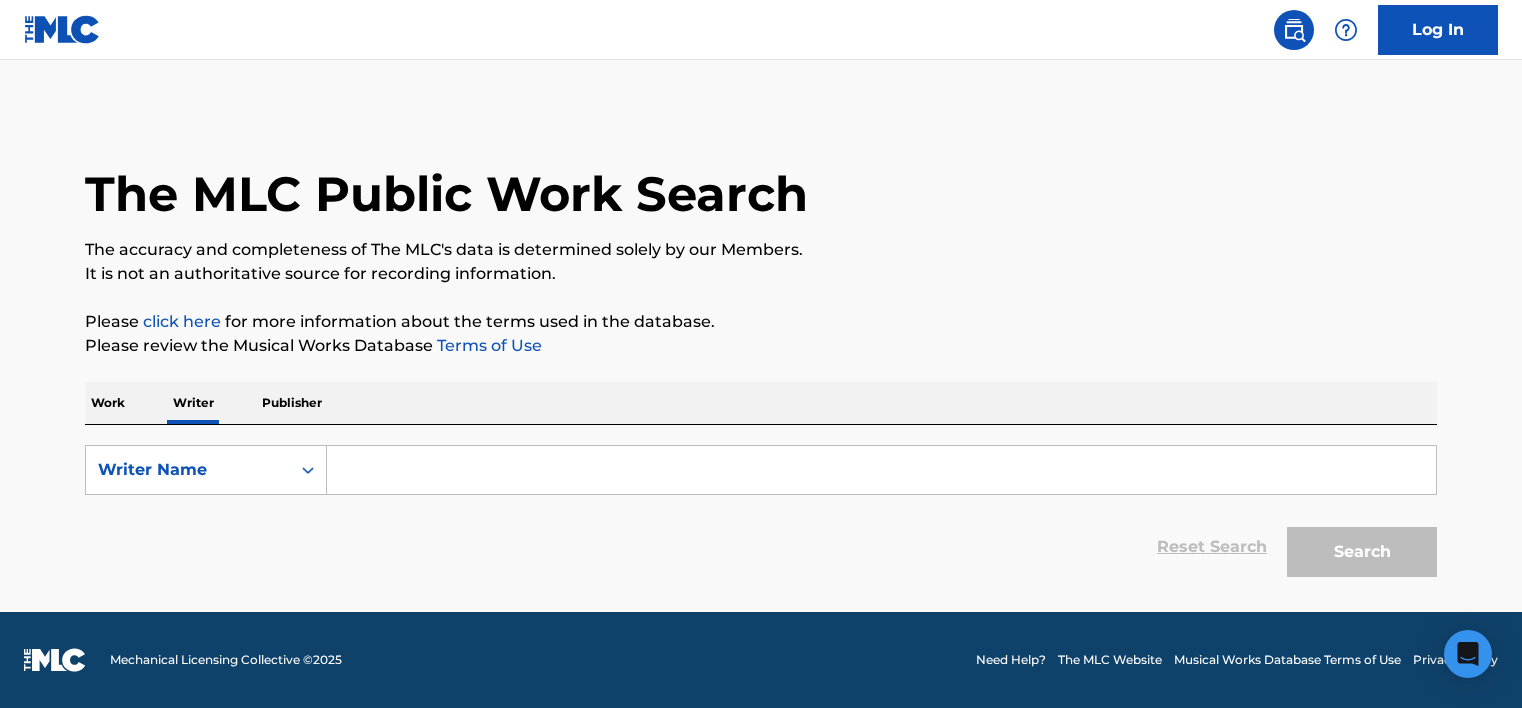 scroll, scrollTop: 0, scrollLeft: 0, axis: both 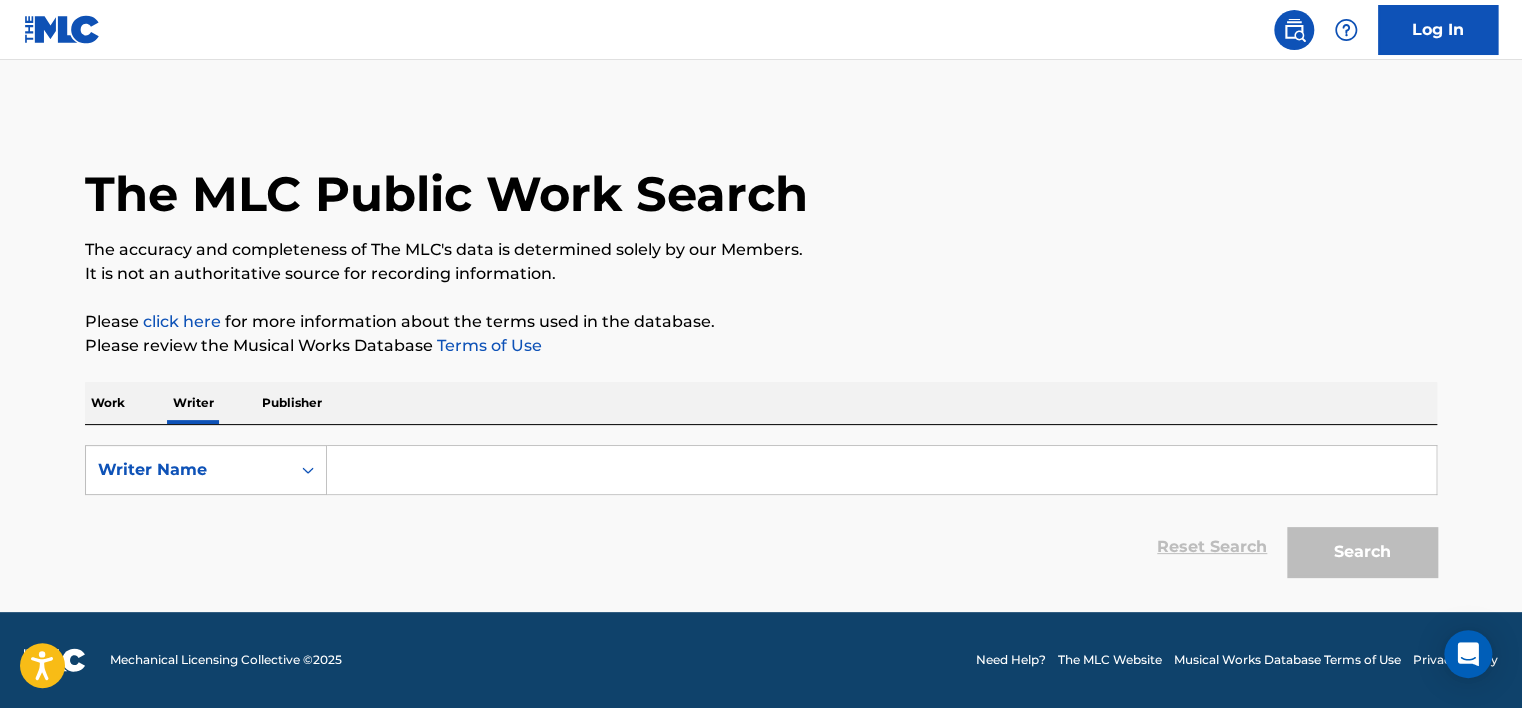 click on "Work" at bounding box center (108, 403) 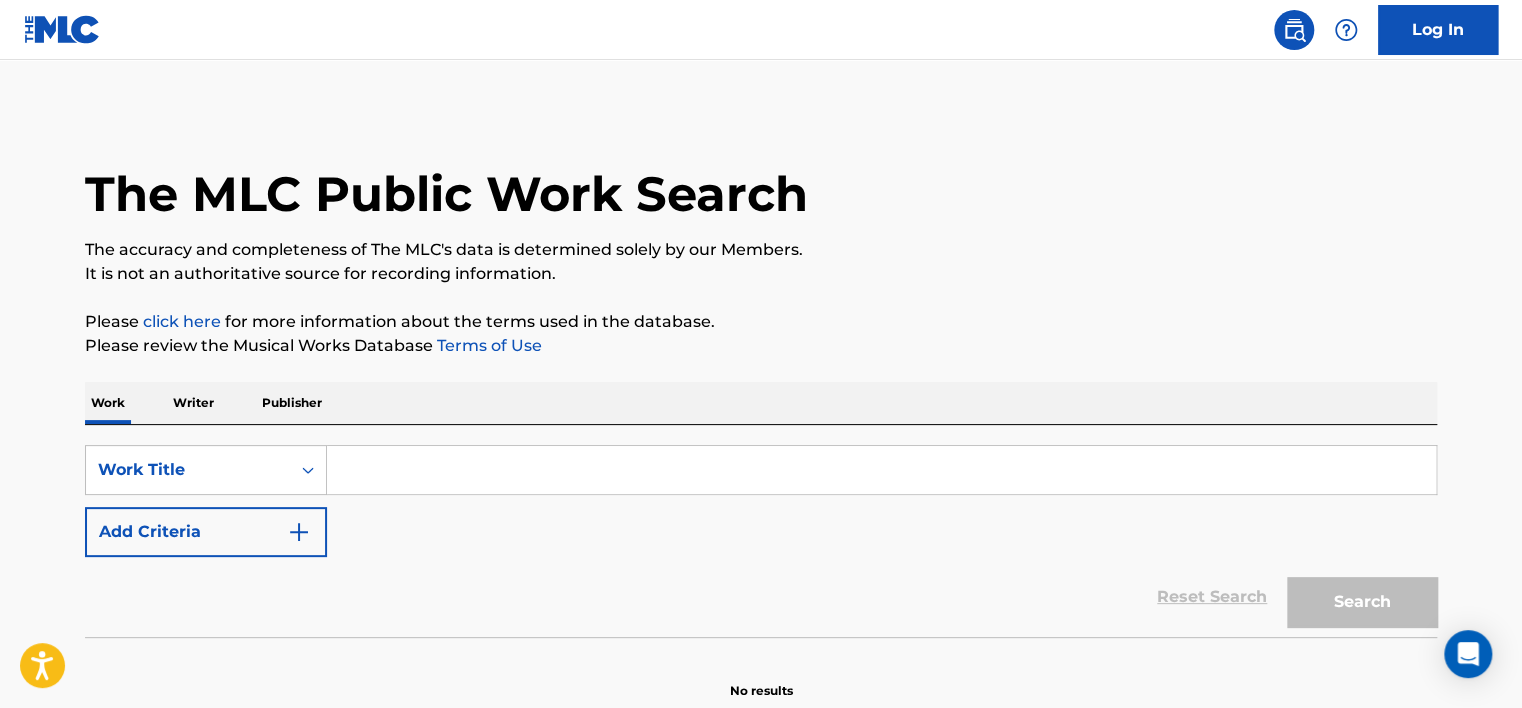 click at bounding box center (881, 470) 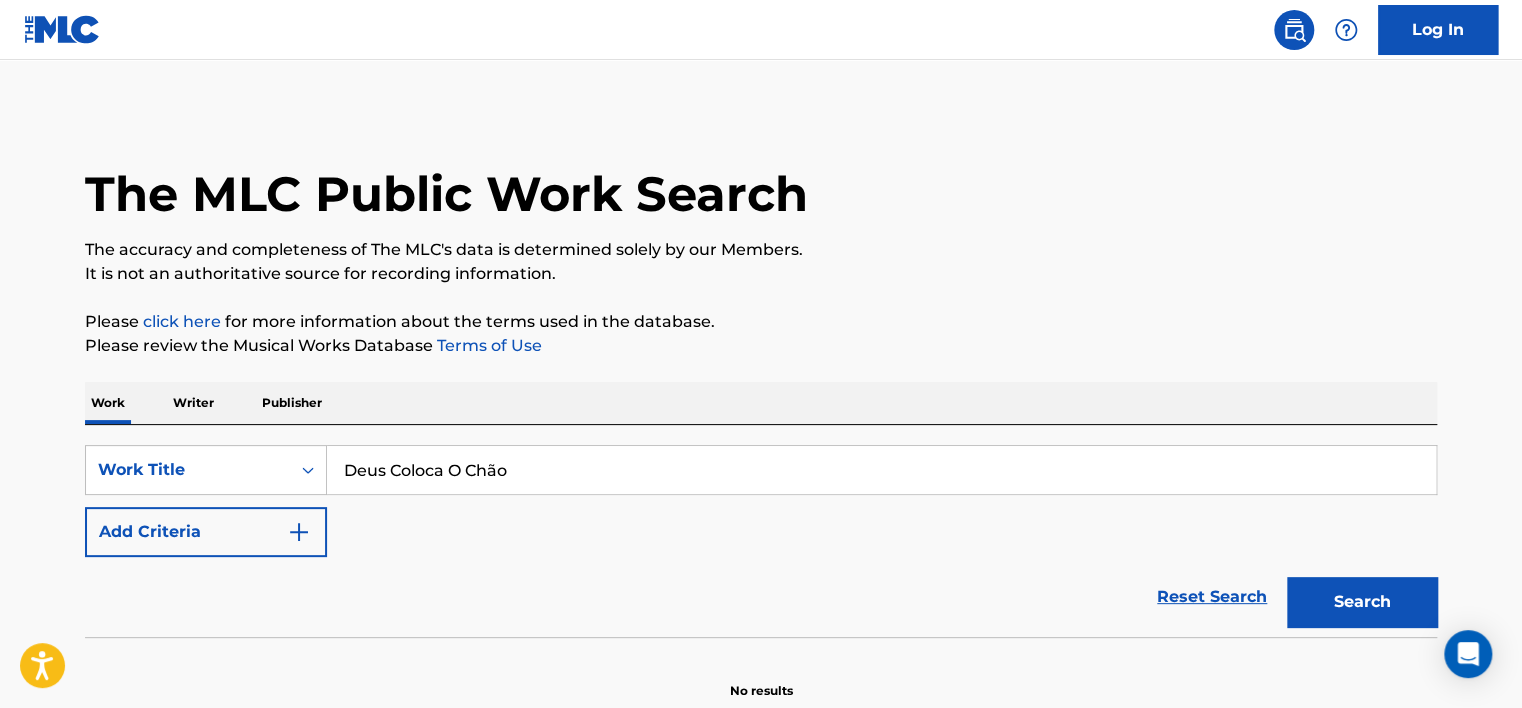 click on "Deus Coloca O Chão" at bounding box center (881, 470) 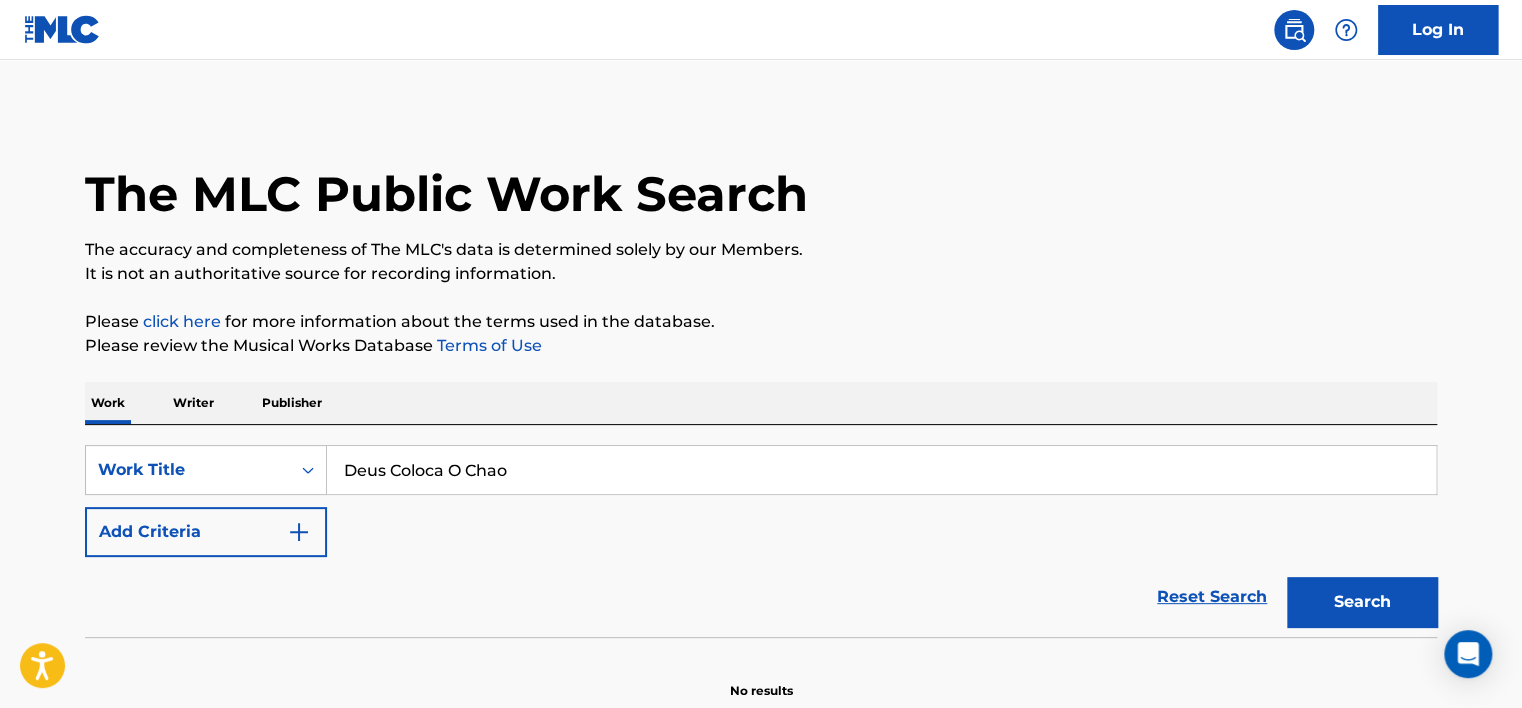 click on "Deus Coloca O Chao" at bounding box center [881, 470] 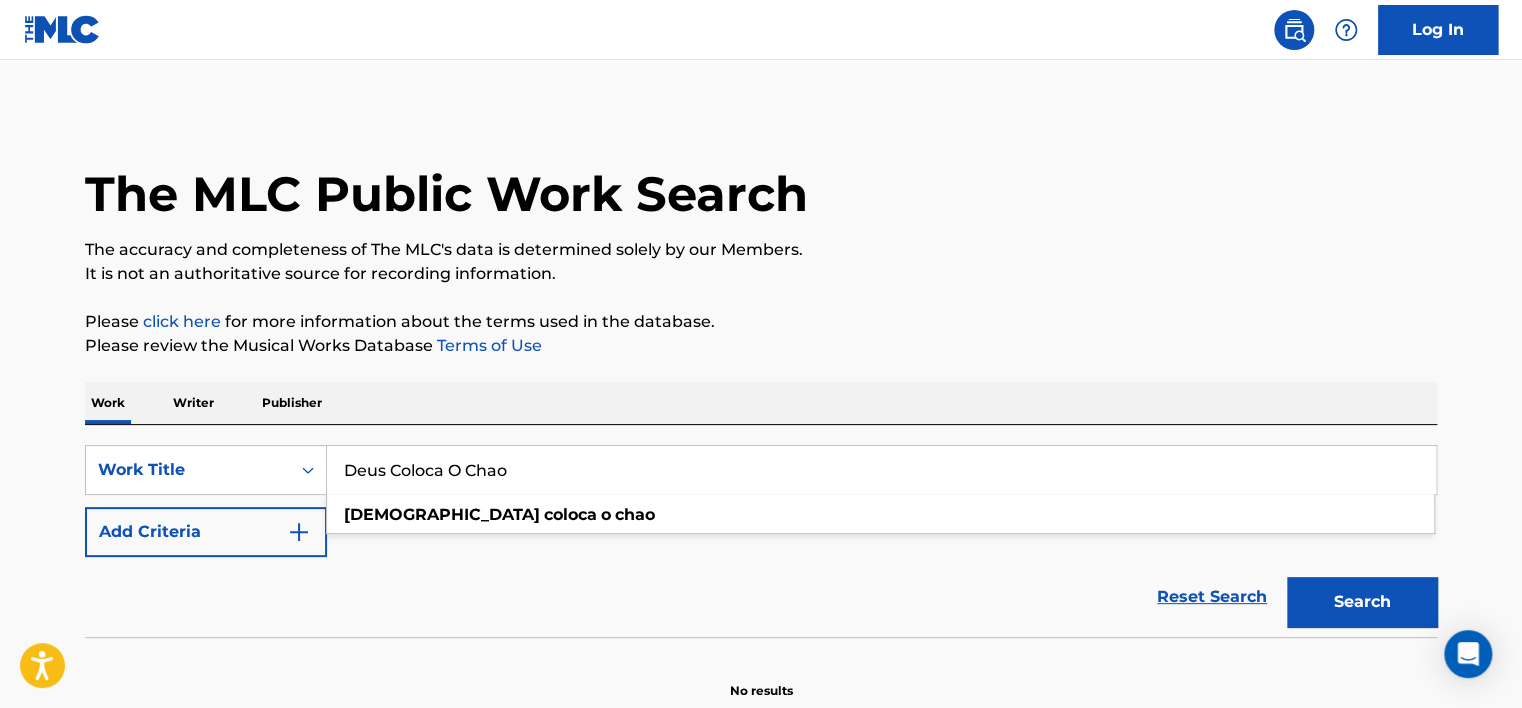 type on "Deus Coloca O Chao" 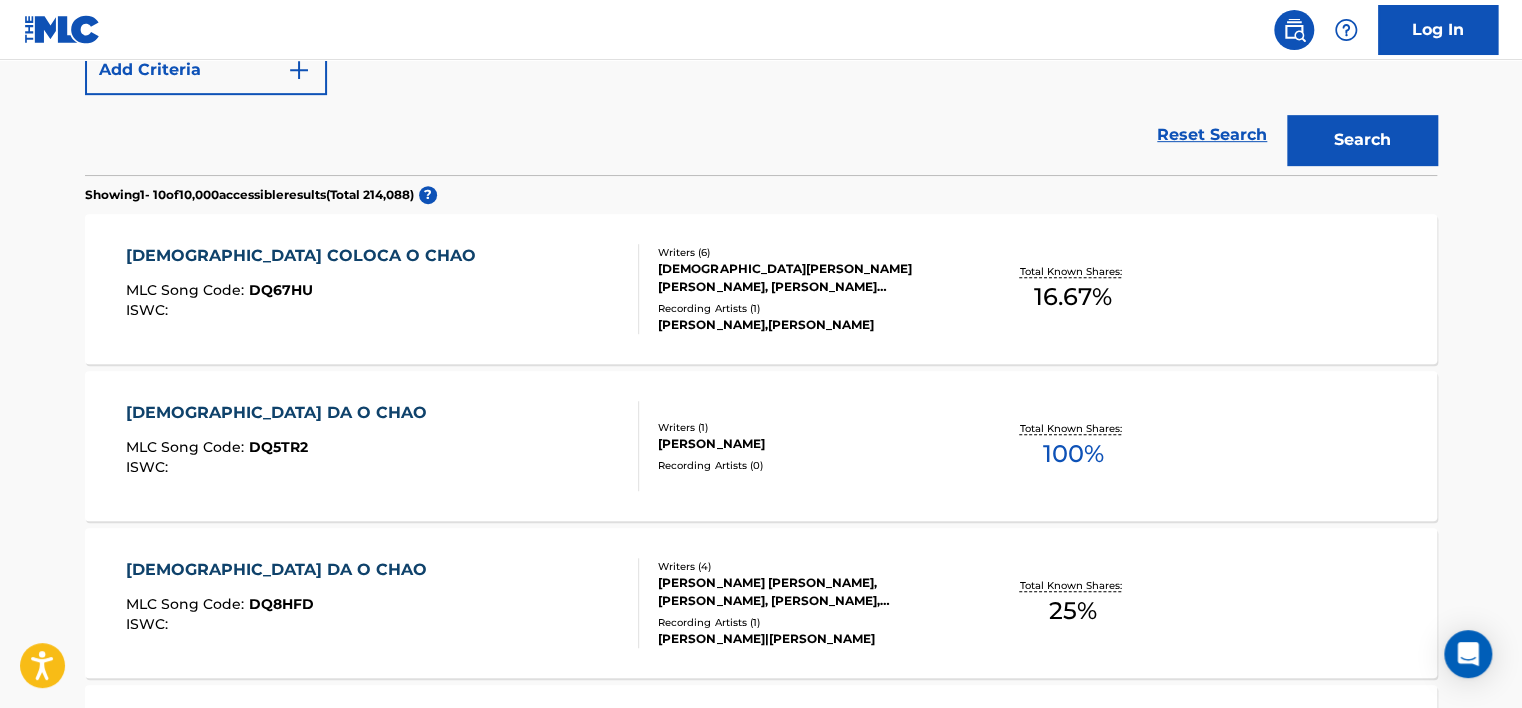 scroll, scrollTop: 463, scrollLeft: 0, axis: vertical 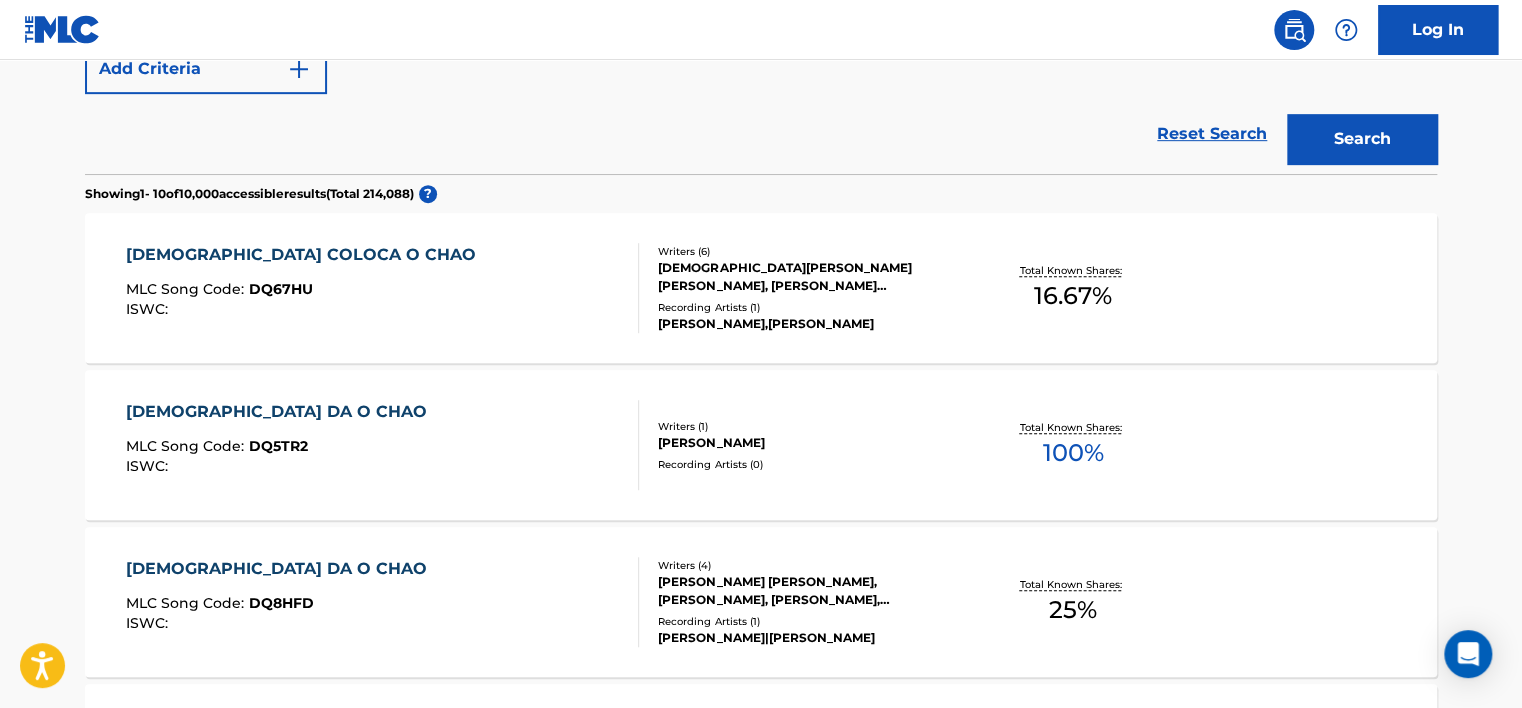 click on "DEUS COLOCA O CHAO MLC Song Code : DQ67HU ISWC :" at bounding box center (383, 288) 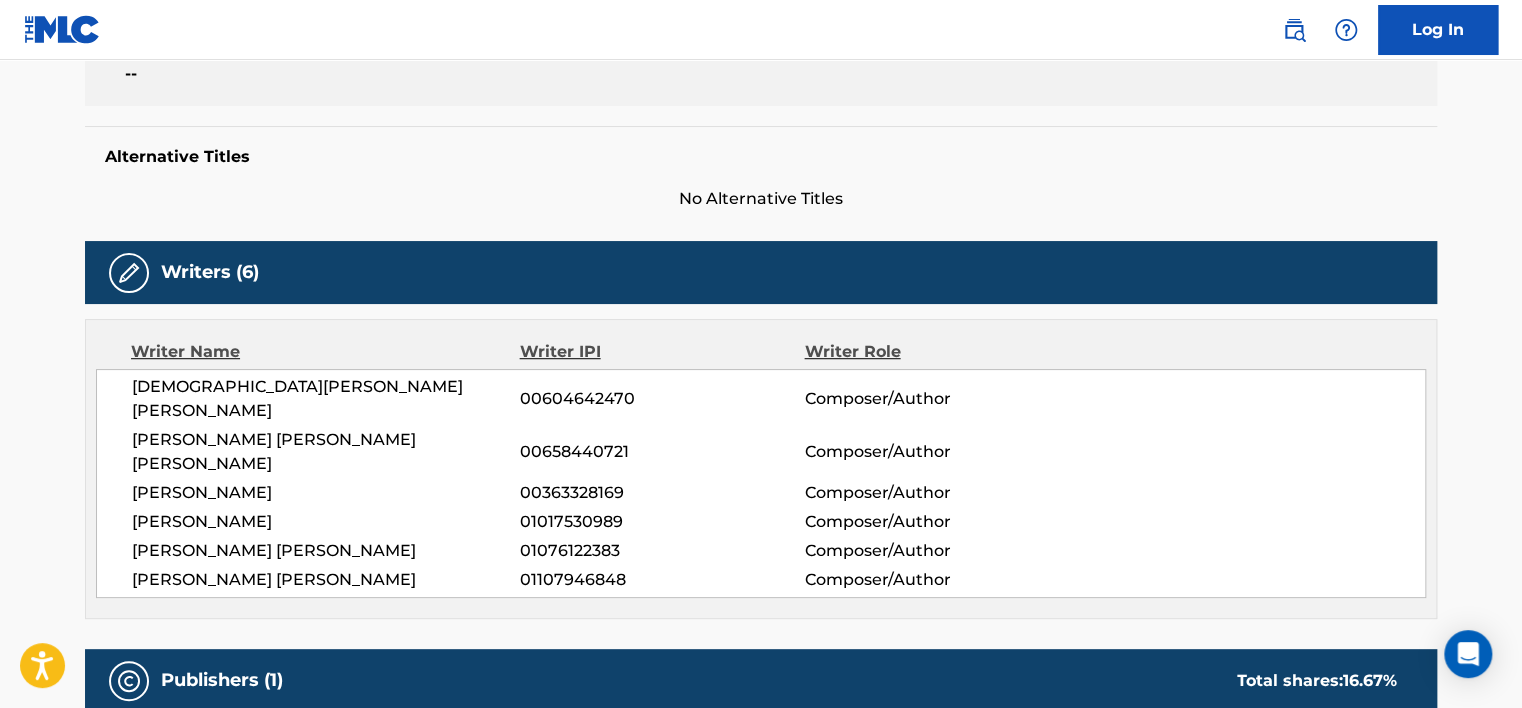 scroll, scrollTop: 0, scrollLeft: 0, axis: both 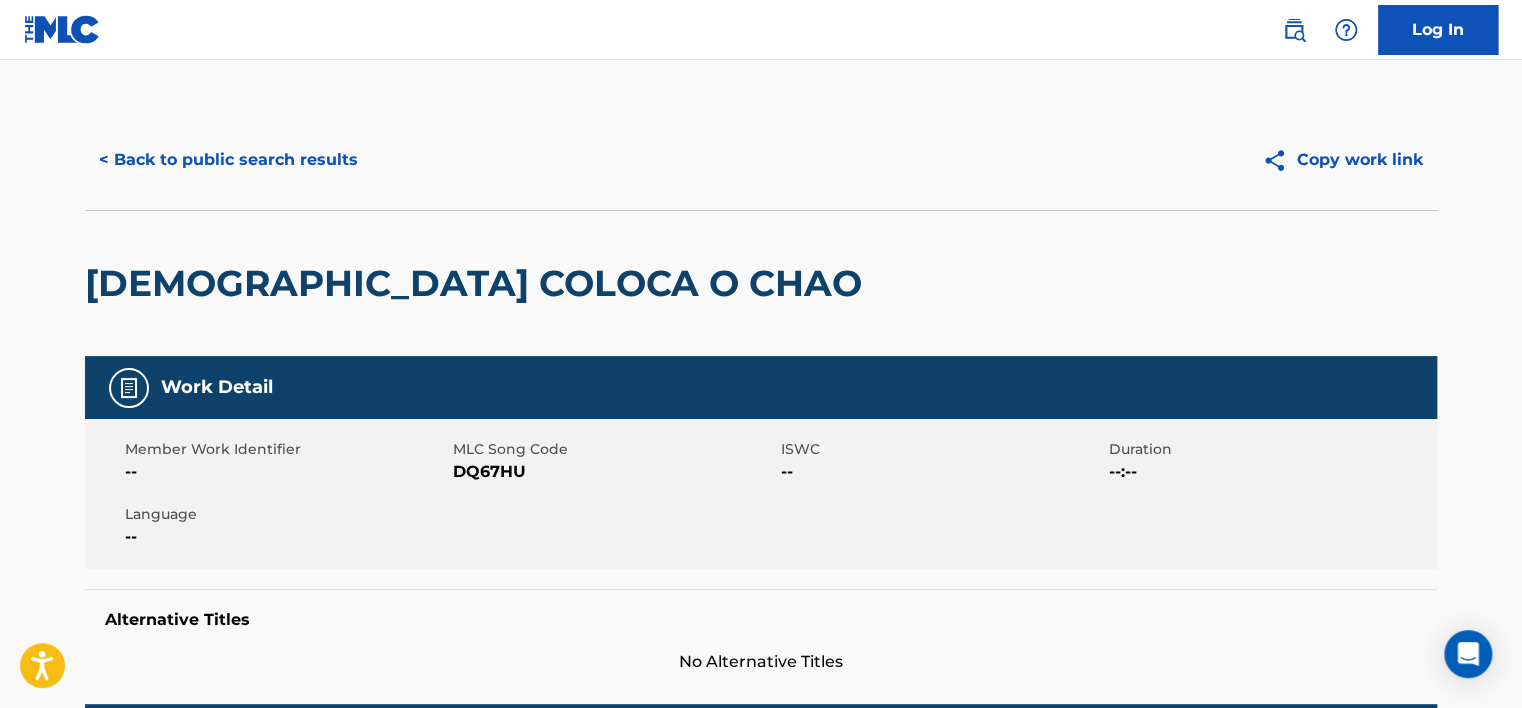 click on "< Back to public search results" at bounding box center (228, 160) 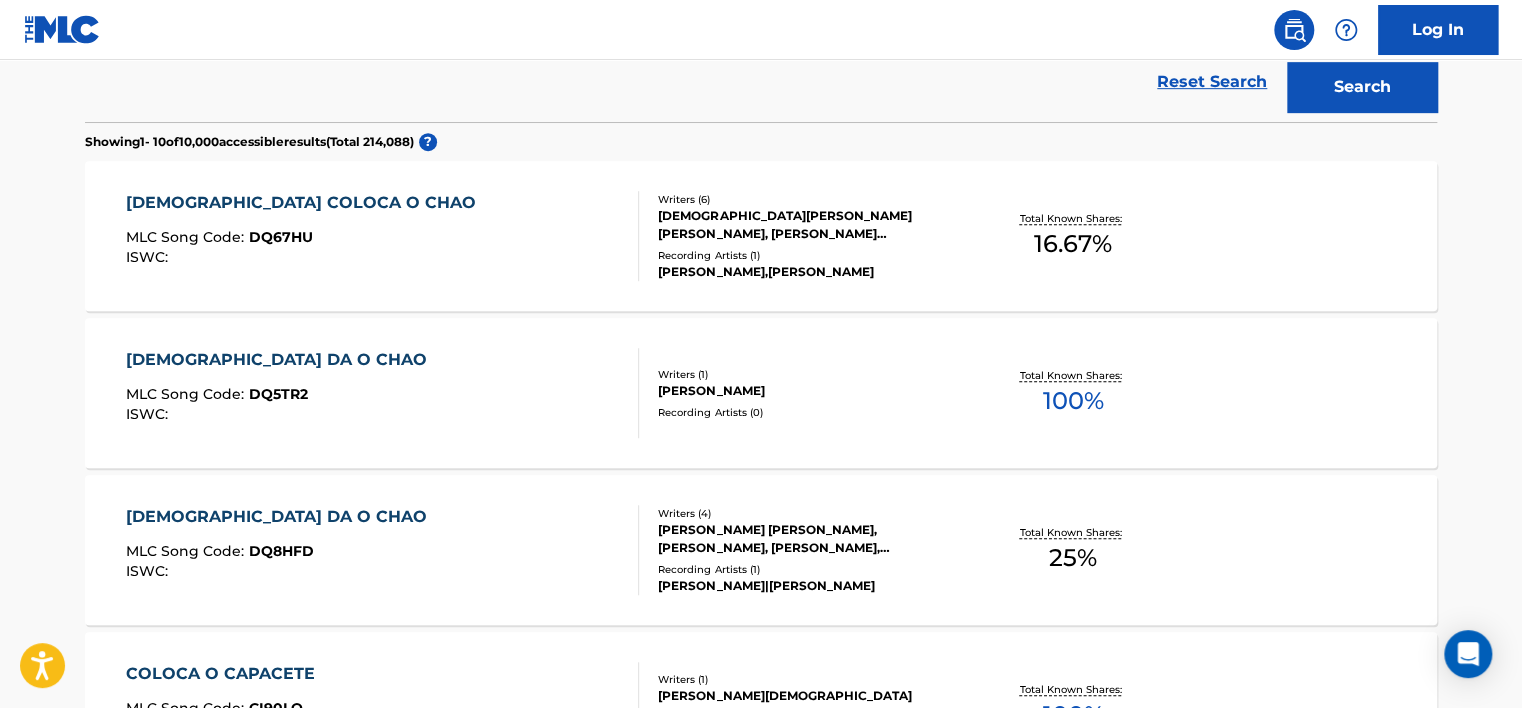 click on "DEUS COLOCA O CHAO MLC Song Code : DQ67HU ISWC :" at bounding box center [383, 236] 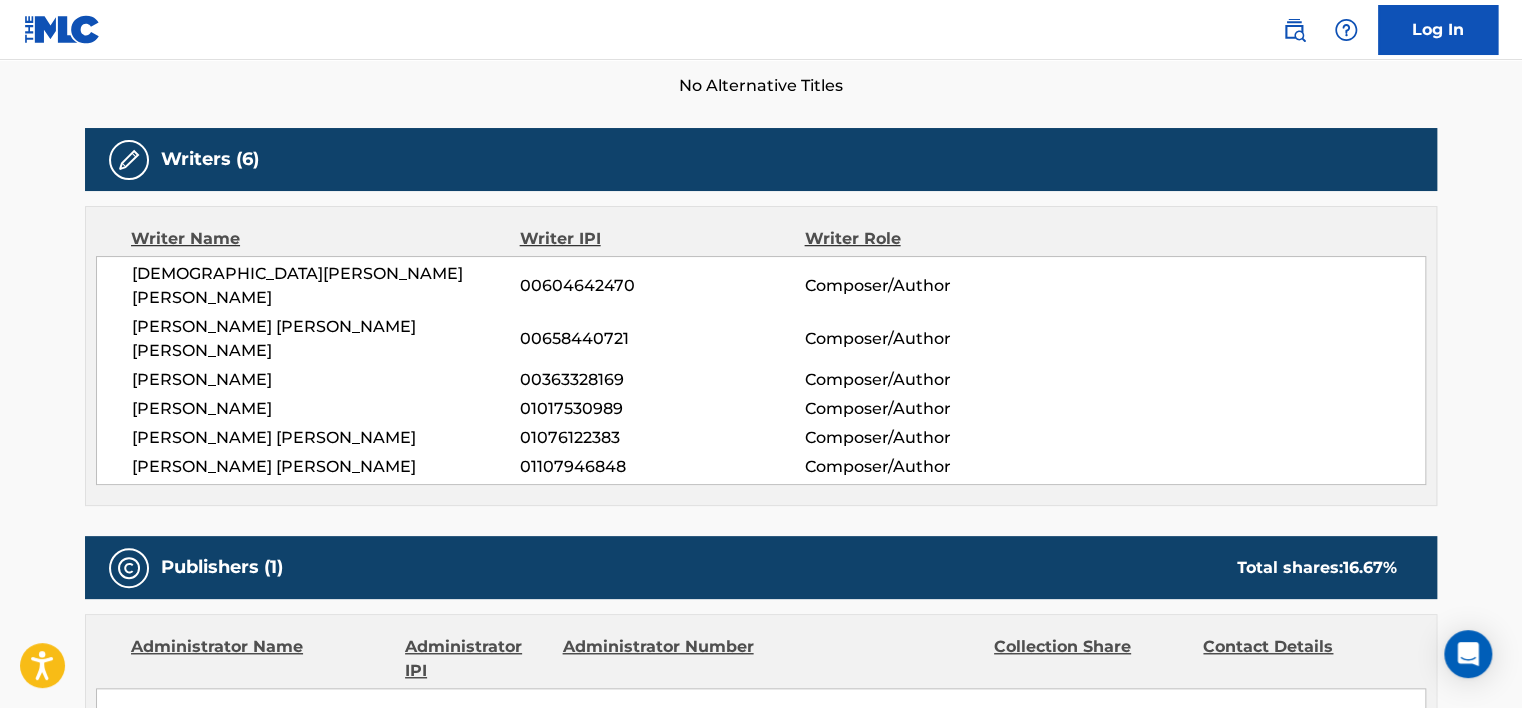 scroll, scrollTop: 639, scrollLeft: 0, axis: vertical 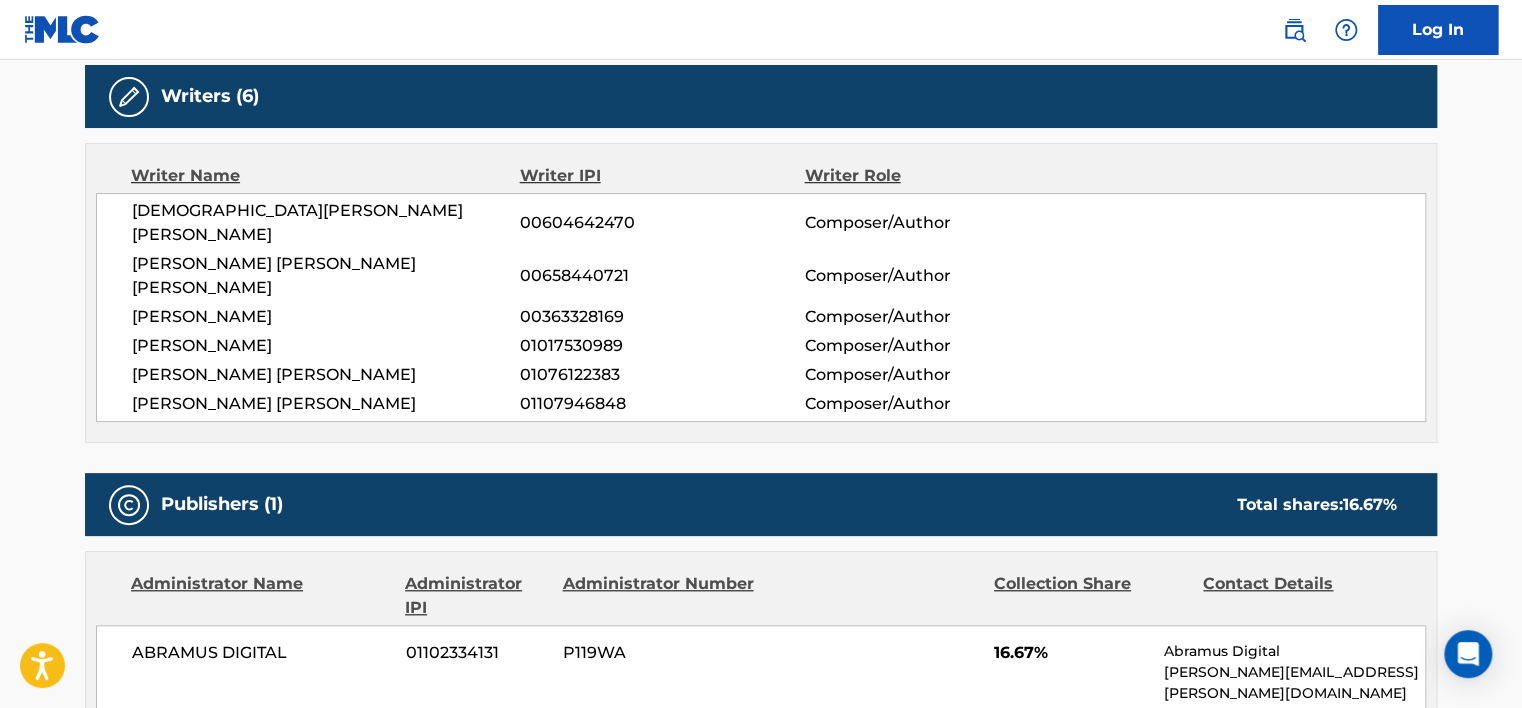 click on "00604642470" at bounding box center [662, 223] 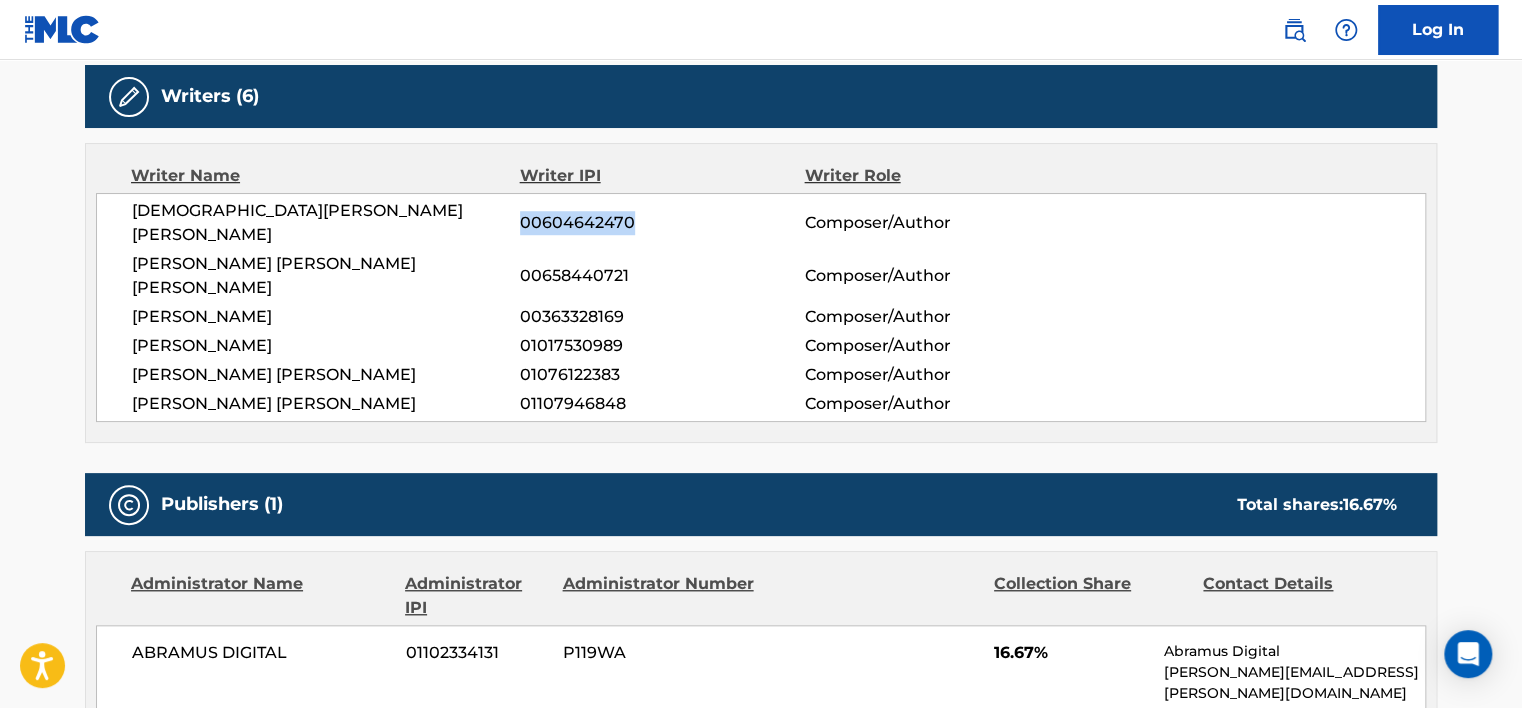 click on "00604642470" at bounding box center [662, 223] 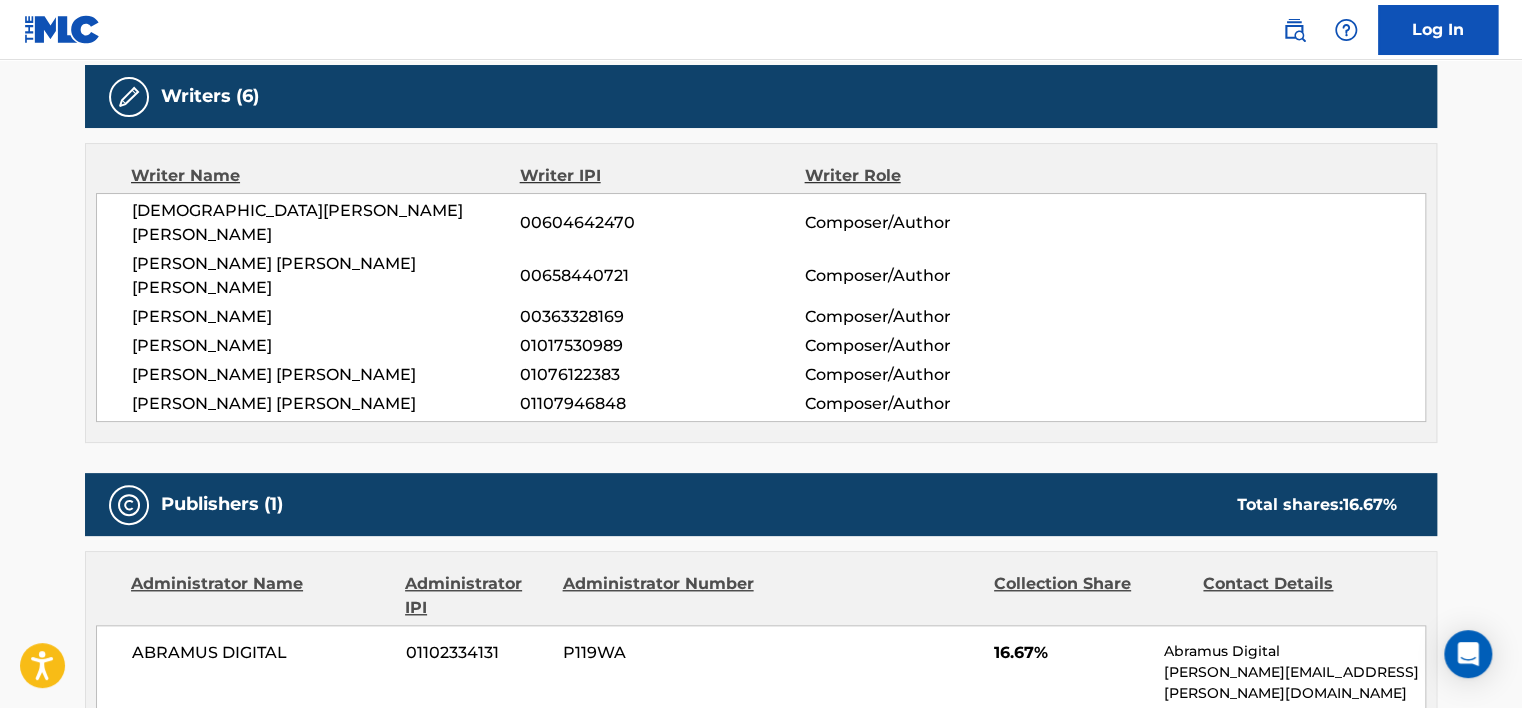 click on "CHRISTIANO HELDER SANTOS BATISTA" at bounding box center (326, 223) 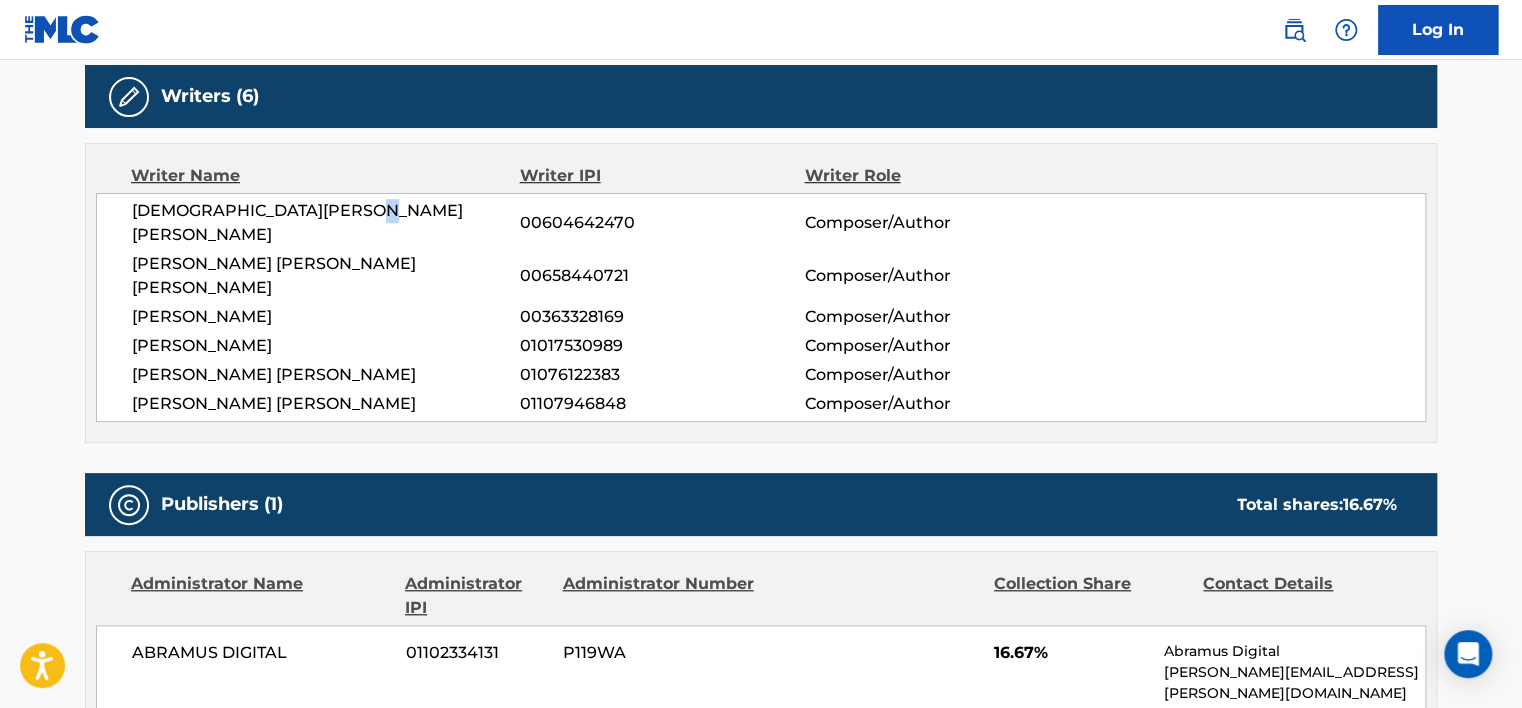 click on "CHRISTIANO HELDER SANTOS BATISTA" at bounding box center (326, 223) 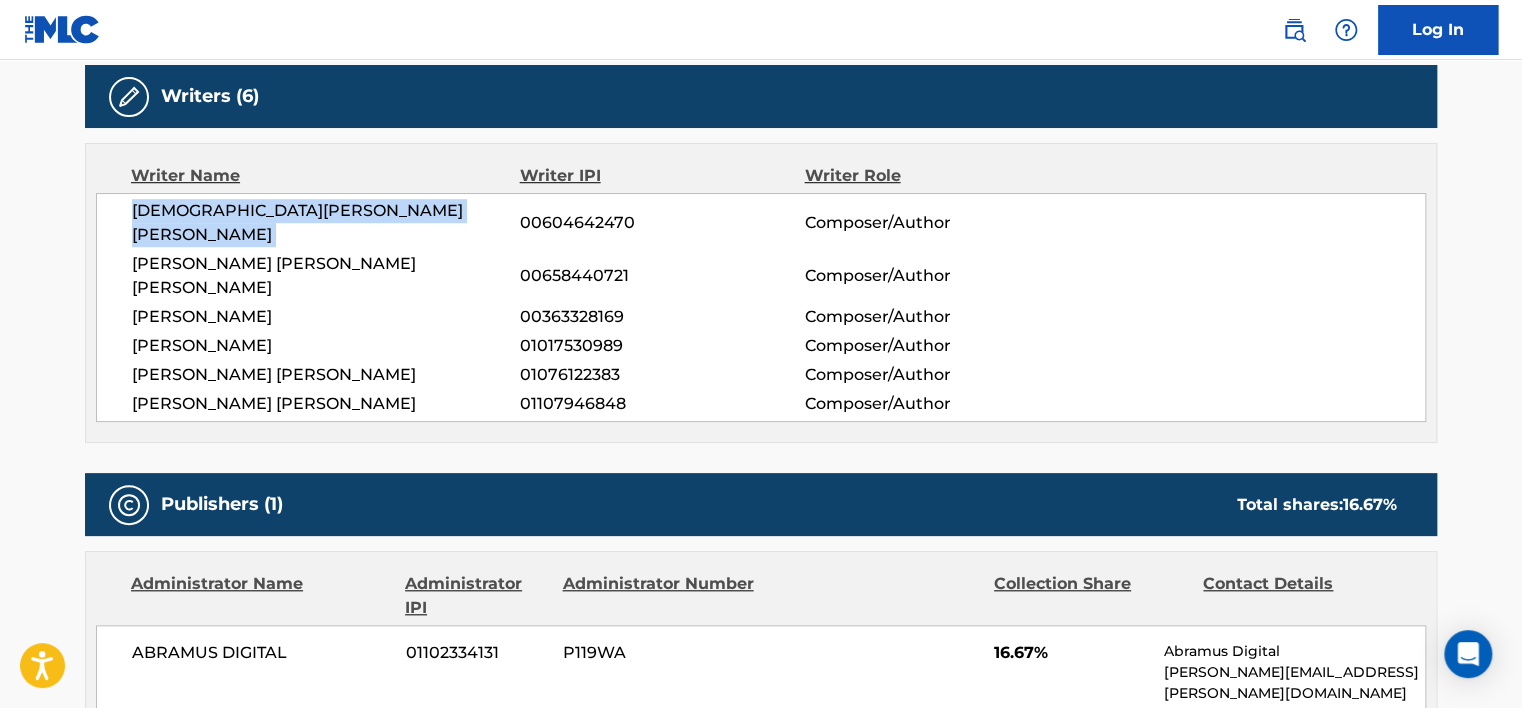 click on "CHRISTIANO HELDER SANTOS BATISTA" at bounding box center [326, 223] 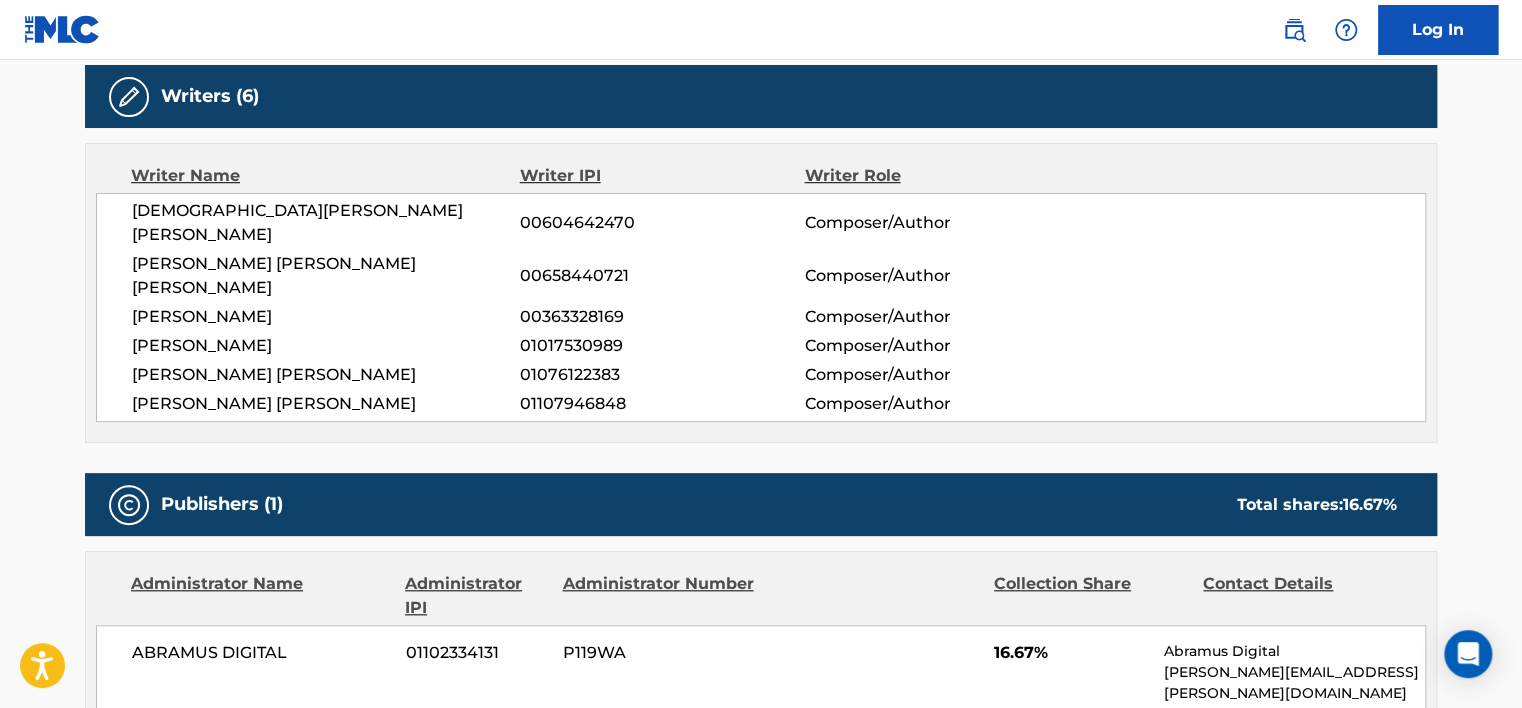 click on "00658440721" at bounding box center (662, 276) 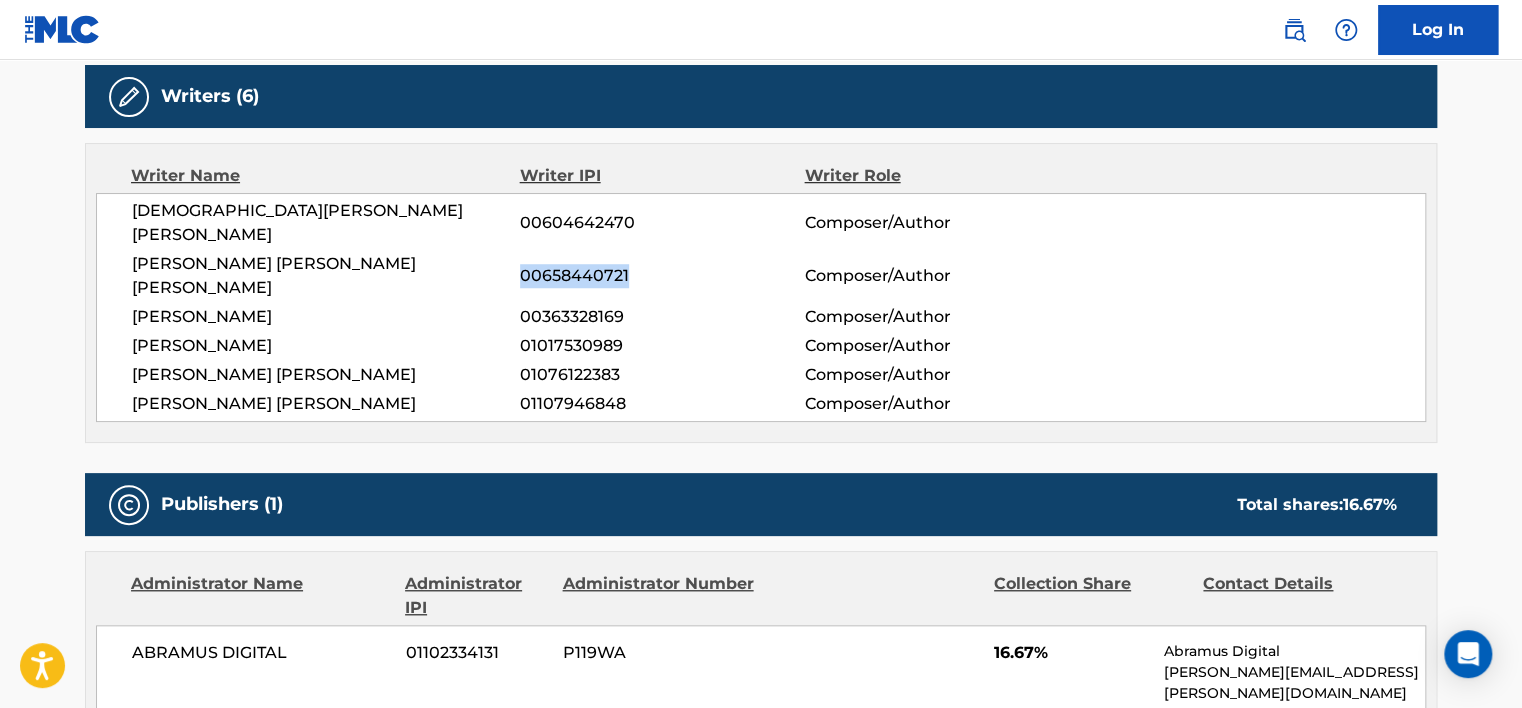 click on "00658440721" at bounding box center (662, 276) 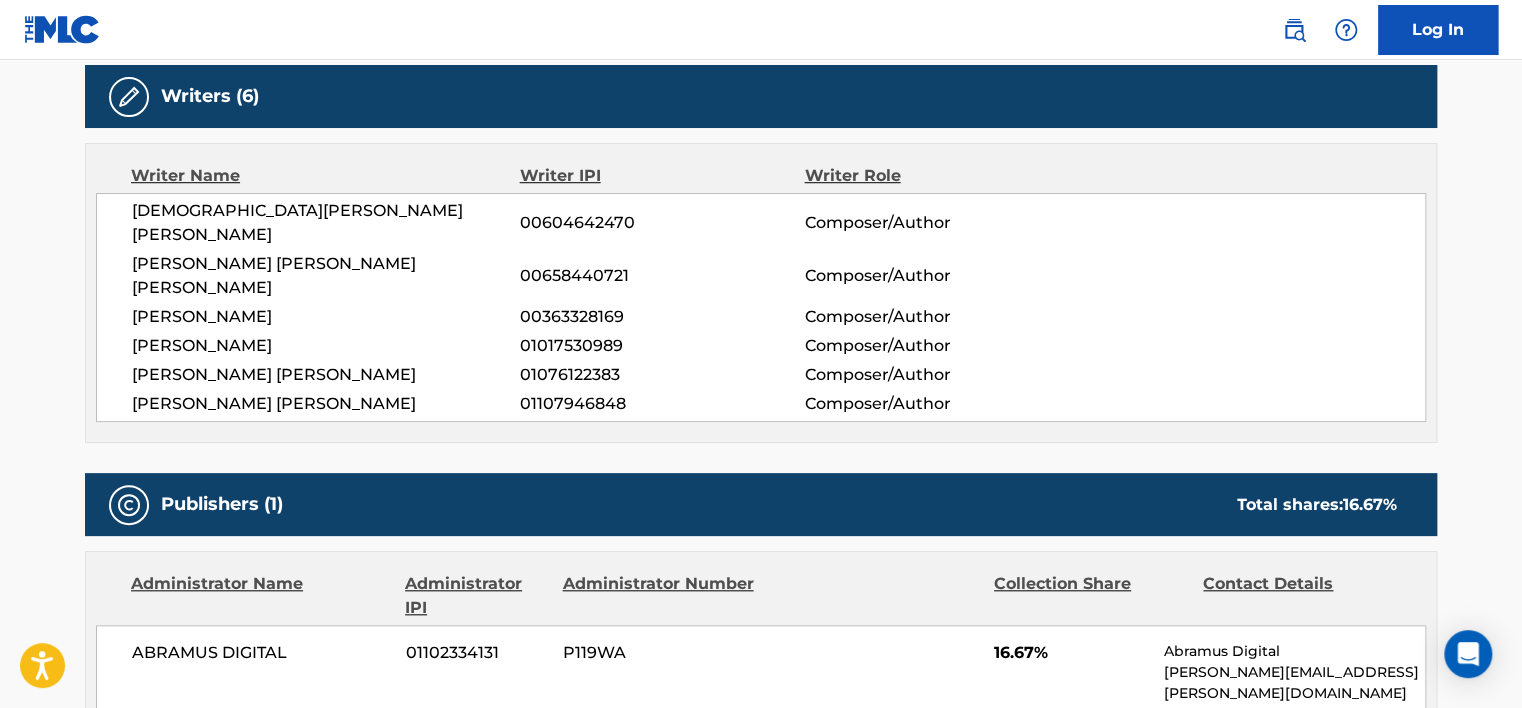 click on "00363328169" at bounding box center (662, 317) 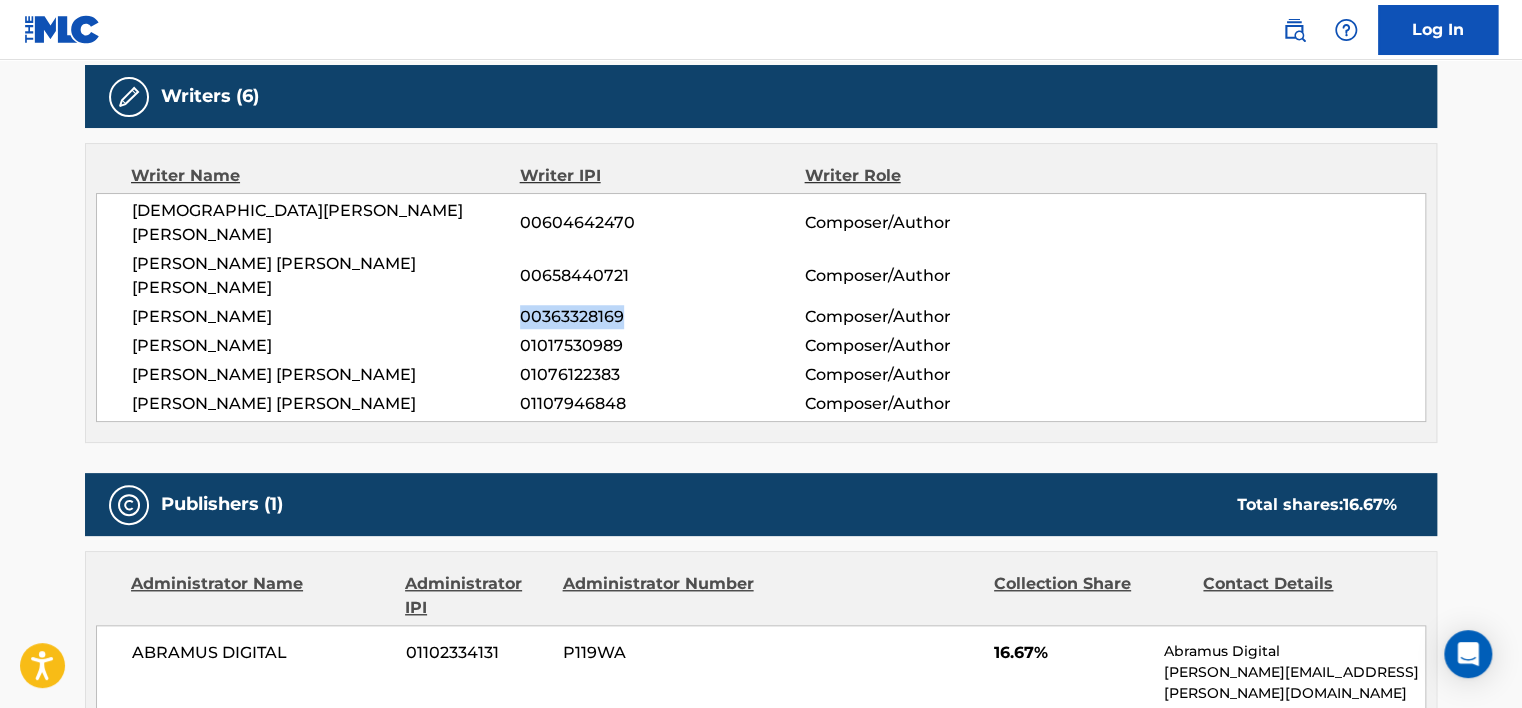 click on "00363328169" at bounding box center (662, 317) 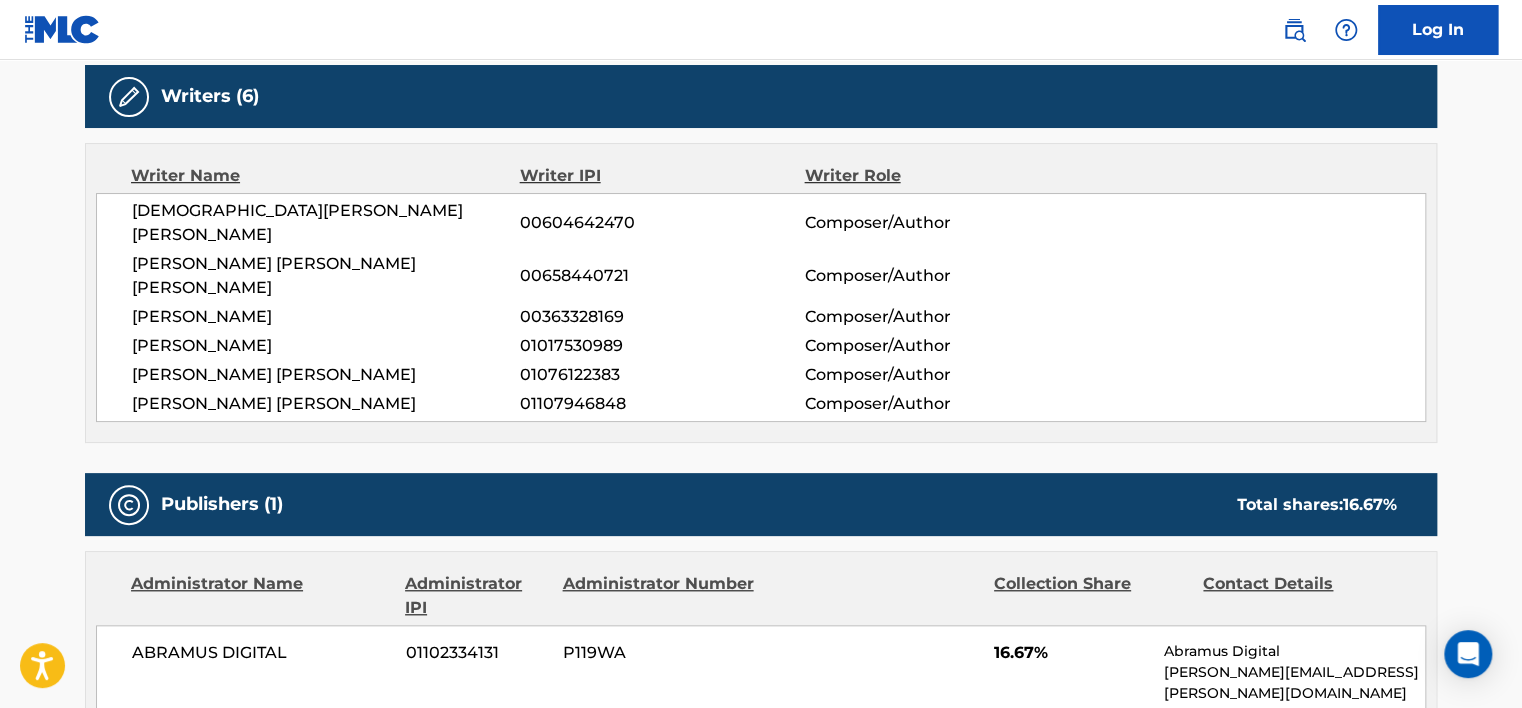 click on "ISABELA SANTANA" at bounding box center [326, 317] 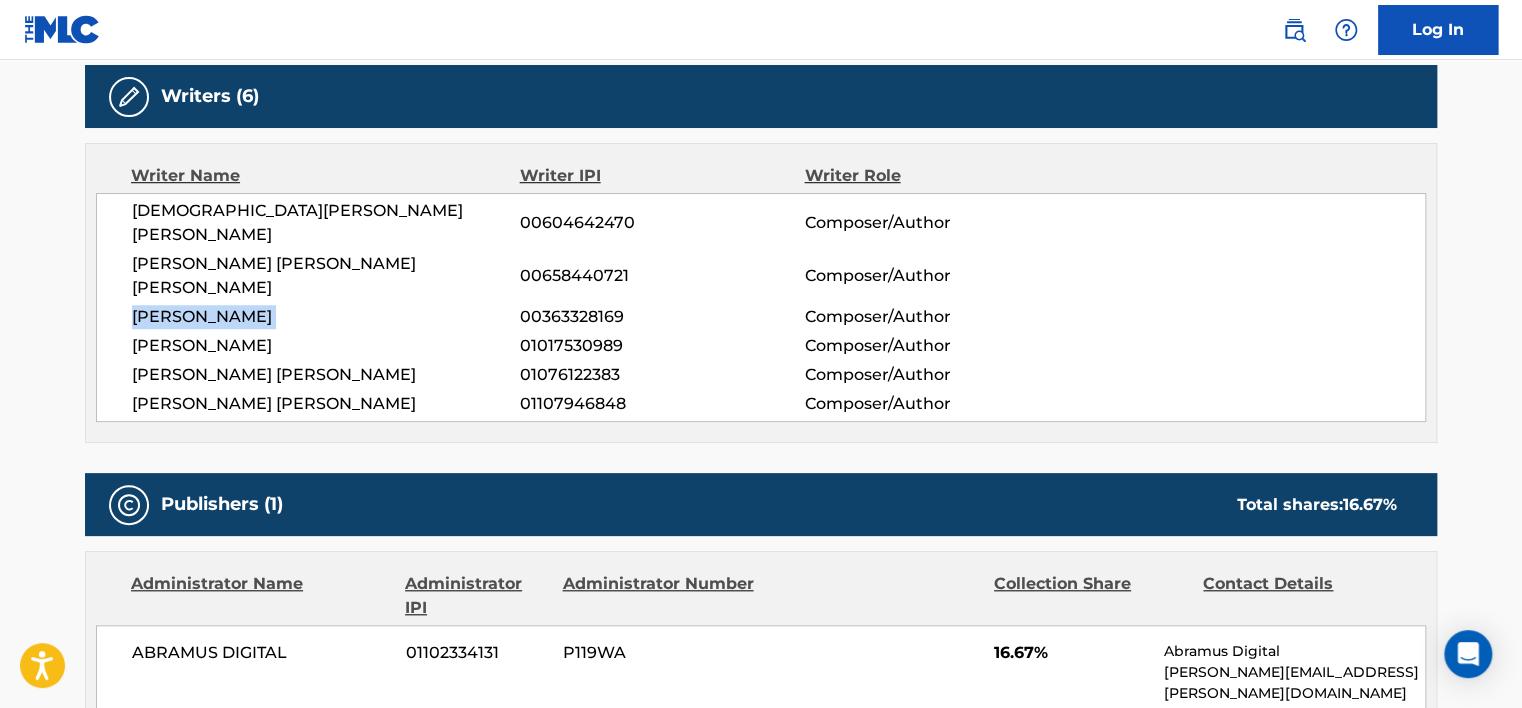 click on "ISABELA SANTANA" at bounding box center [326, 317] 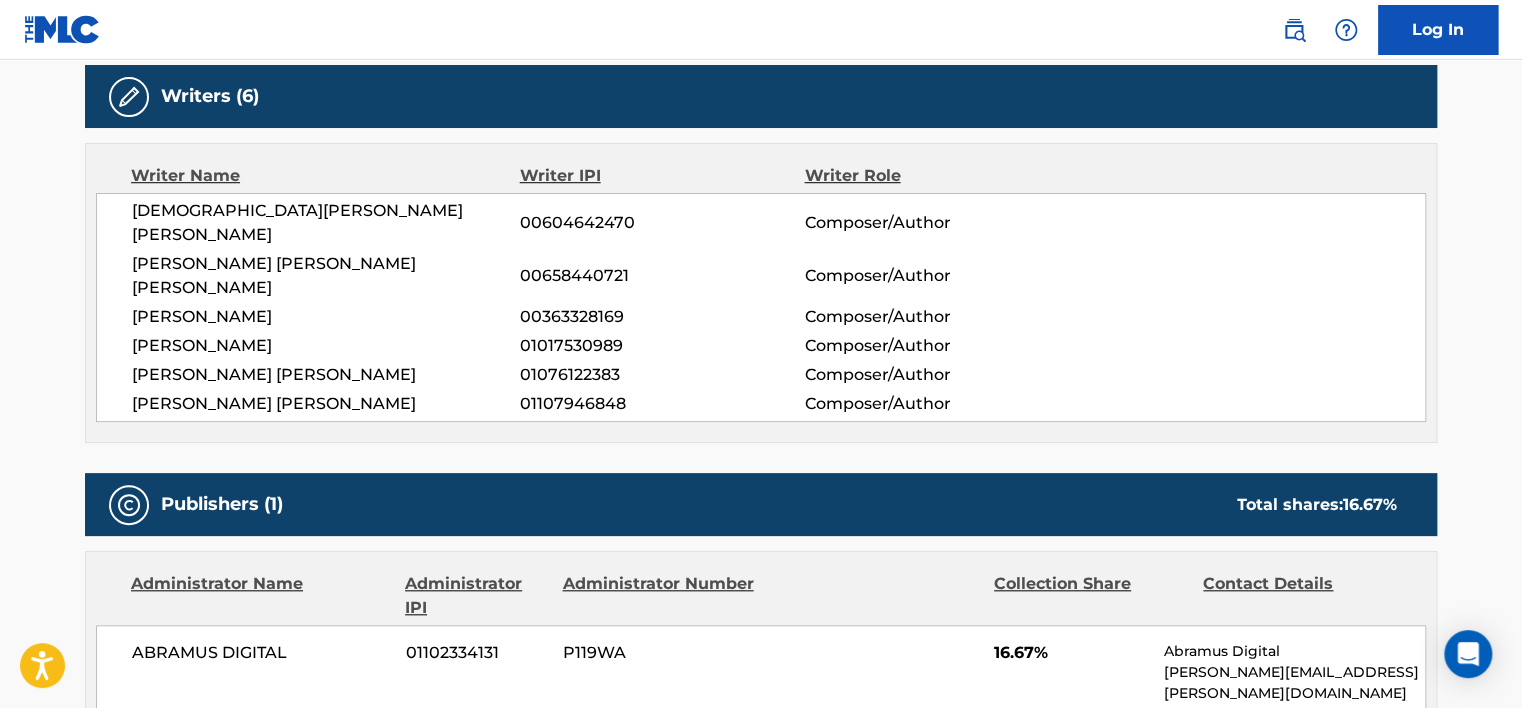 click on "01017530989" at bounding box center (662, 346) 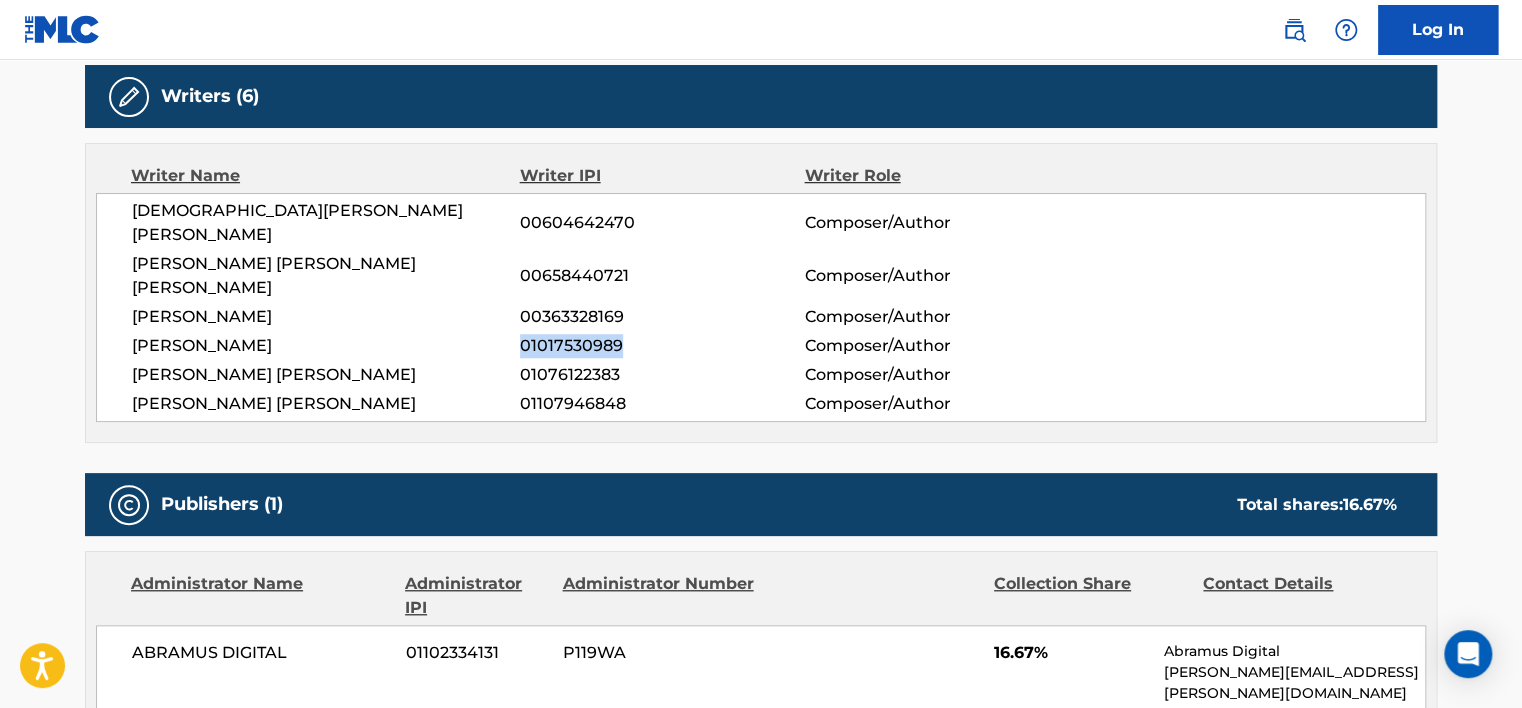 click on "01017530989" at bounding box center (662, 346) 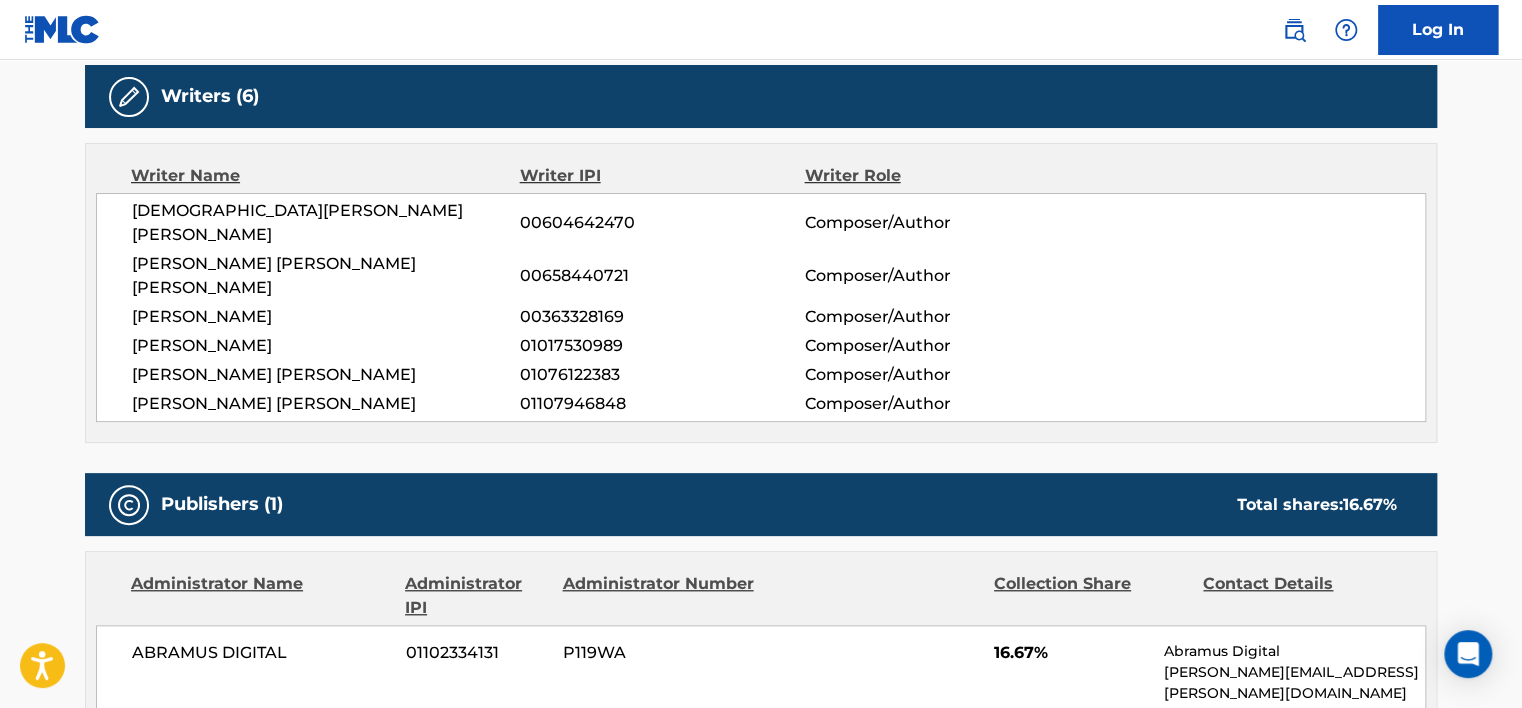 click on "ARIEL DUARTE DA SILVA" at bounding box center (326, 346) 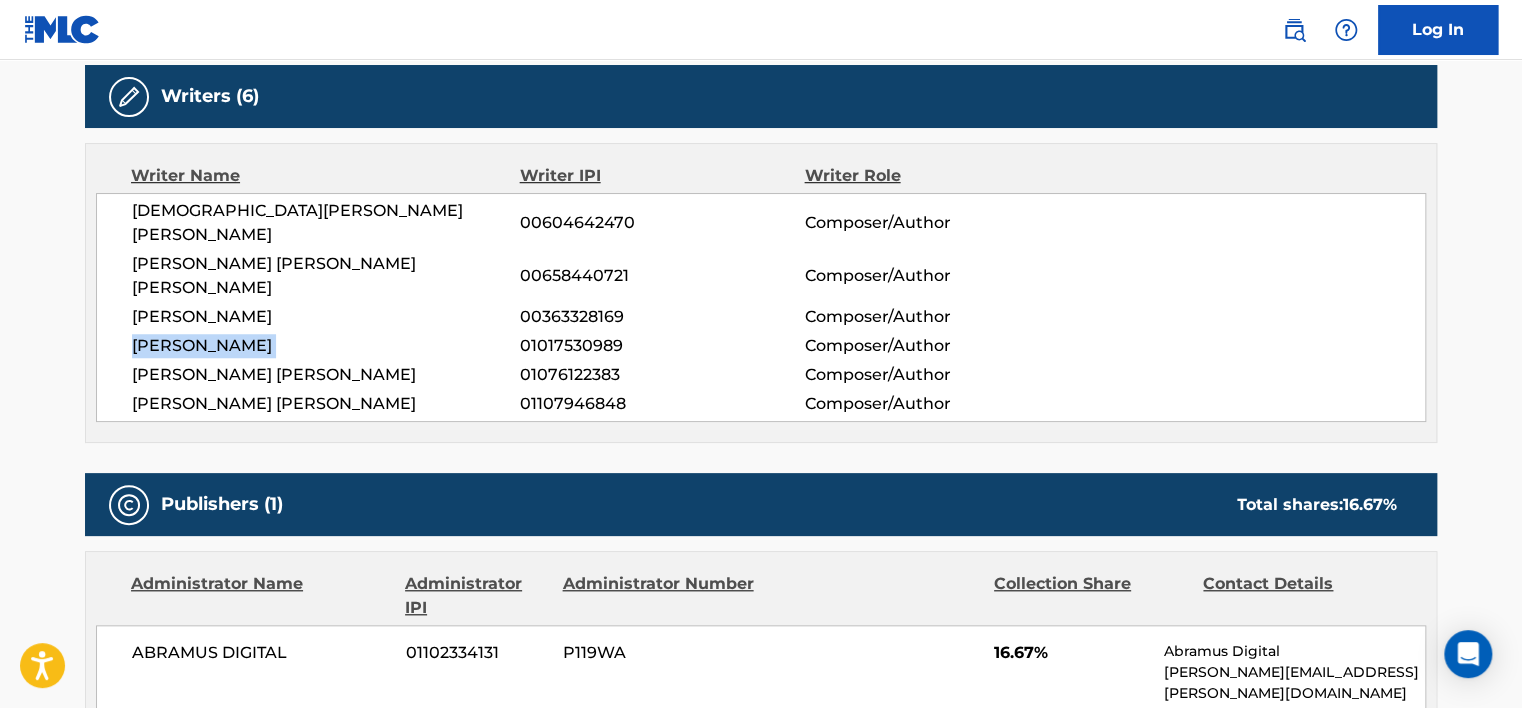 click on "ARIEL DUARTE DA SILVA" at bounding box center [326, 346] 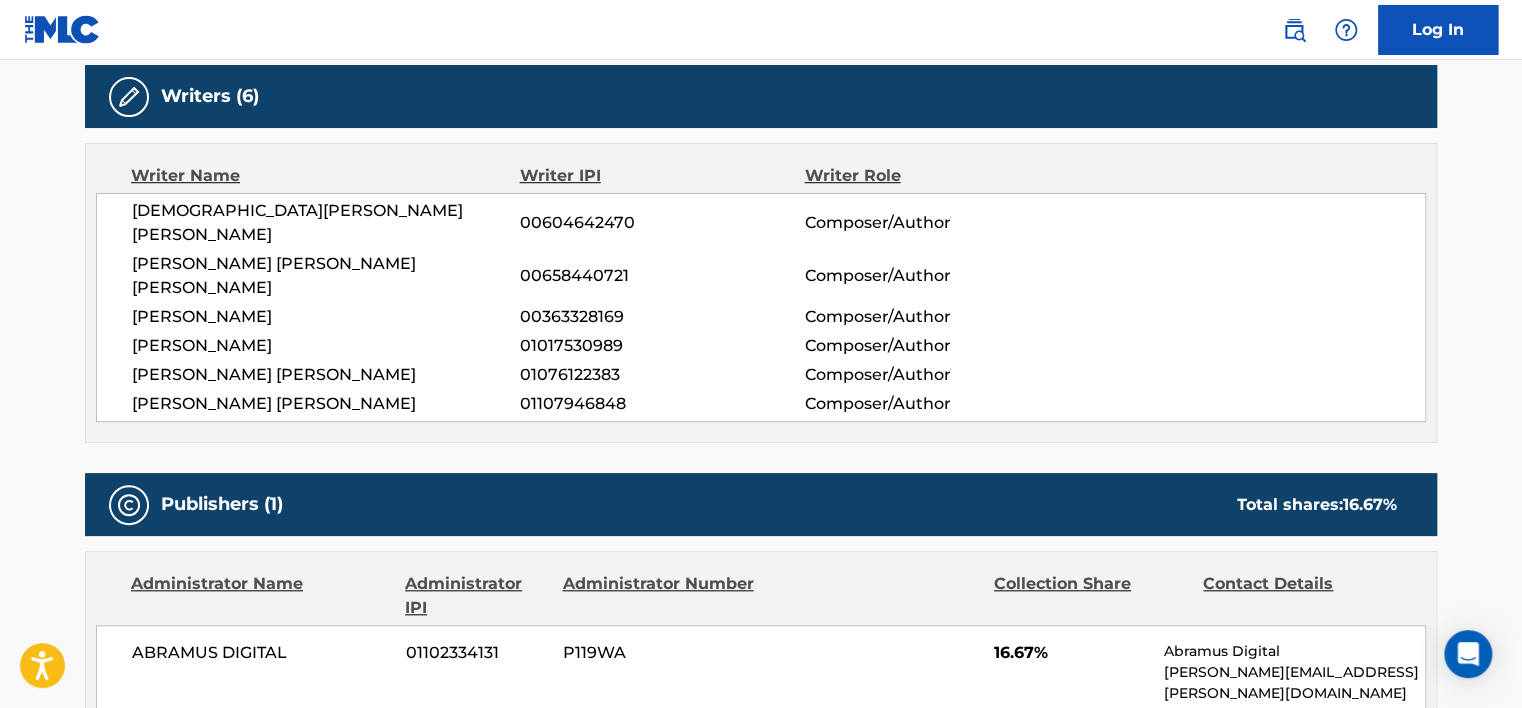 click on "01076122383" at bounding box center (662, 375) 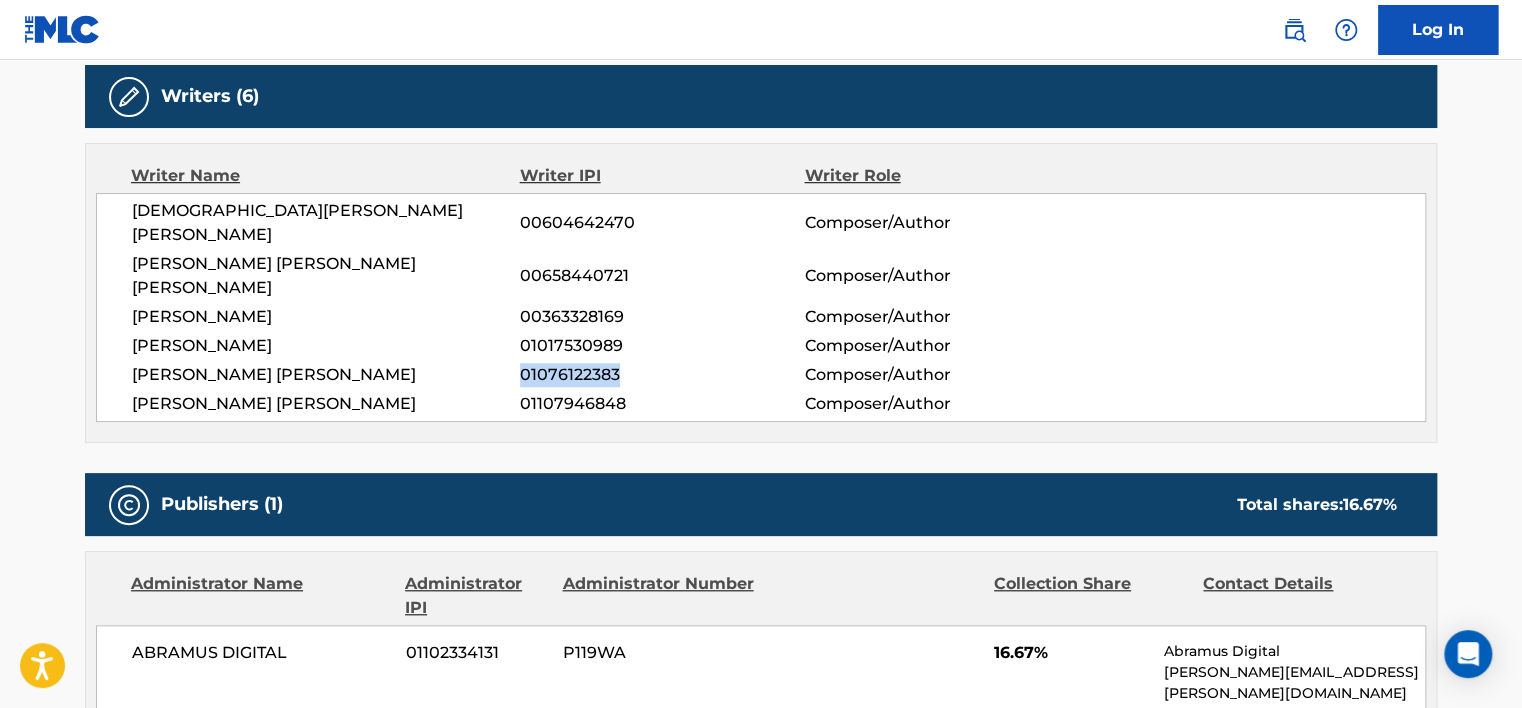 click on "01076122383" at bounding box center (662, 375) 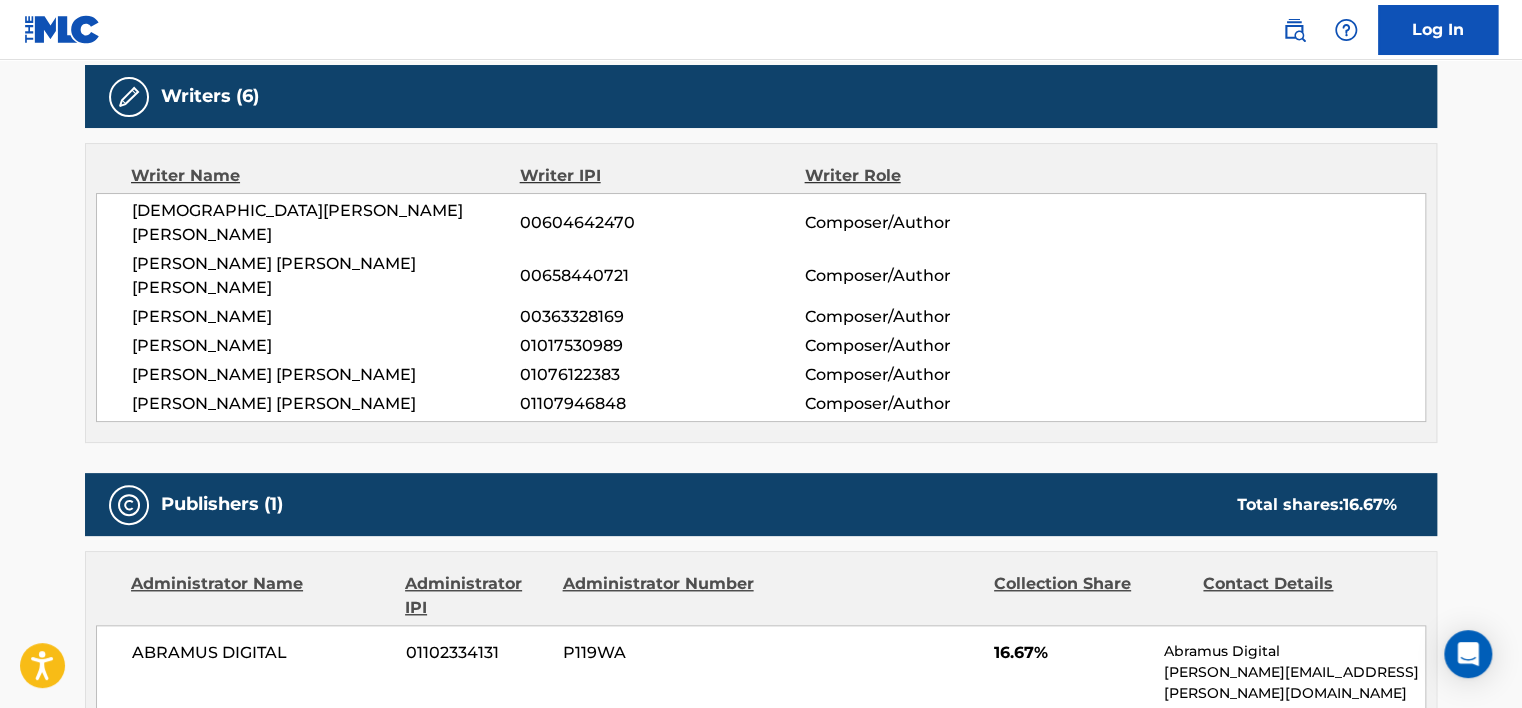click on "MATHEUS AUGUSTO MENDES" at bounding box center [326, 375] 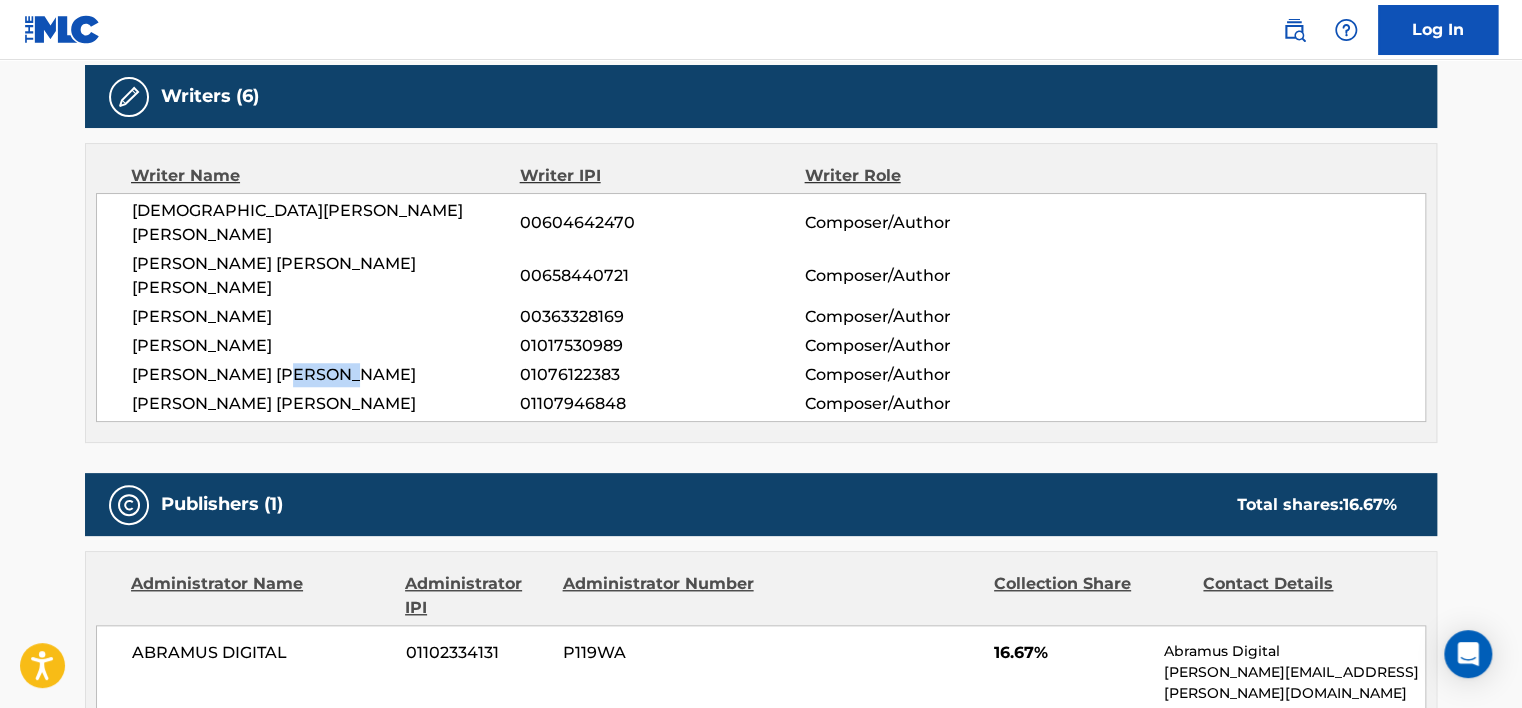 click on "MATHEUS AUGUSTO MENDES" at bounding box center [326, 375] 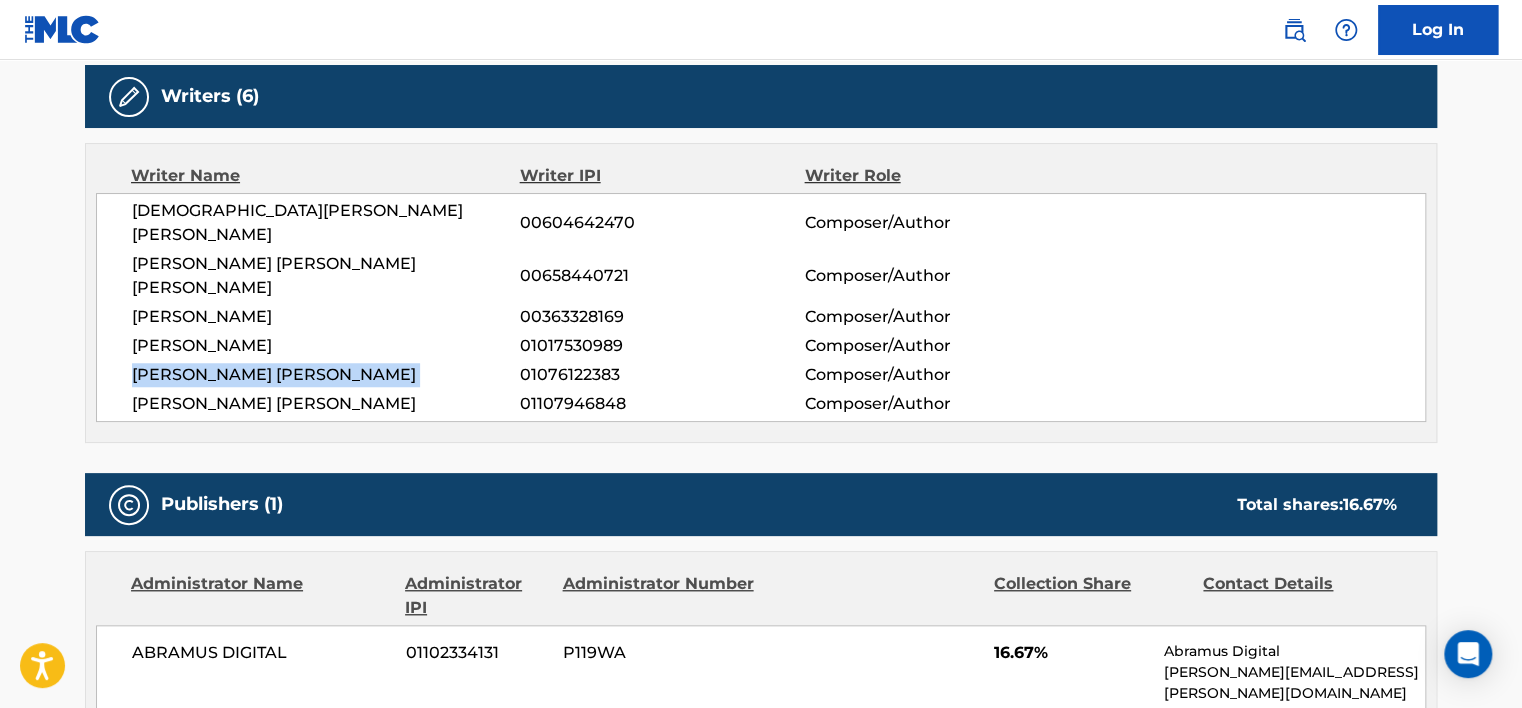 click on "MATHEUS AUGUSTO MENDES" at bounding box center (326, 375) 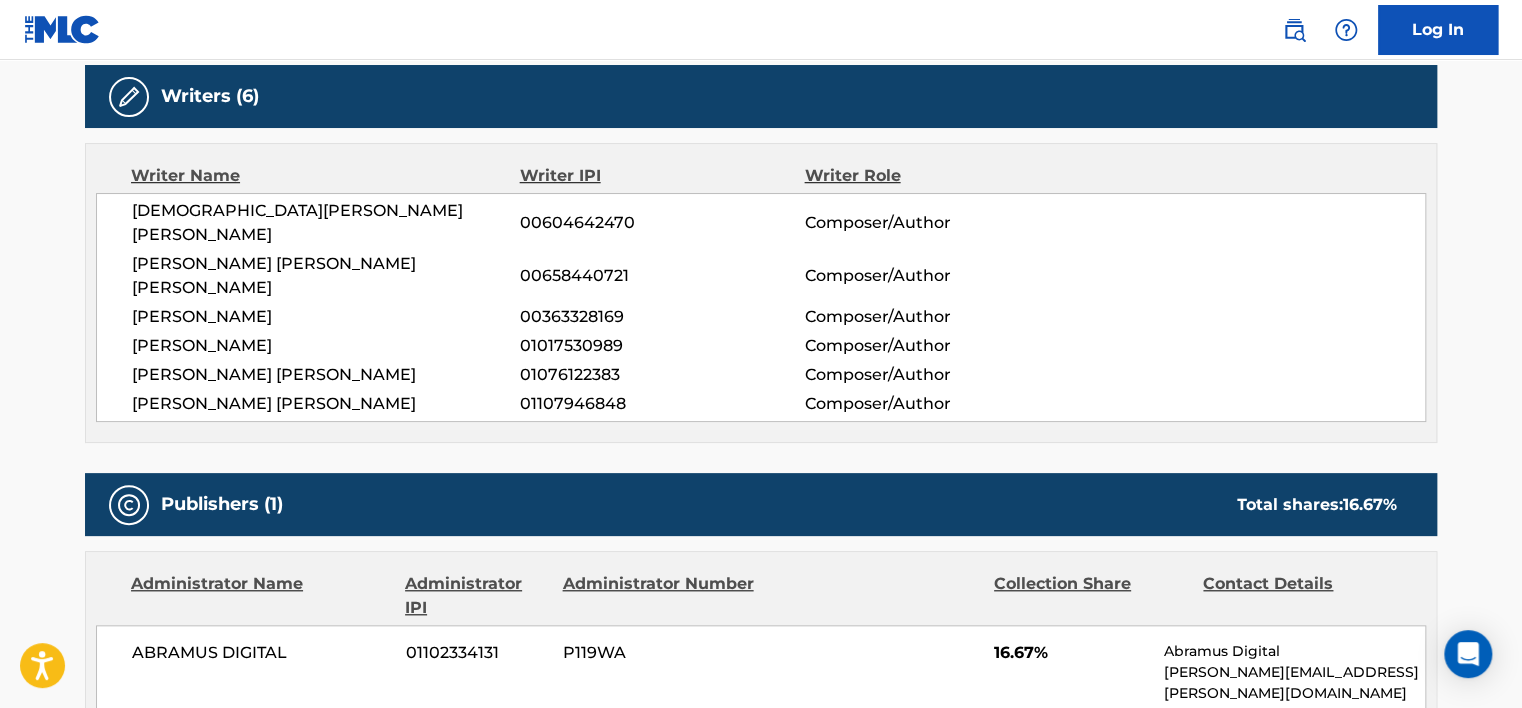 click on "01107946848" at bounding box center [662, 404] 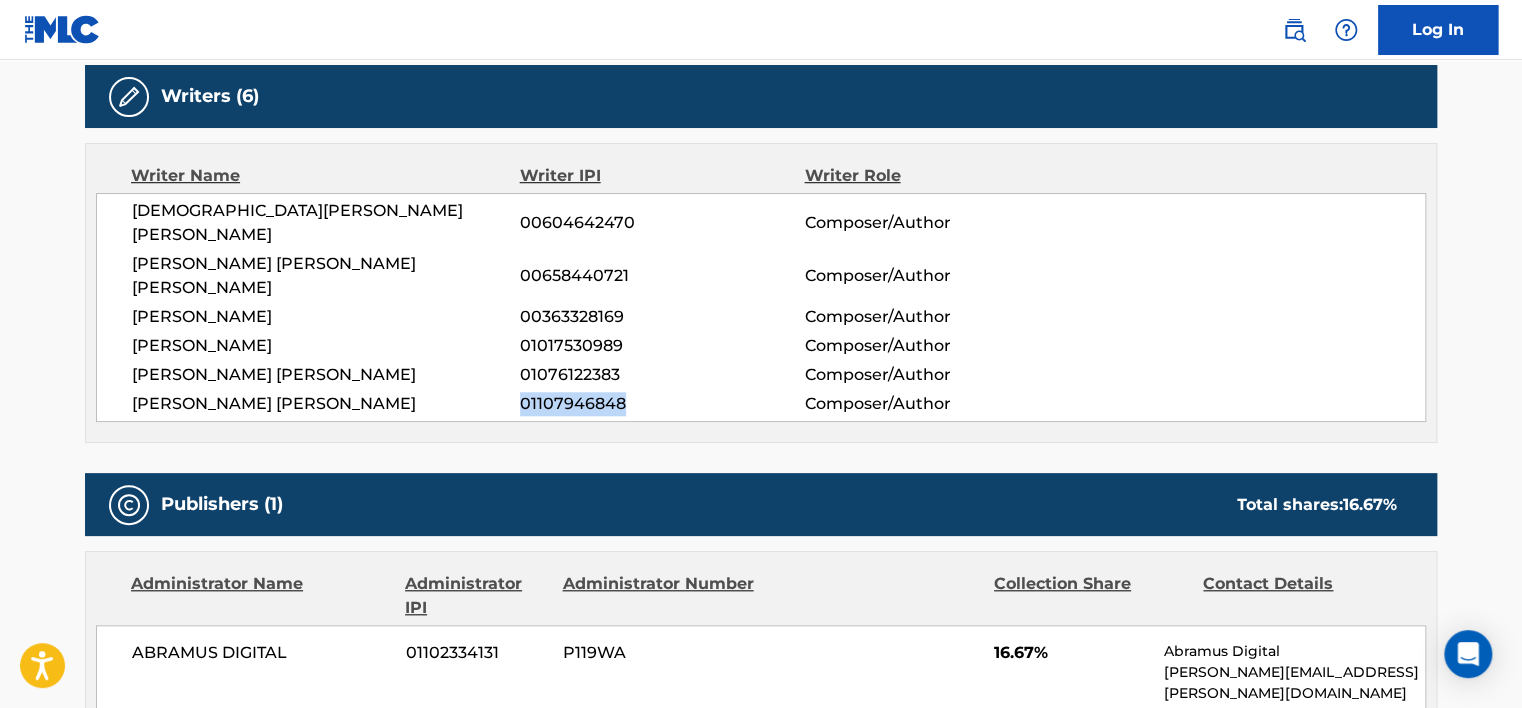 click on "01107946848" at bounding box center (662, 404) 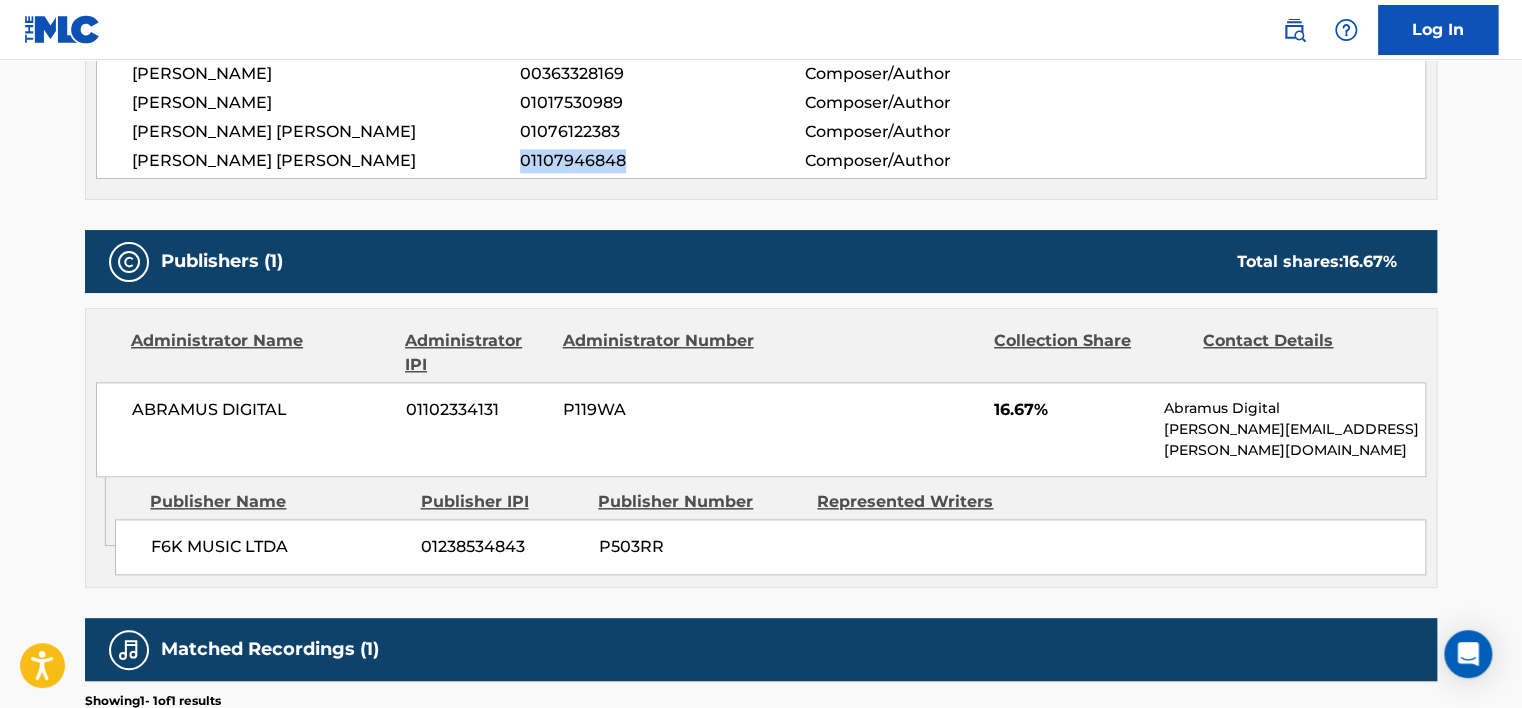 scroll, scrollTop: 1039, scrollLeft: 0, axis: vertical 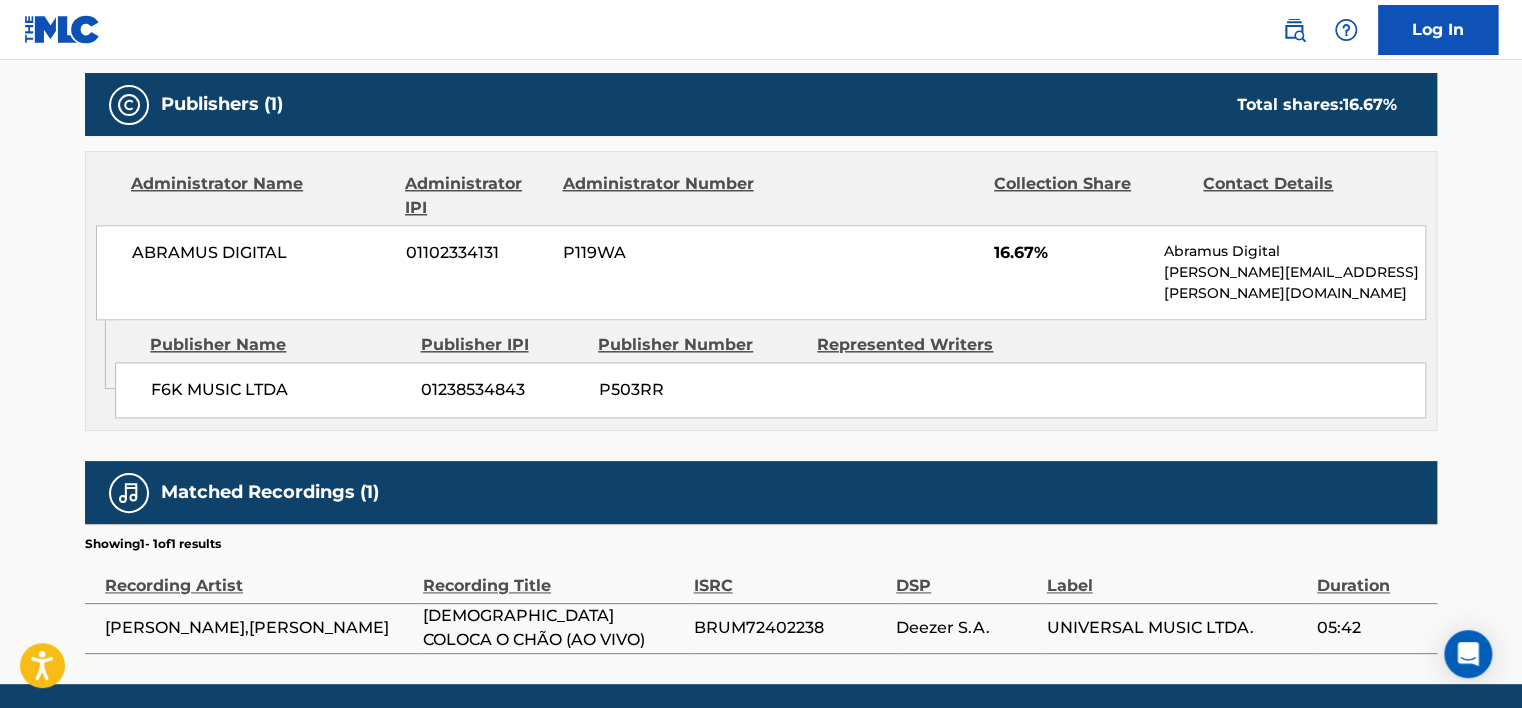 click on "ABRAMUS DIGITAL 01102334131 P119WA 16.67% Abramus Digital gustavo.gonzalez@abramus.org.br" at bounding box center (761, 272) 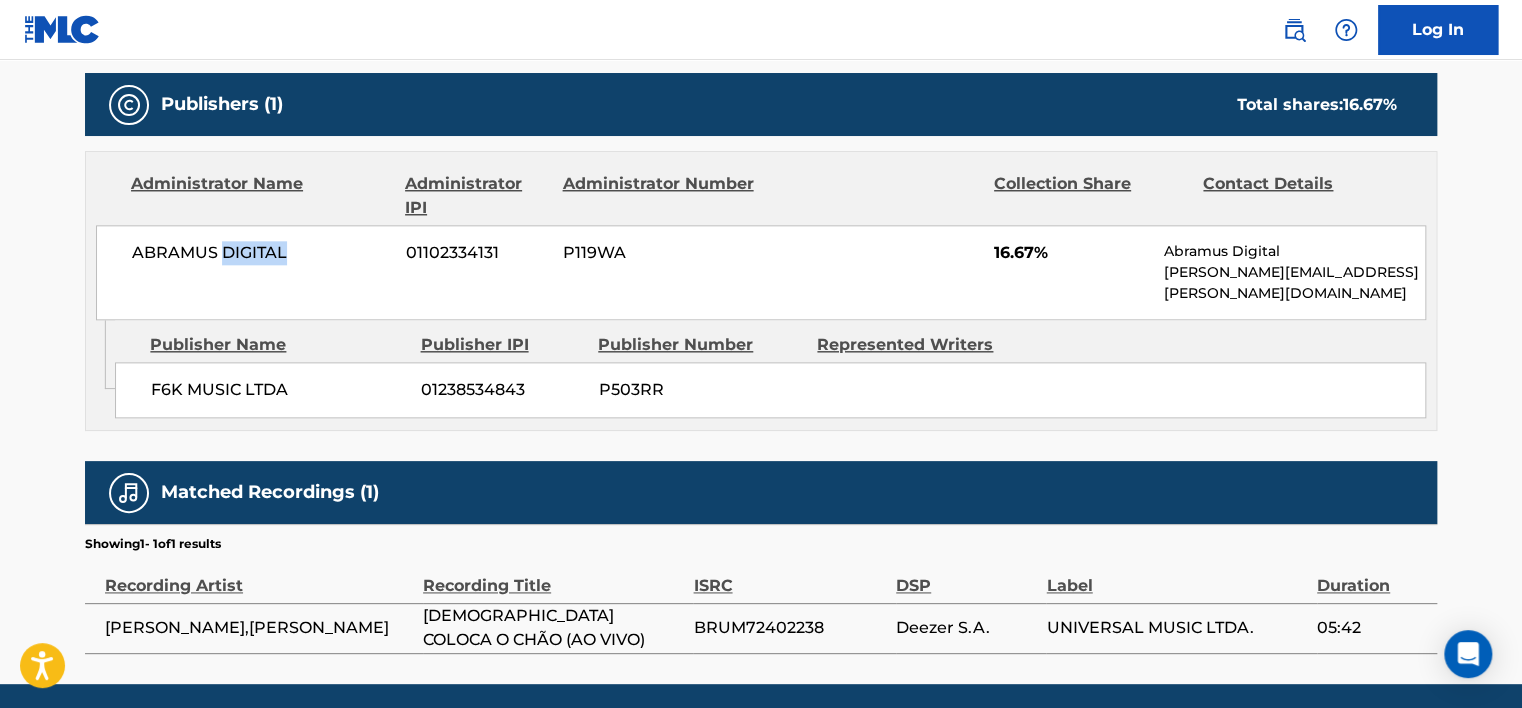 click on "ABRAMUS DIGITAL 01102334131 P119WA 16.67% Abramus Digital gustavo.gonzalez@abramus.org.br" at bounding box center (761, 272) 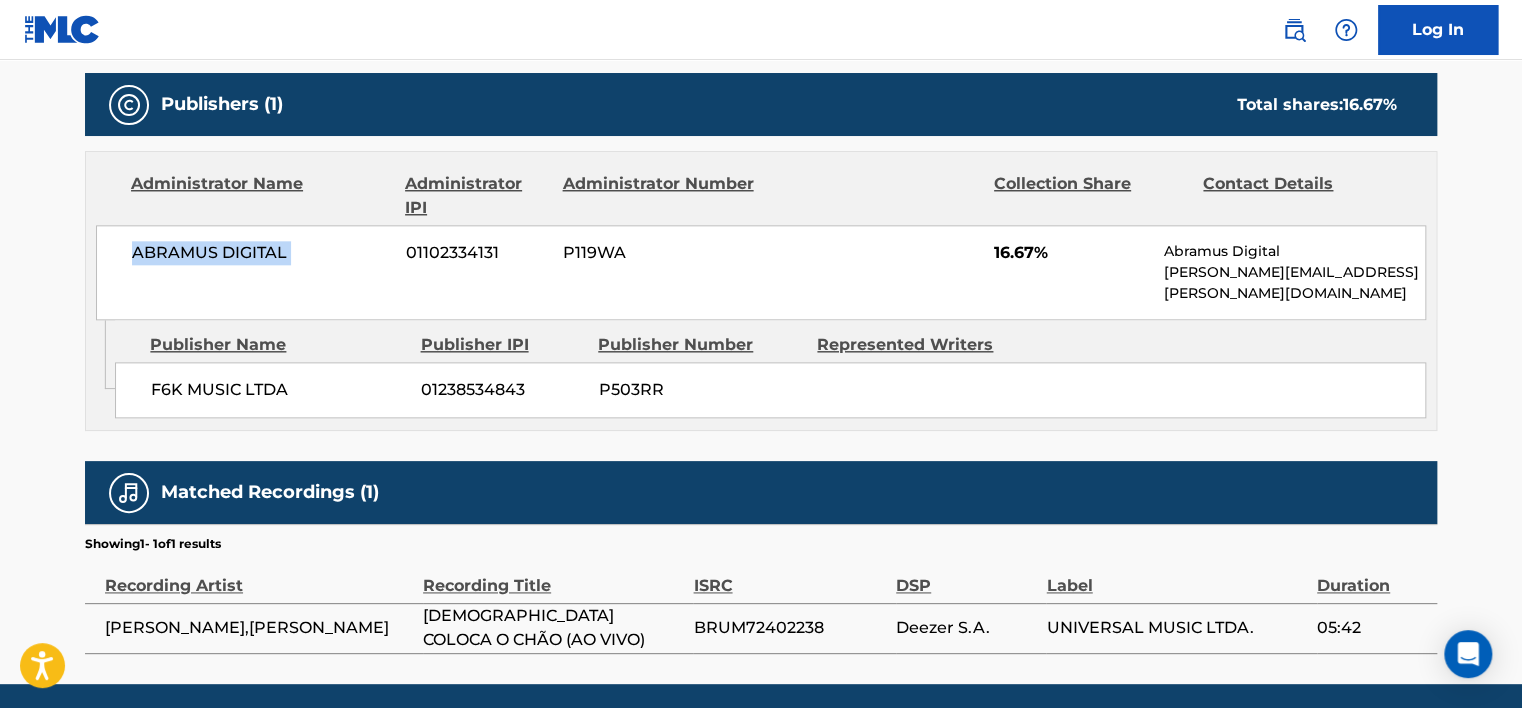 click on "ABRAMUS DIGITAL 01102334131 P119WA 16.67% Abramus Digital gustavo.gonzalez@abramus.org.br" at bounding box center [761, 272] 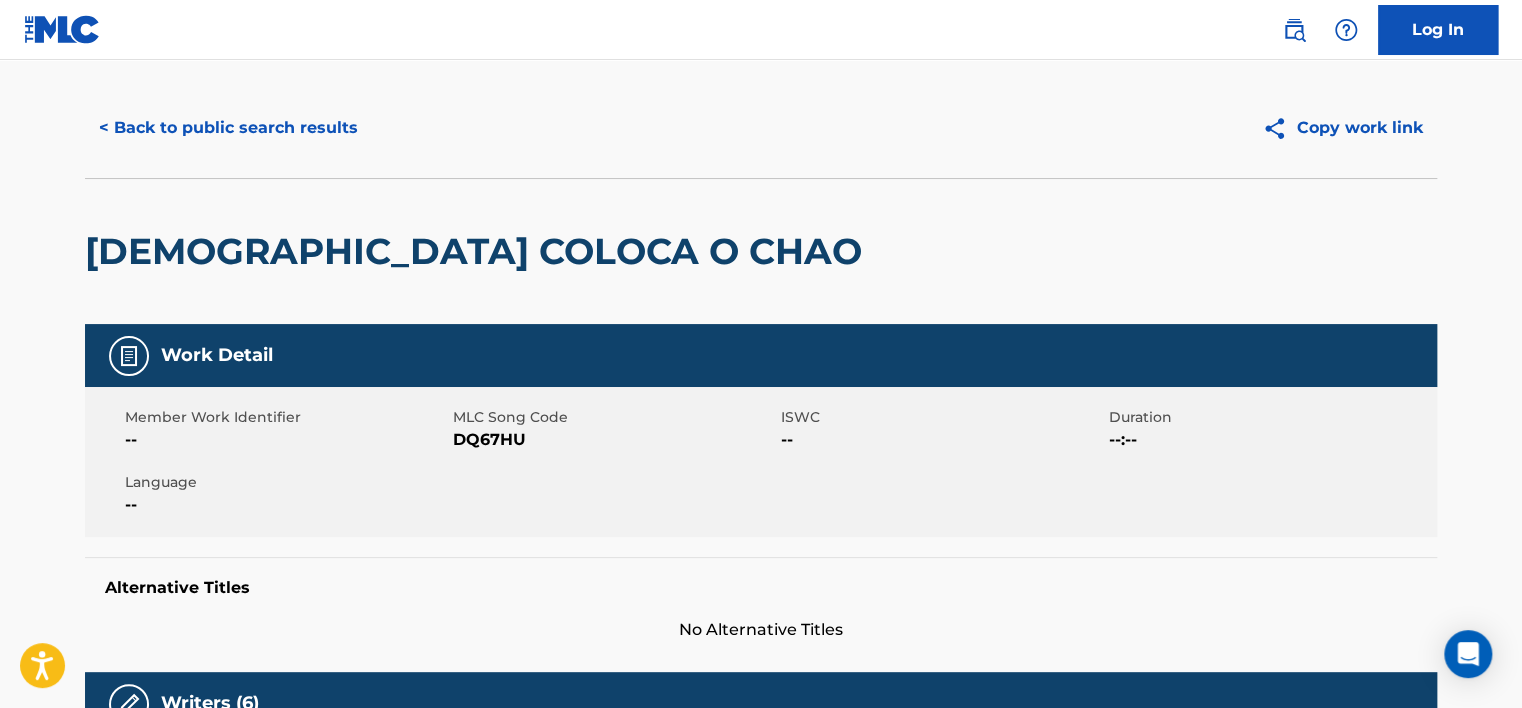 scroll, scrollTop: 0, scrollLeft: 0, axis: both 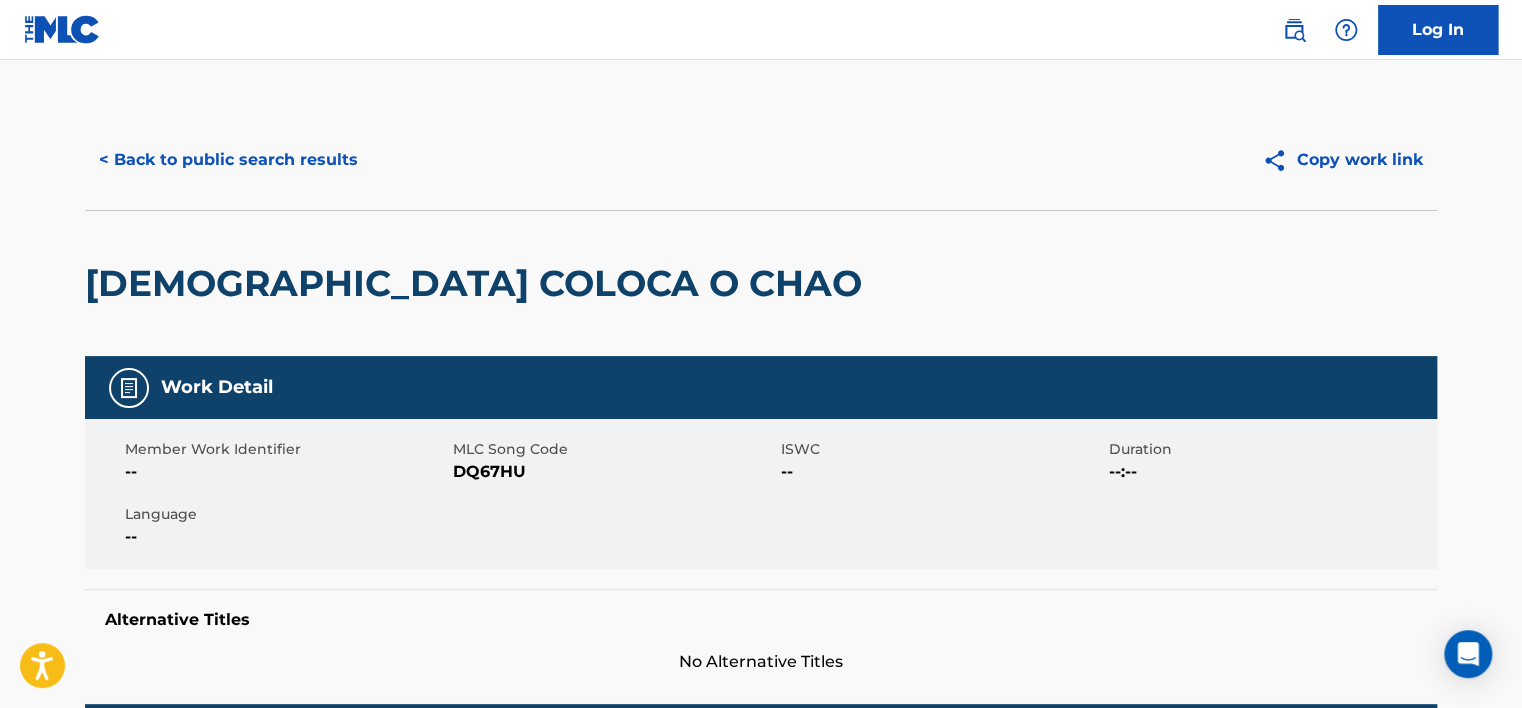 click on "DQ67HU" at bounding box center (614, 472) 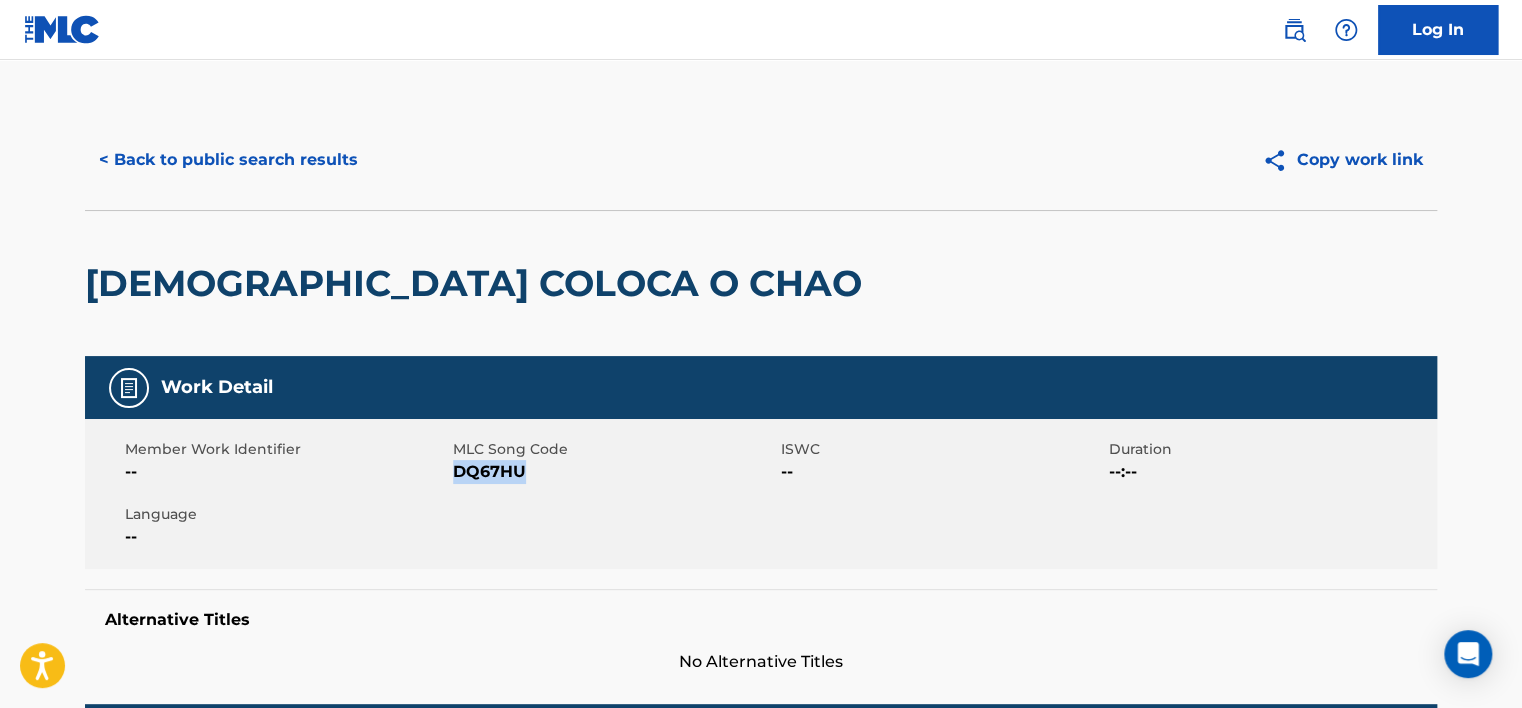 click on "DQ67HU" at bounding box center [614, 472] 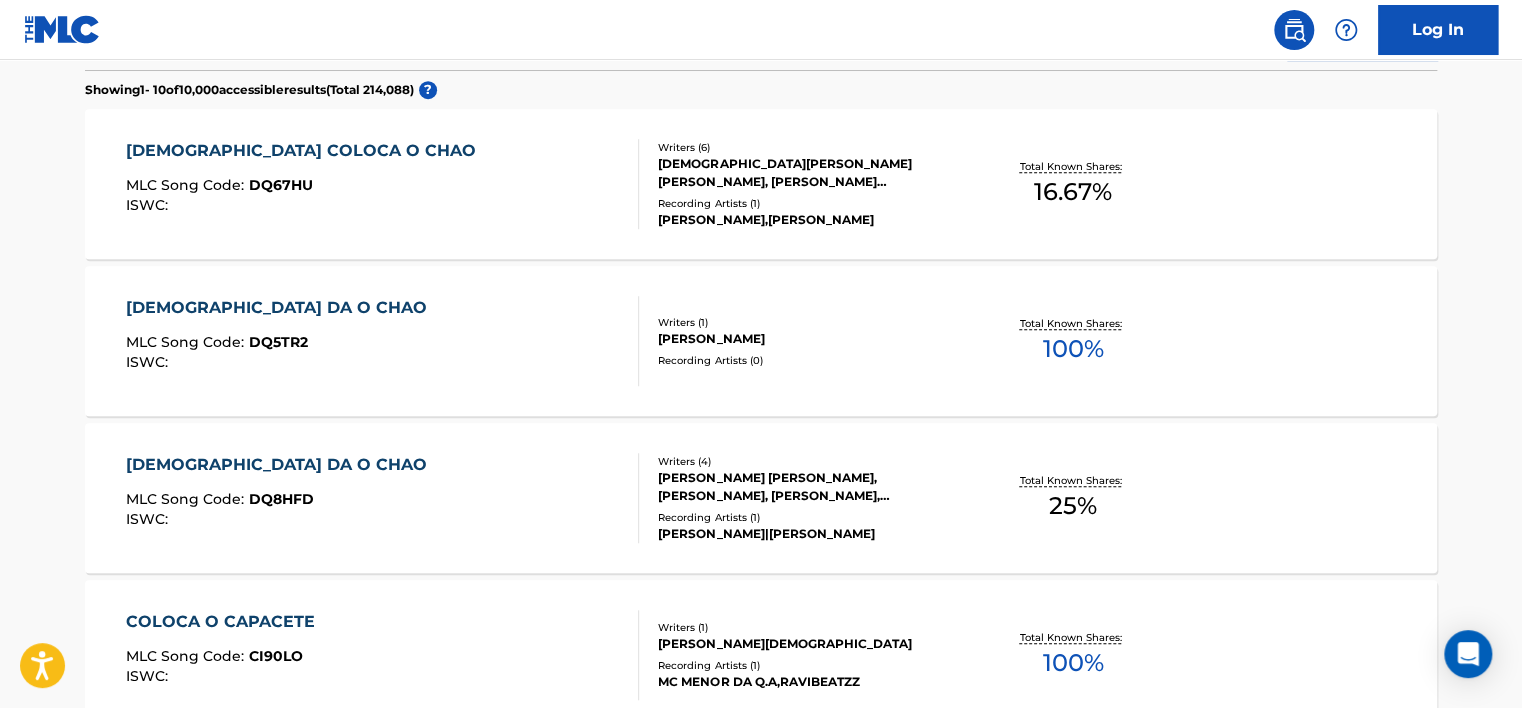 scroll, scrollTop: 167, scrollLeft: 0, axis: vertical 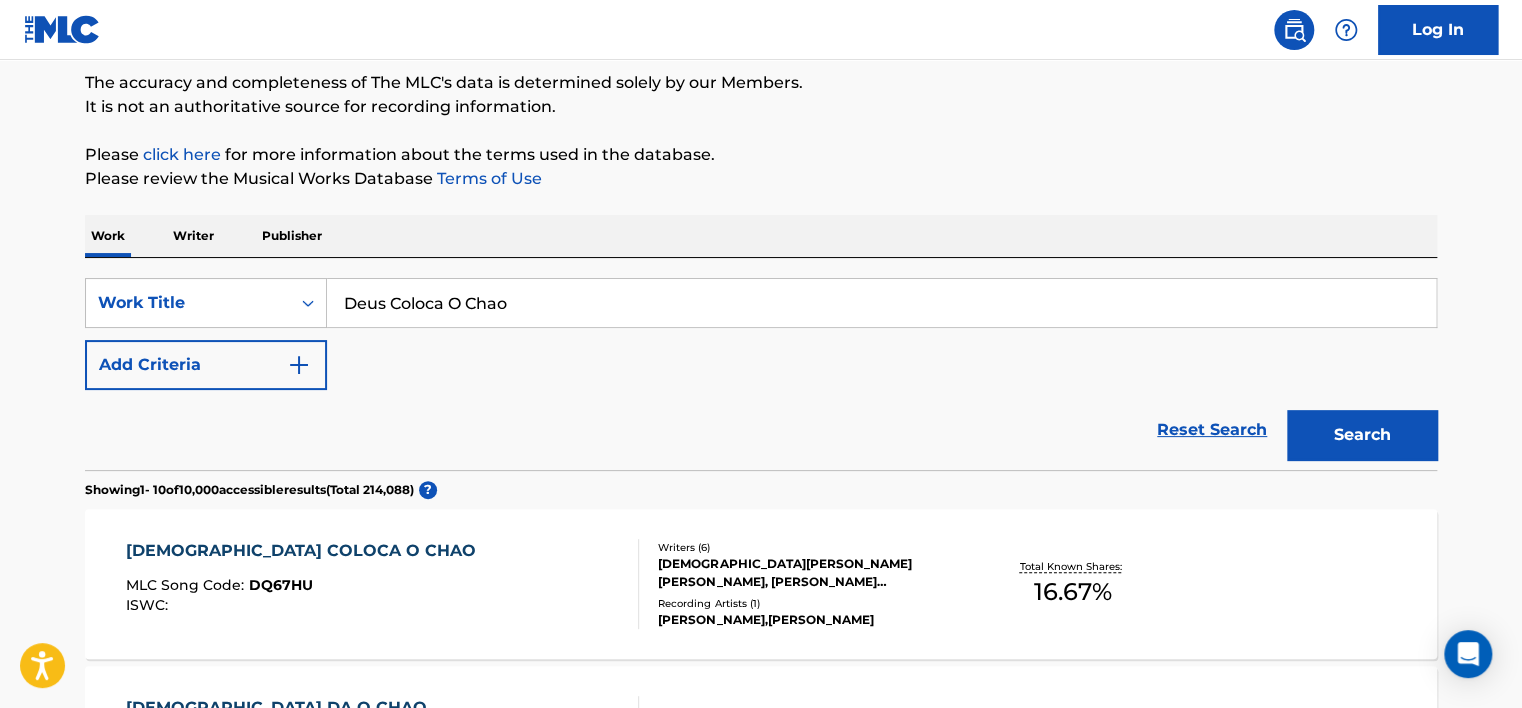 click on "Deus Coloca O Chao" at bounding box center (881, 303) 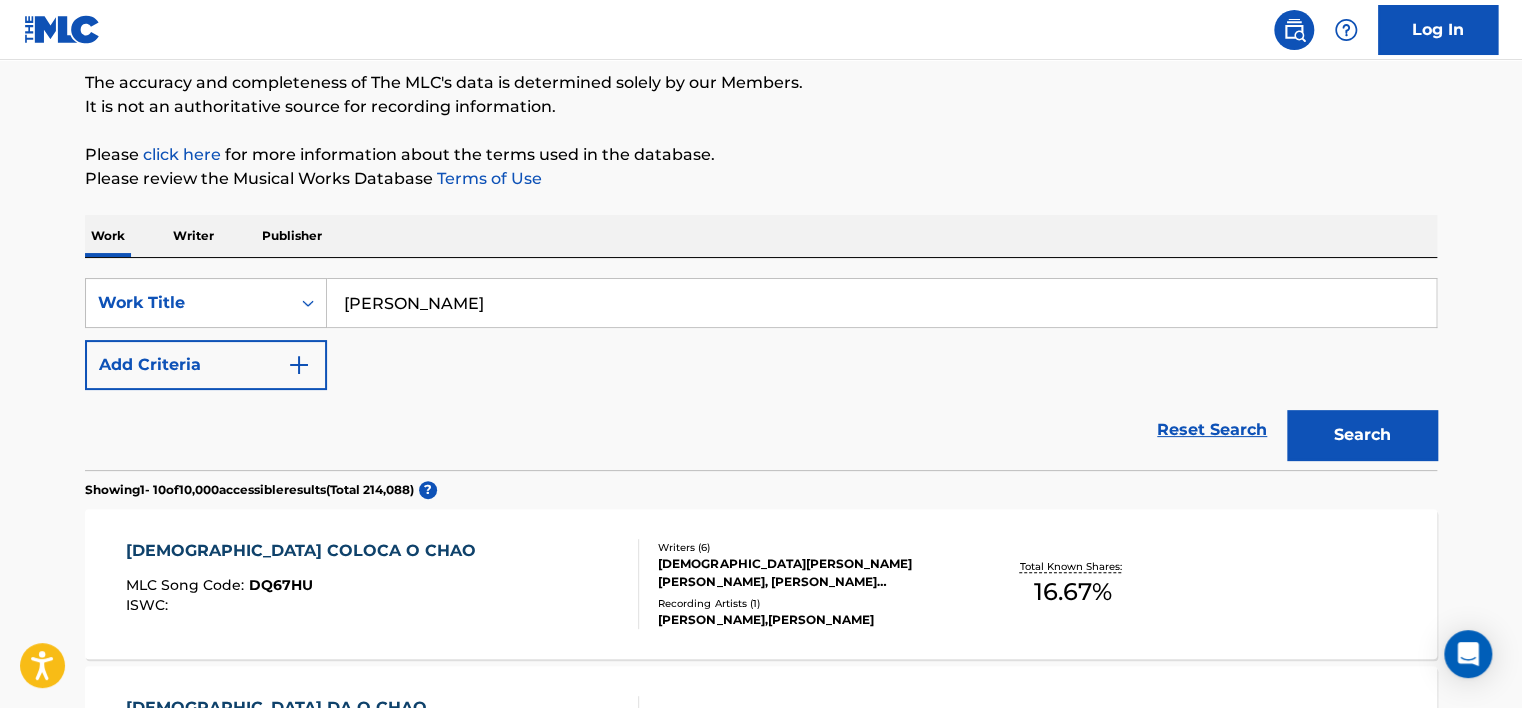 click on "Sturniolo" at bounding box center (881, 303) 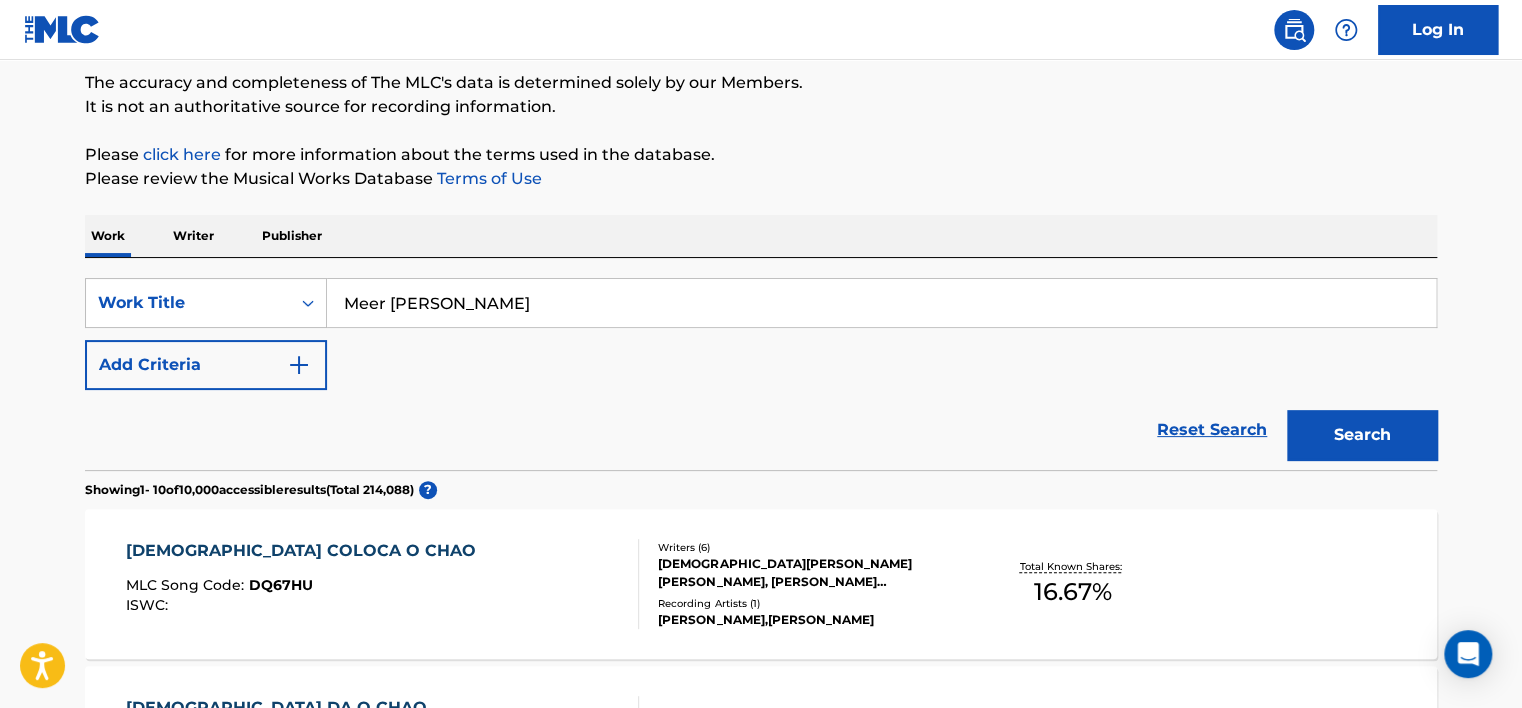 click on "Work Writer Publisher" at bounding box center (761, 236) 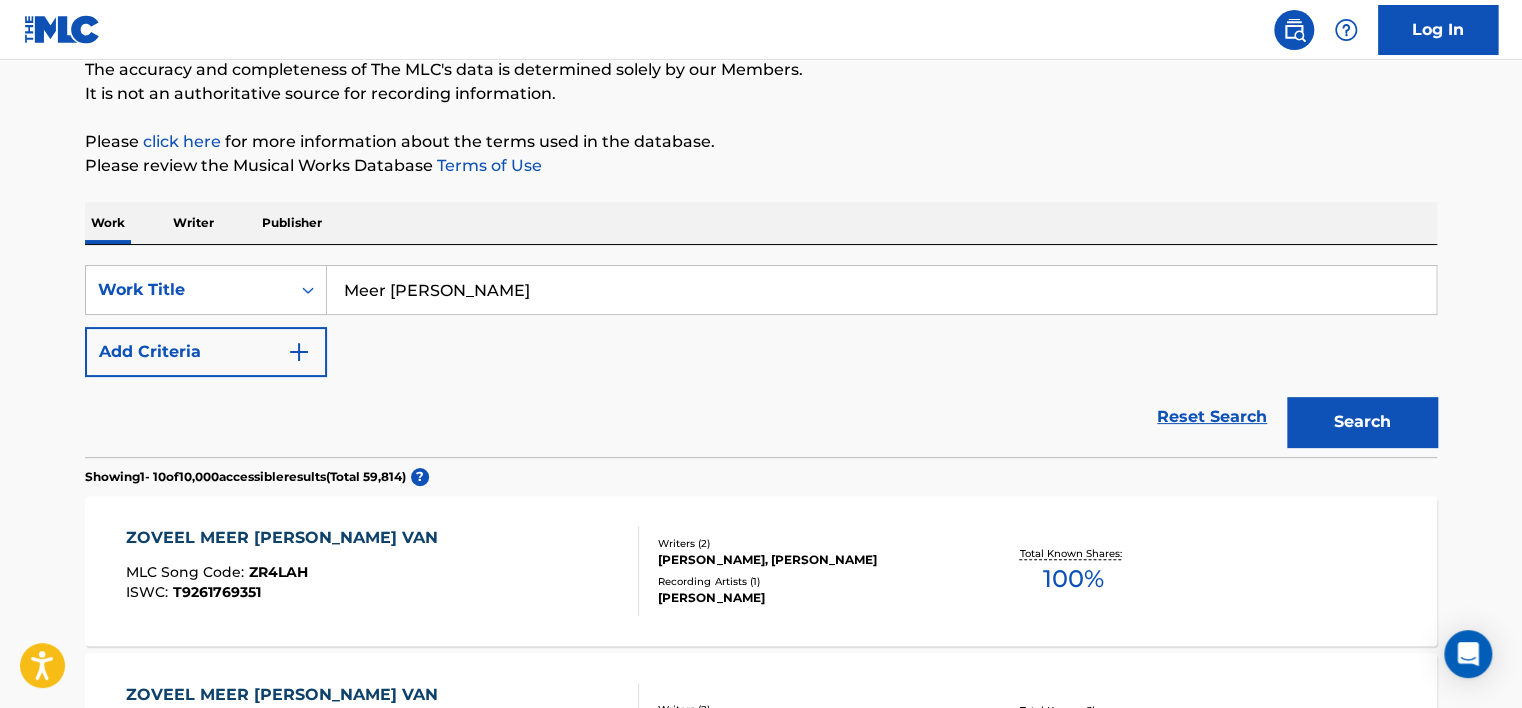 scroll, scrollTop: 167, scrollLeft: 0, axis: vertical 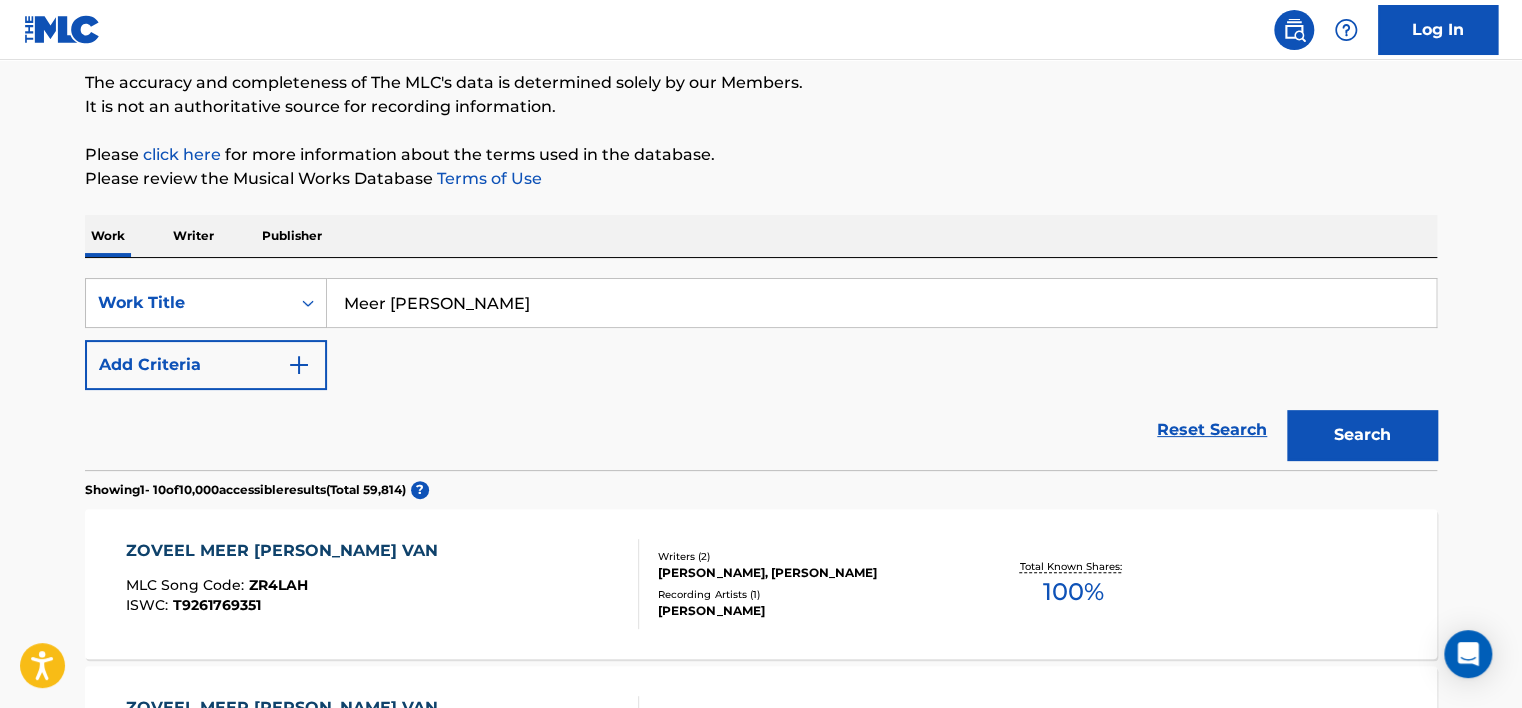 click on "Meer Dan Houden Van" at bounding box center (881, 303) 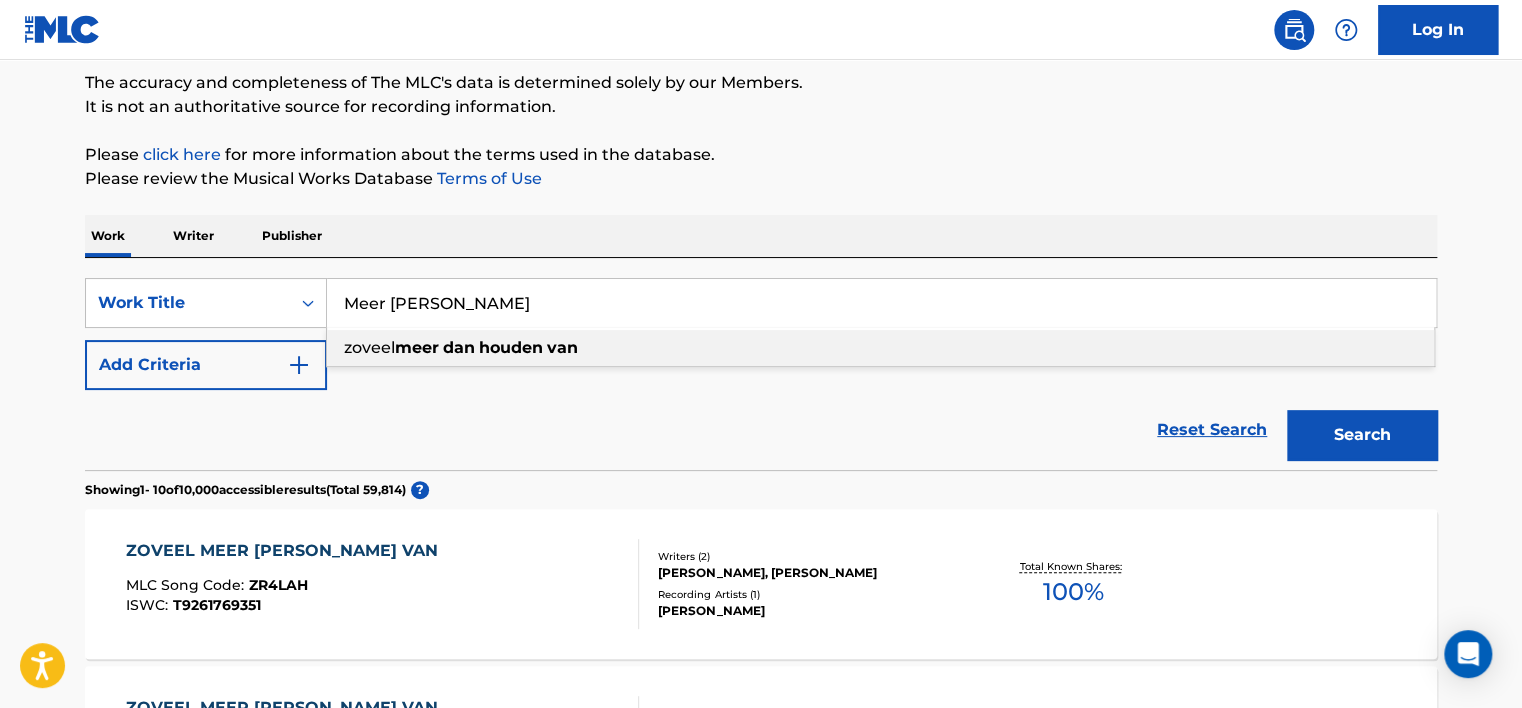 click on "Meer Dan Houden Van" at bounding box center [881, 303] 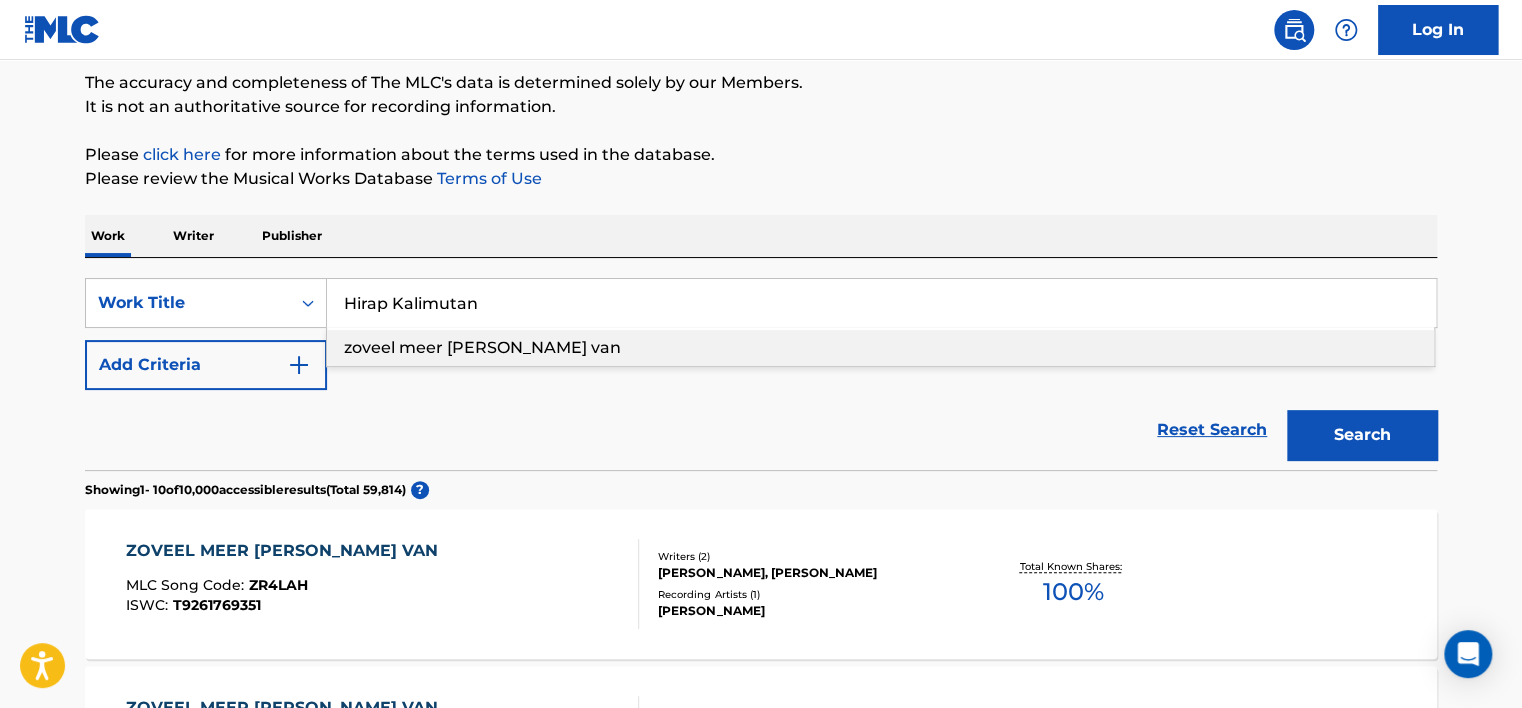 click on "The MLC Public Work Search The accuracy and completeness of The MLC's data is determined solely by our Members. It is not an authoritative source for recording information. Please   click here   for more information about the terms used in the database. Please review the Musical Works Database   Terms of Use Work Writer Publisher SearchWithCriteria24e8cb5d-a231-4af1-8f8c-5509b9badba5 Work Title Hirap Kalimutan zoveel meer dan houden van Add Criteria Reset Search Search Showing  1  -   10  of  10,000  accessible  results  (Total   59,814 ) ? ZOVEEL MEER DAN HOUDEN VAN MLC Song Code : ZR4LAH ISWC : T9261769351 Writers ( 2 ) FRANCOIS FRANS BAUER, LAURENS VAN WESSEL Recording Artists ( 1 ) FRANS BAUER Total Known Shares: 100 % ZOVEEL MEER DAN HOUDEN VAN MLC Song Code : ZV7AD0 ISWC : Writers ( 2 ) PIETER VAN SCHOOTEN, RENE J SCHUURMANS Recording Artists ( 0 ) Total Known Shares: 50 % HOUDEN VAN MLC Song Code : HG54FY ISWC : T9296611397 Writers ( 1 ) LEONARDUS A M LEON KUIJPERS Recording Artists ( 0 ) 100 % : ISWC" at bounding box center (761, 1059) 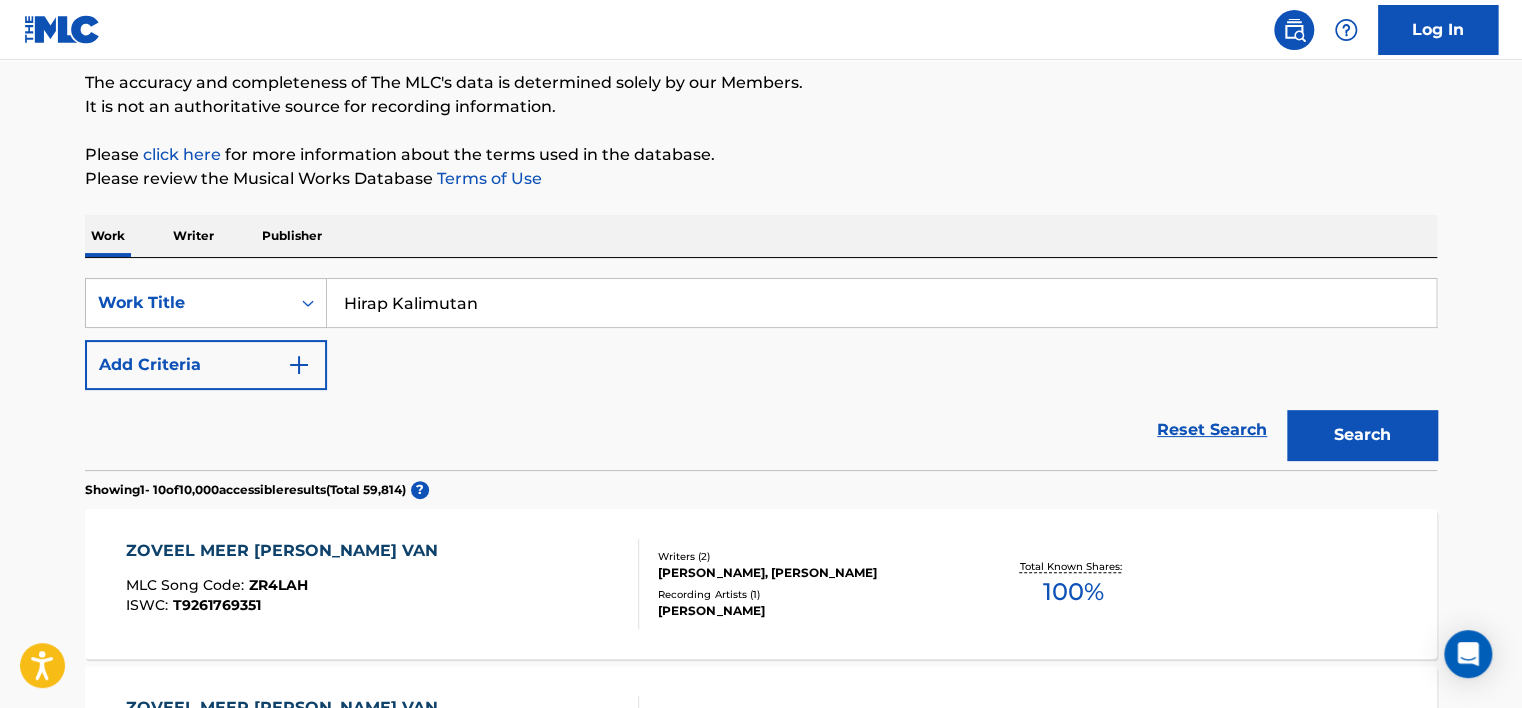 click on "Search" at bounding box center (1362, 435) 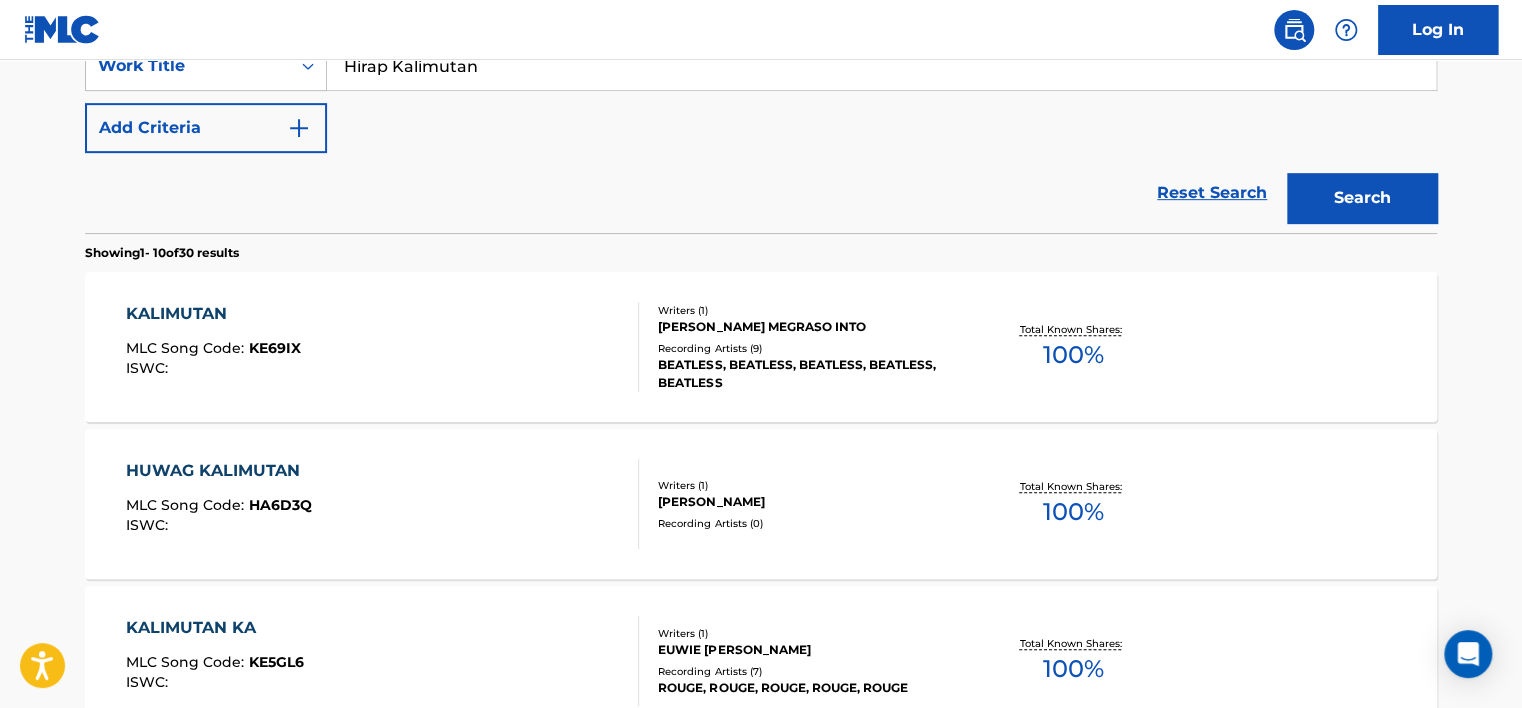 scroll, scrollTop: 167, scrollLeft: 0, axis: vertical 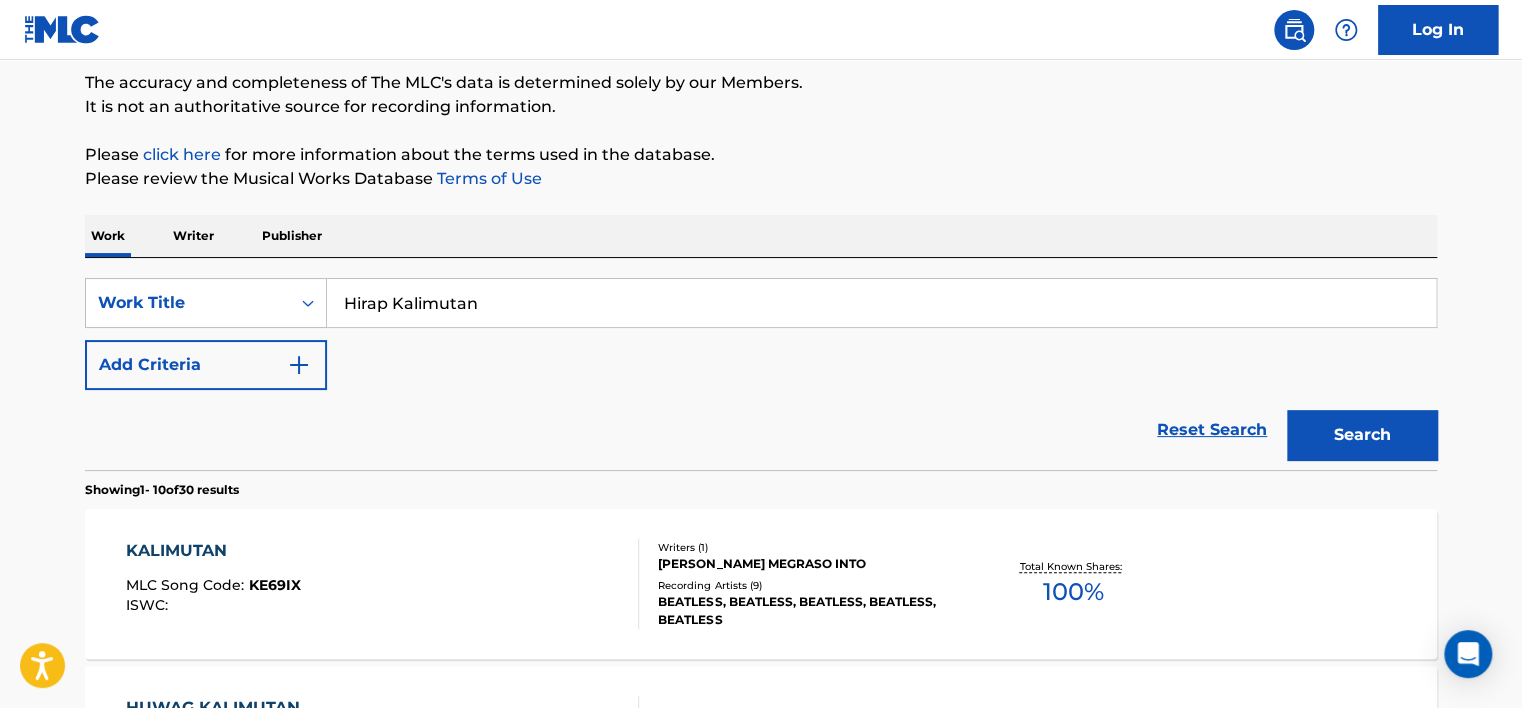 click on "Hirap Kalimutan" at bounding box center (881, 303) 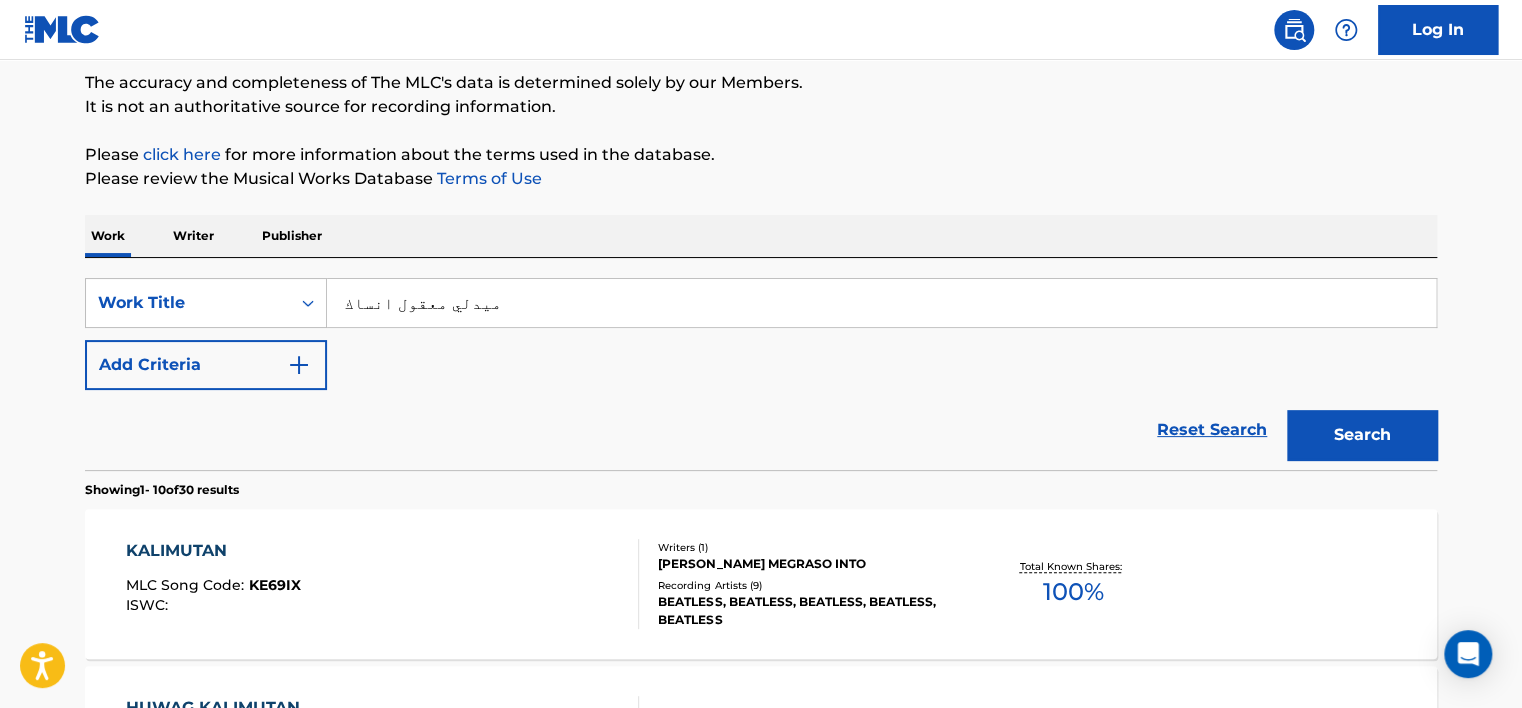 click on "Search" at bounding box center [1362, 435] 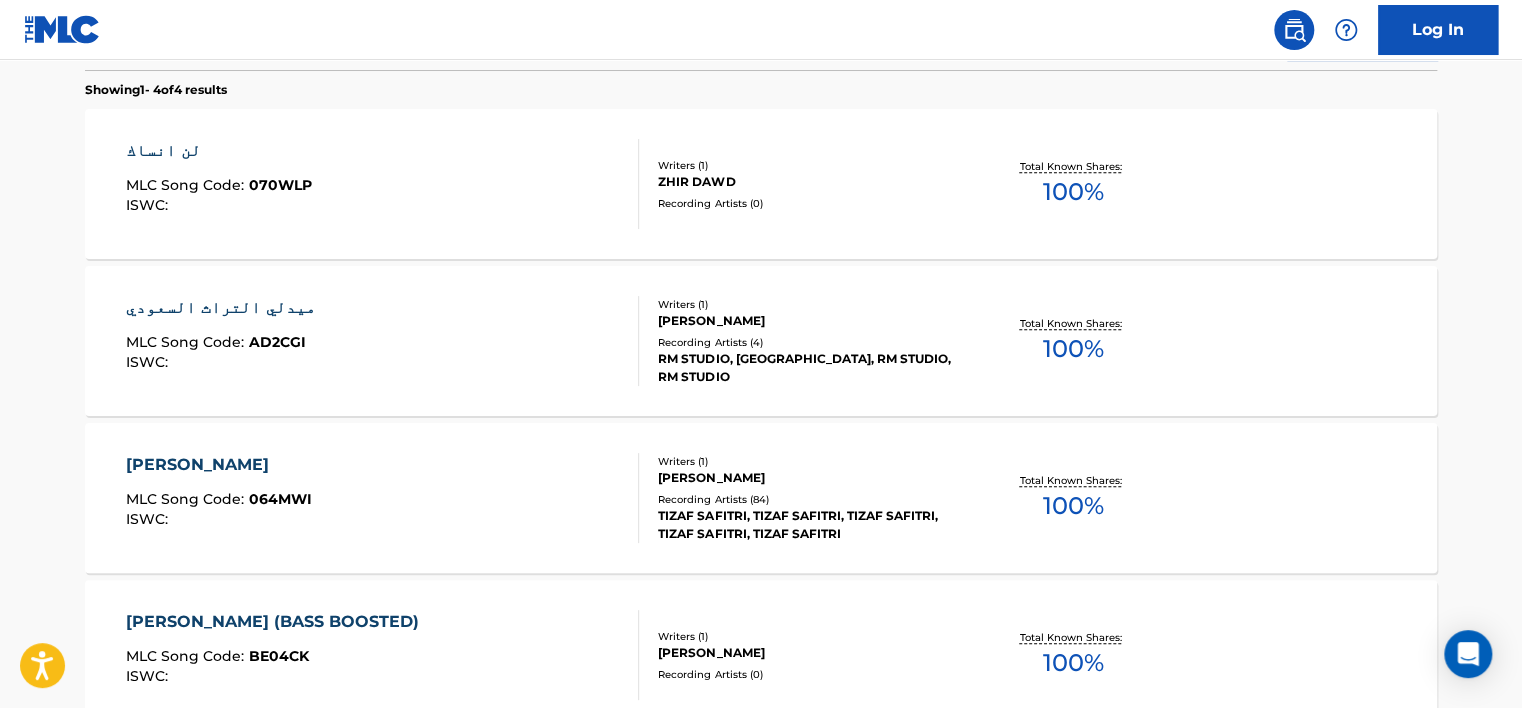 scroll, scrollTop: 116, scrollLeft: 0, axis: vertical 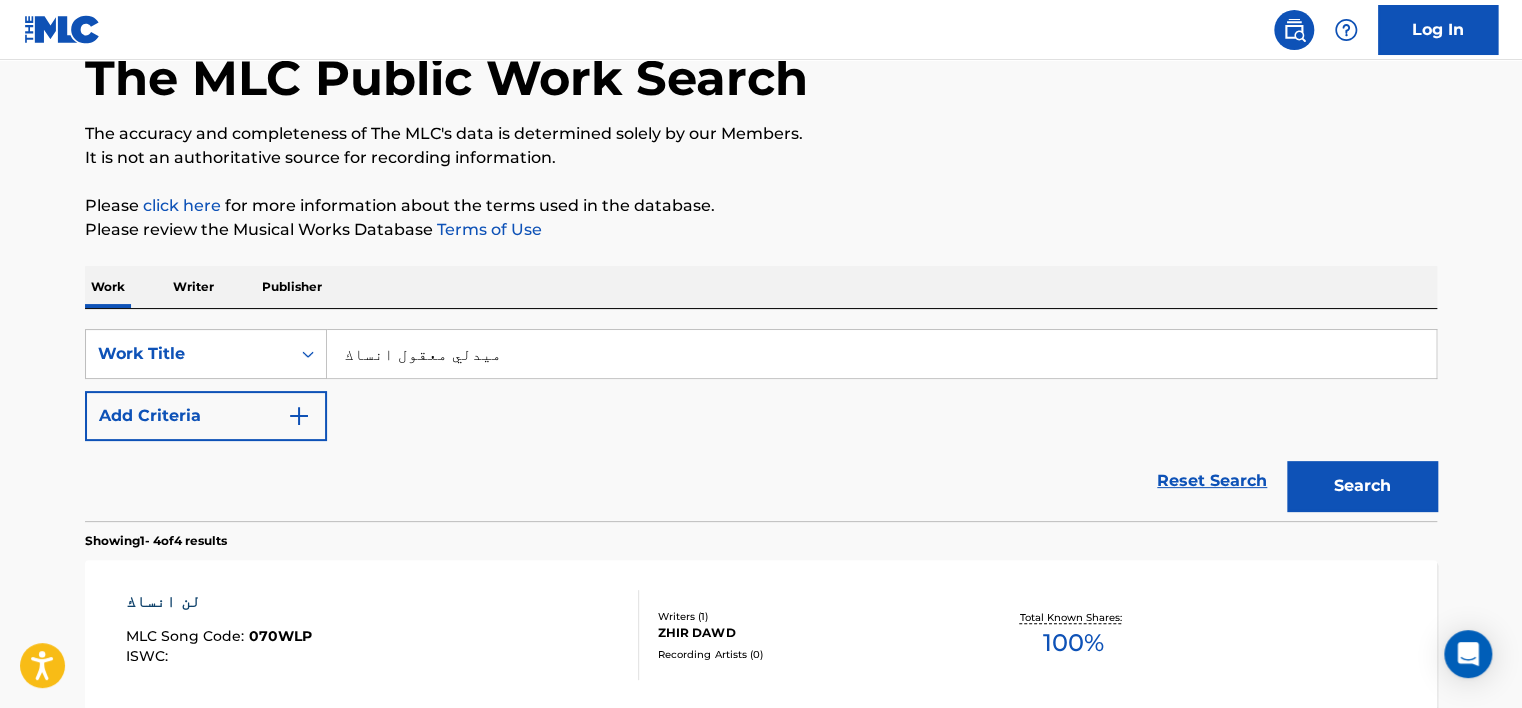click on "ميدلي معقول انساك" at bounding box center [881, 354] 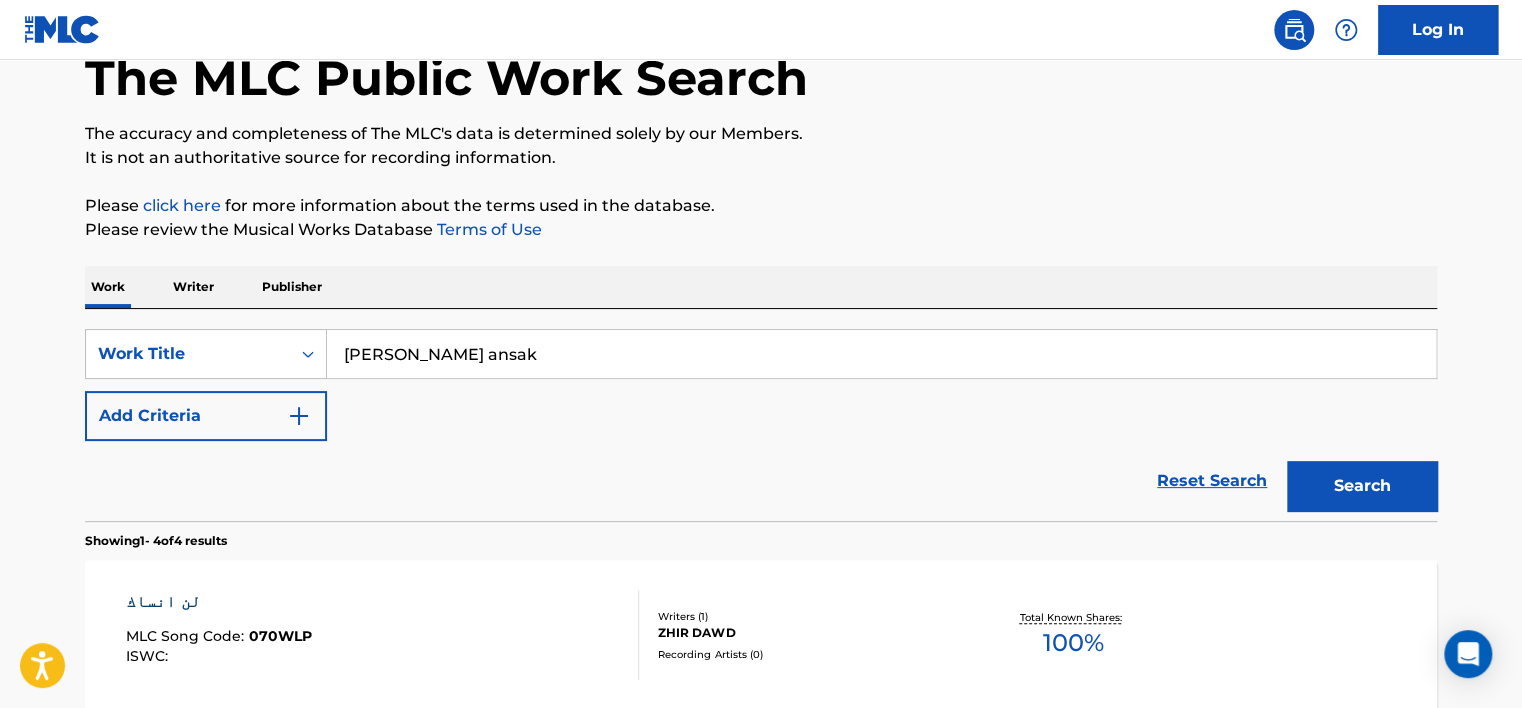 click on "Search" at bounding box center [1362, 486] 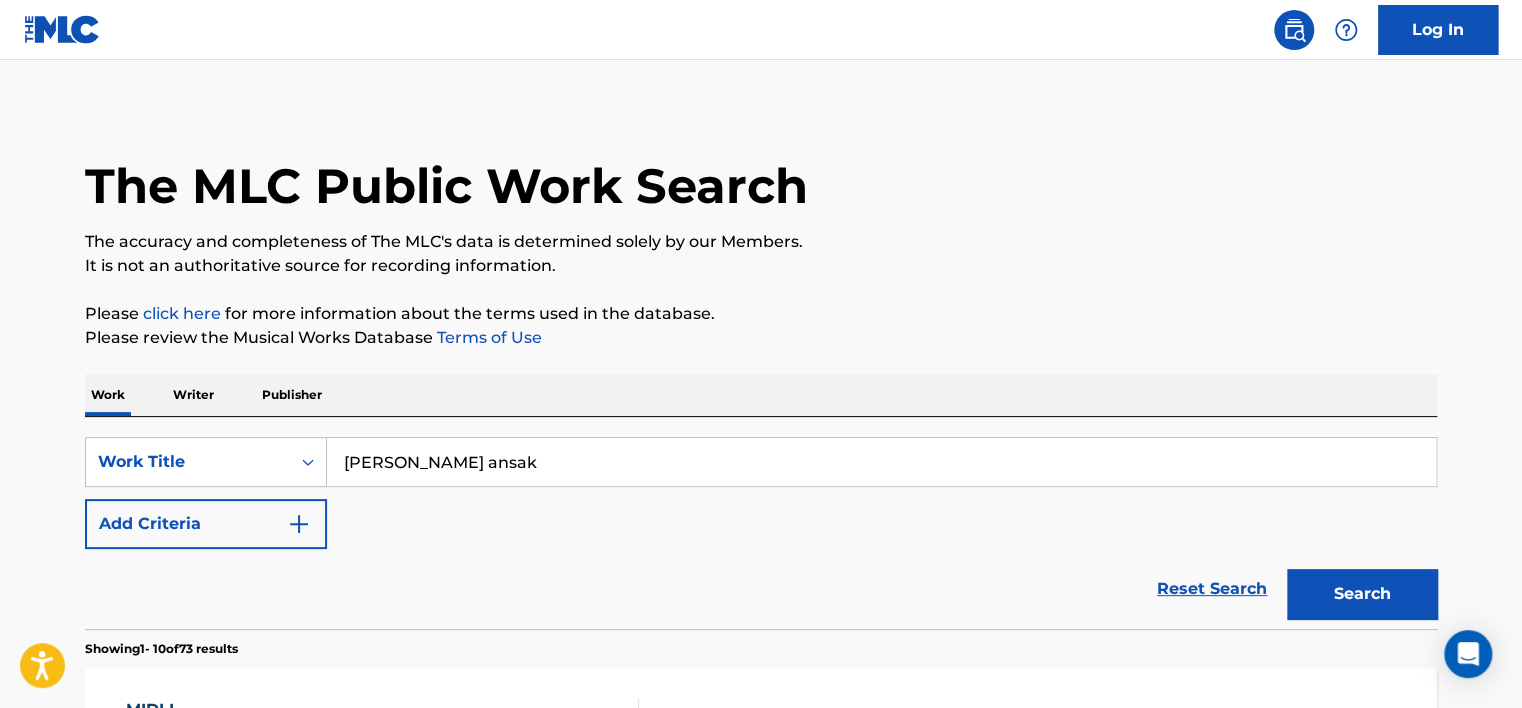 scroll, scrollTop: 0, scrollLeft: 0, axis: both 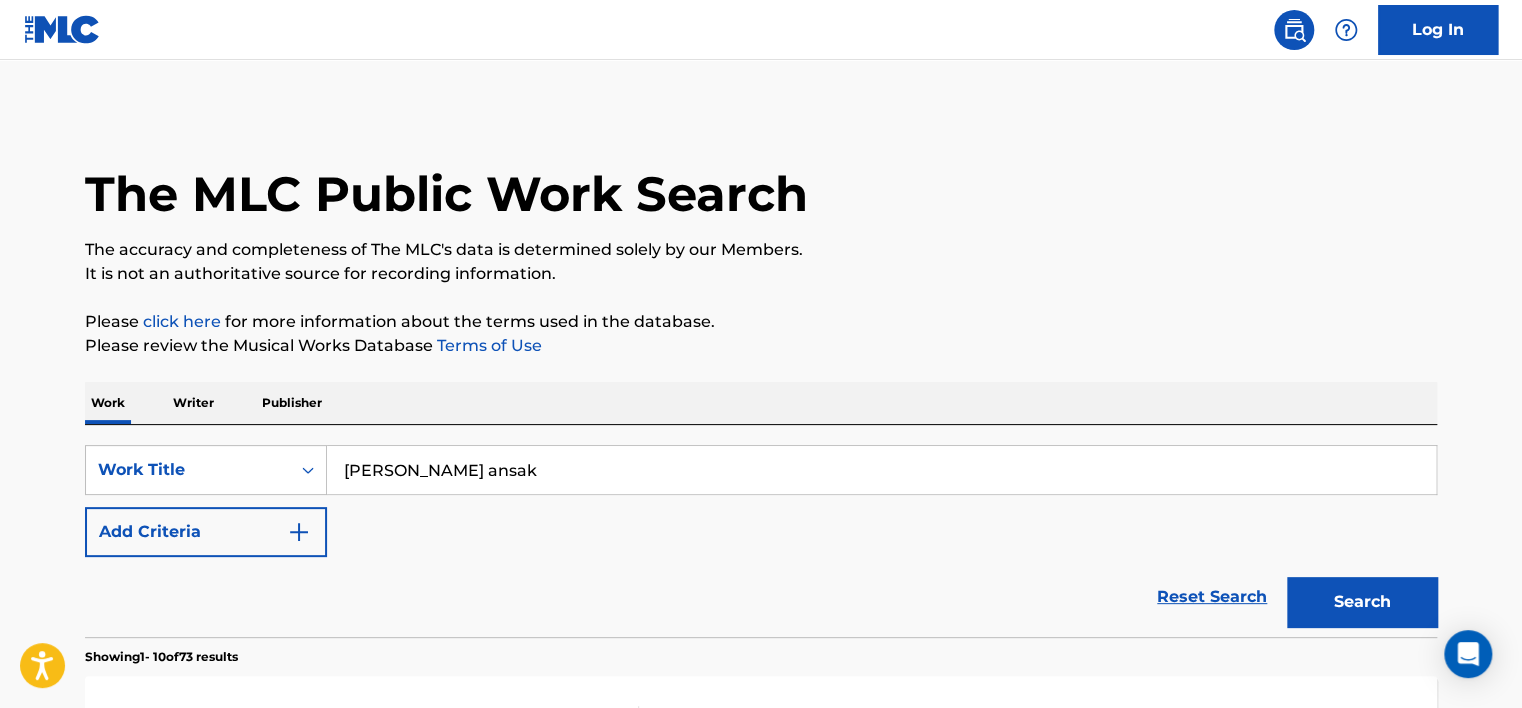 click on "midli maequl ansak" at bounding box center [881, 470] 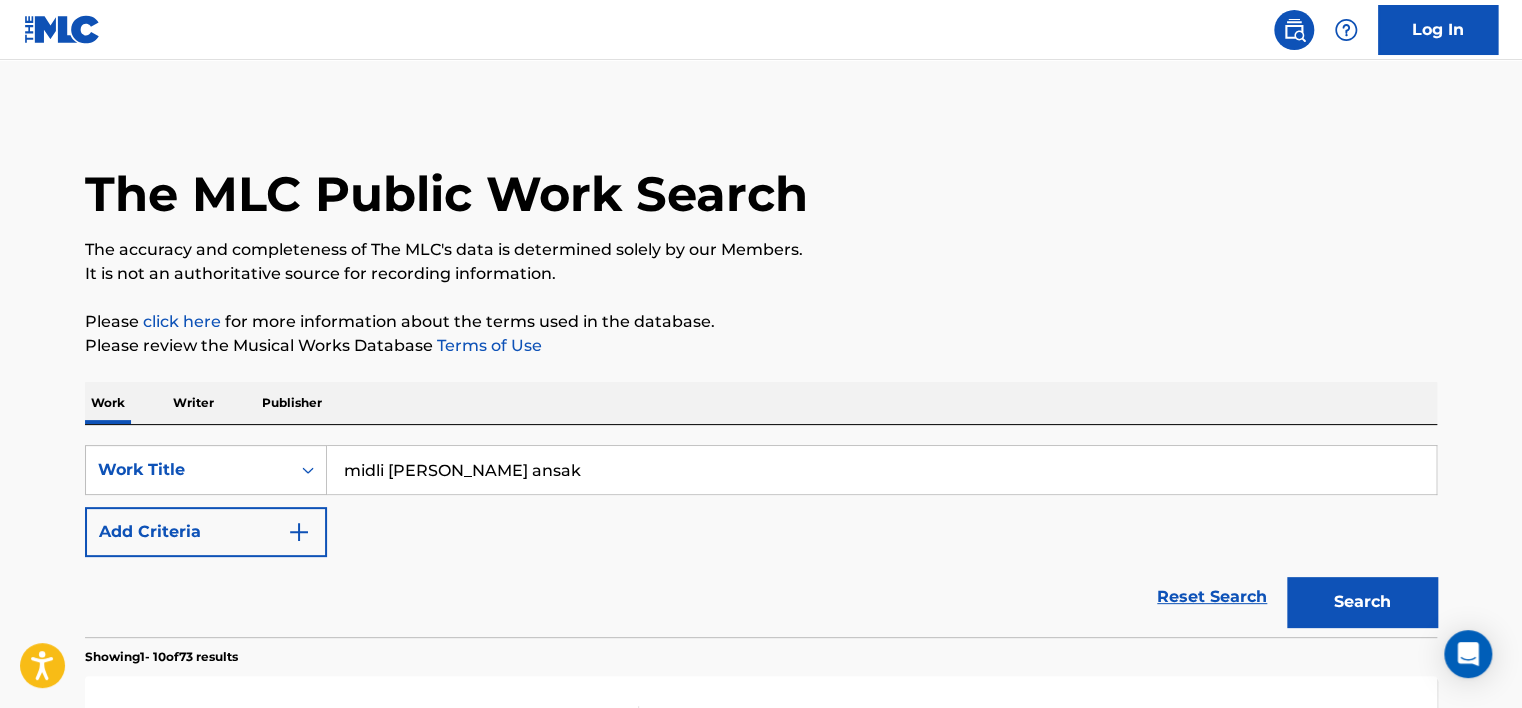 click on "Search" at bounding box center (1362, 602) 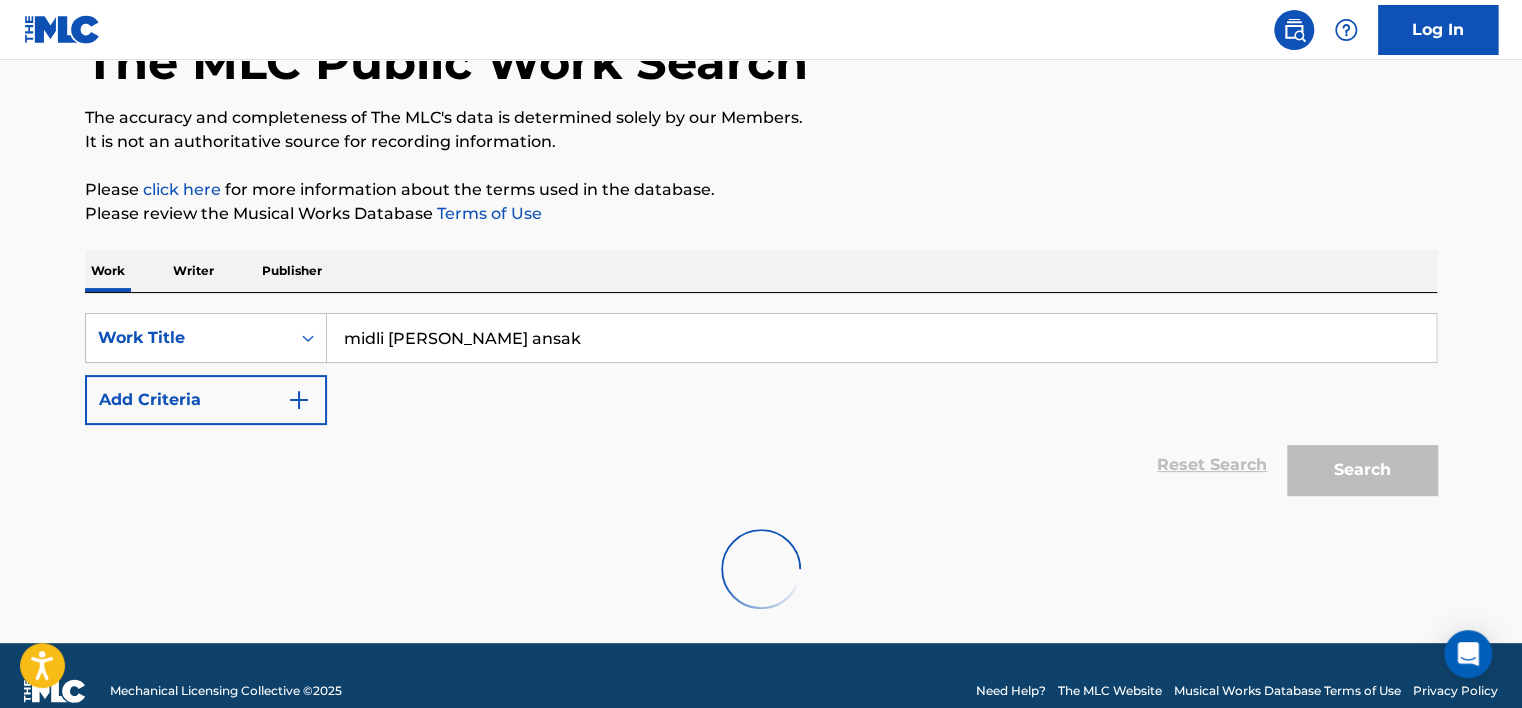 scroll, scrollTop: 163, scrollLeft: 0, axis: vertical 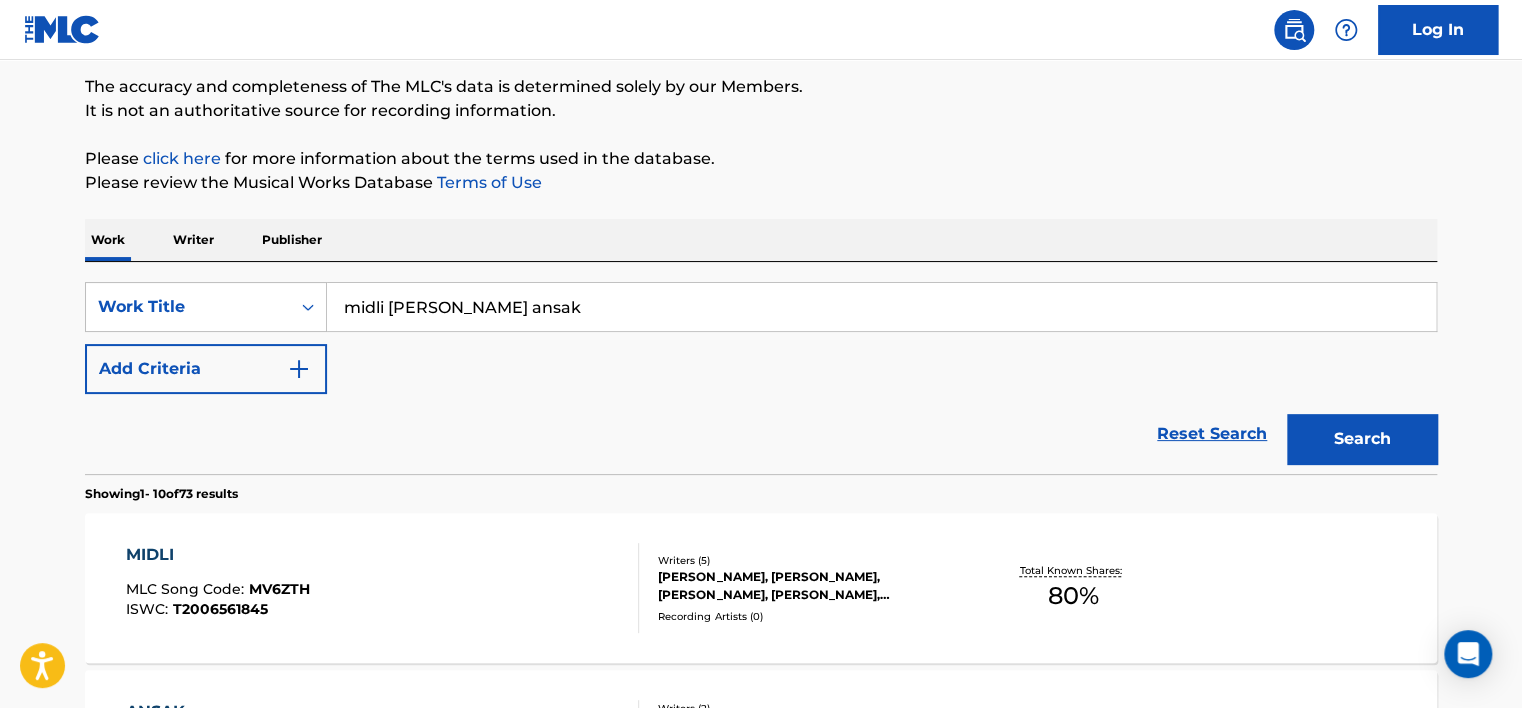 click on "midli maqul ansak" at bounding box center (881, 307) 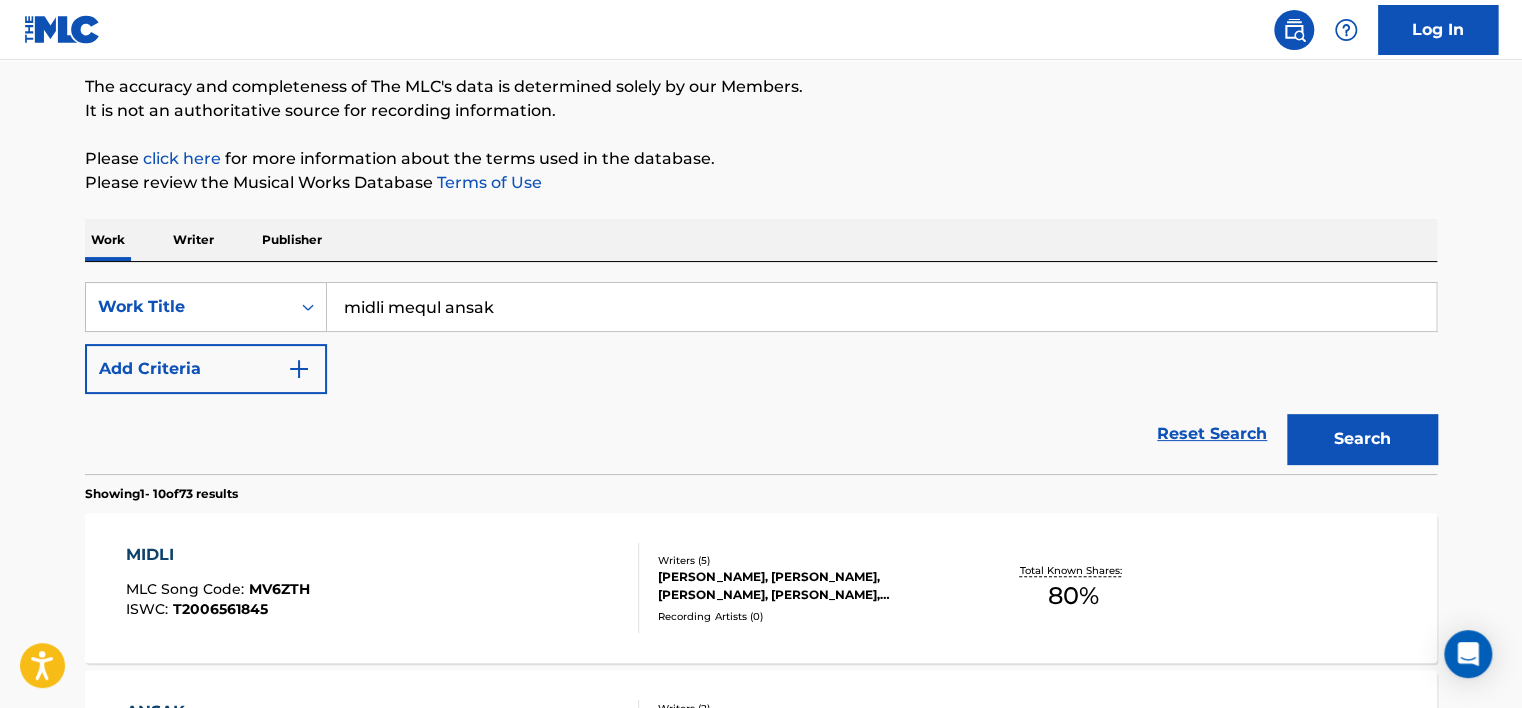 click on "Search" at bounding box center [1362, 439] 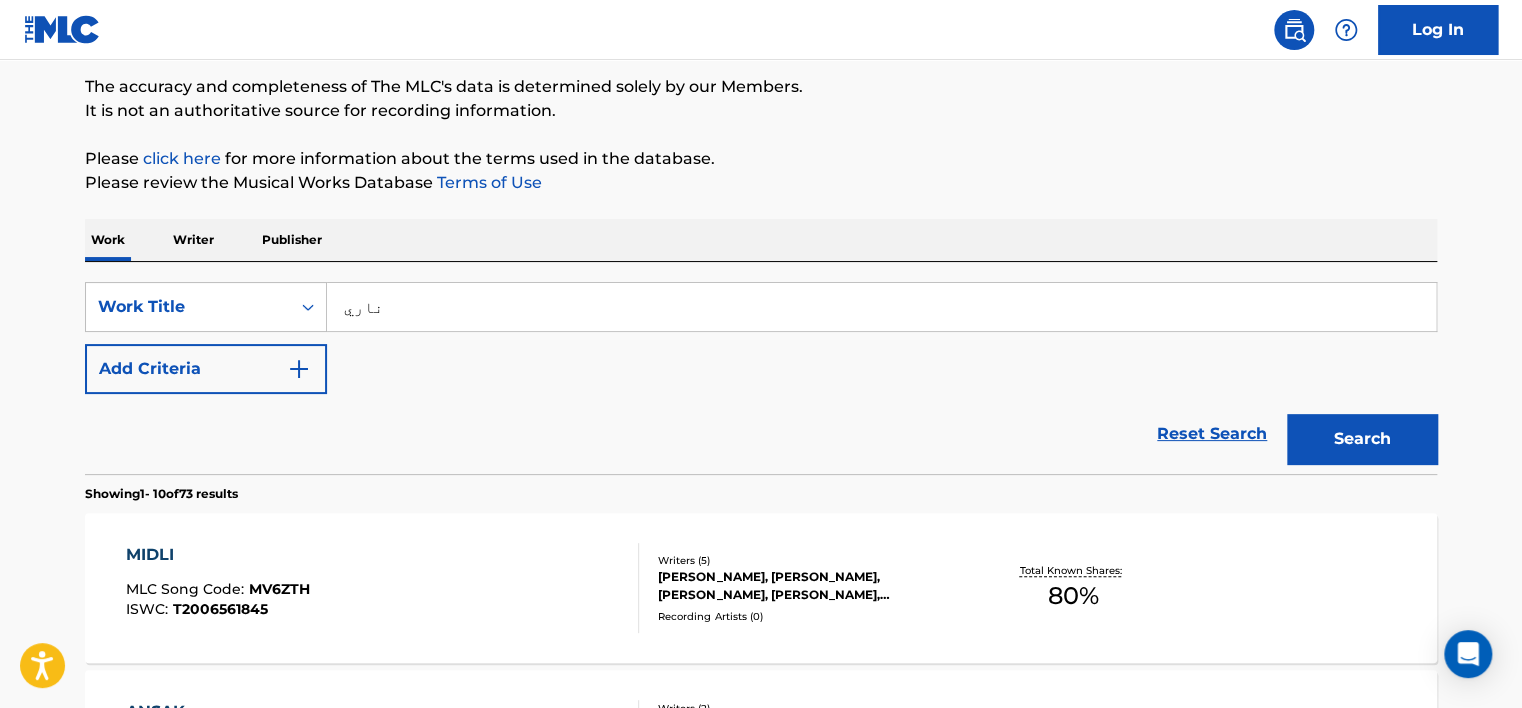 click on "Search" at bounding box center [1362, 439] 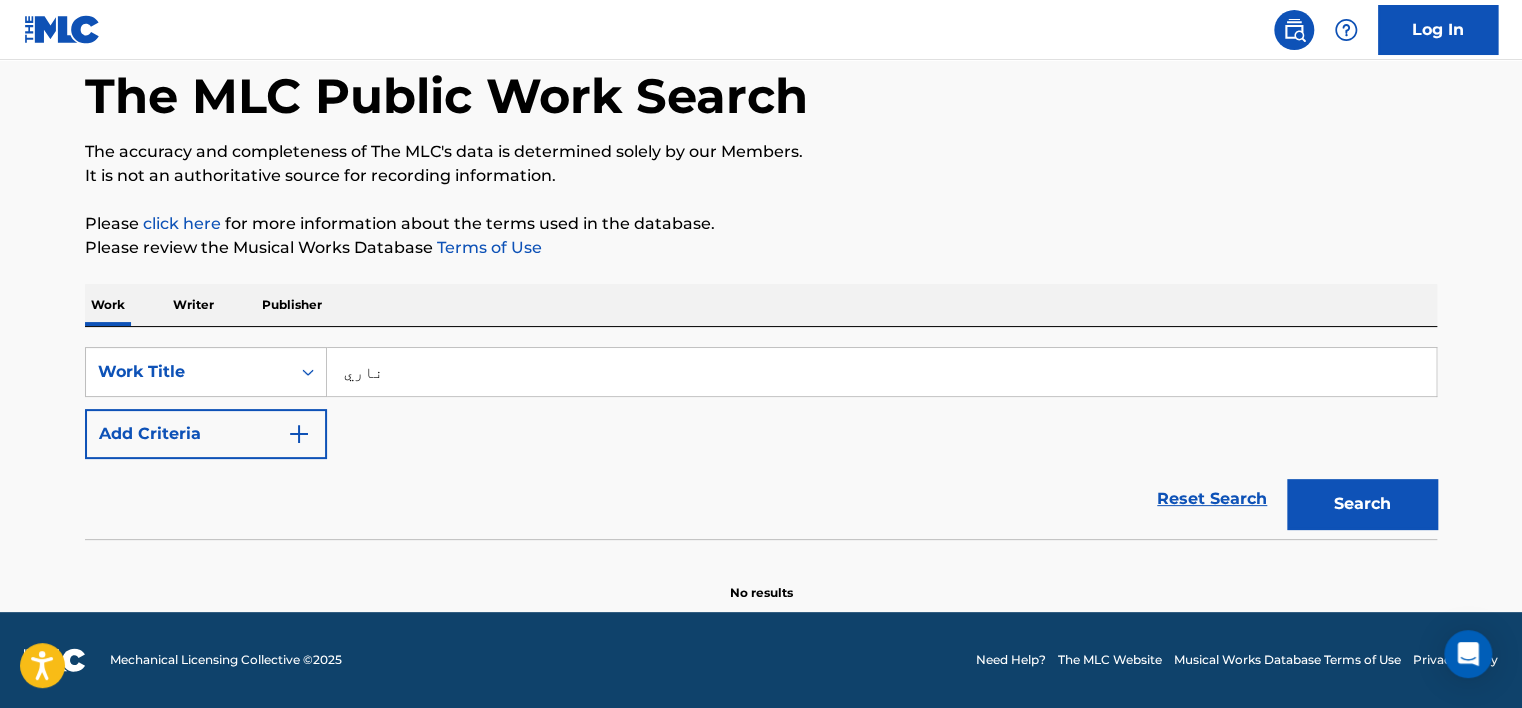 scroll, scrollTop: 97, scrollLeft: 0, axis: vertical 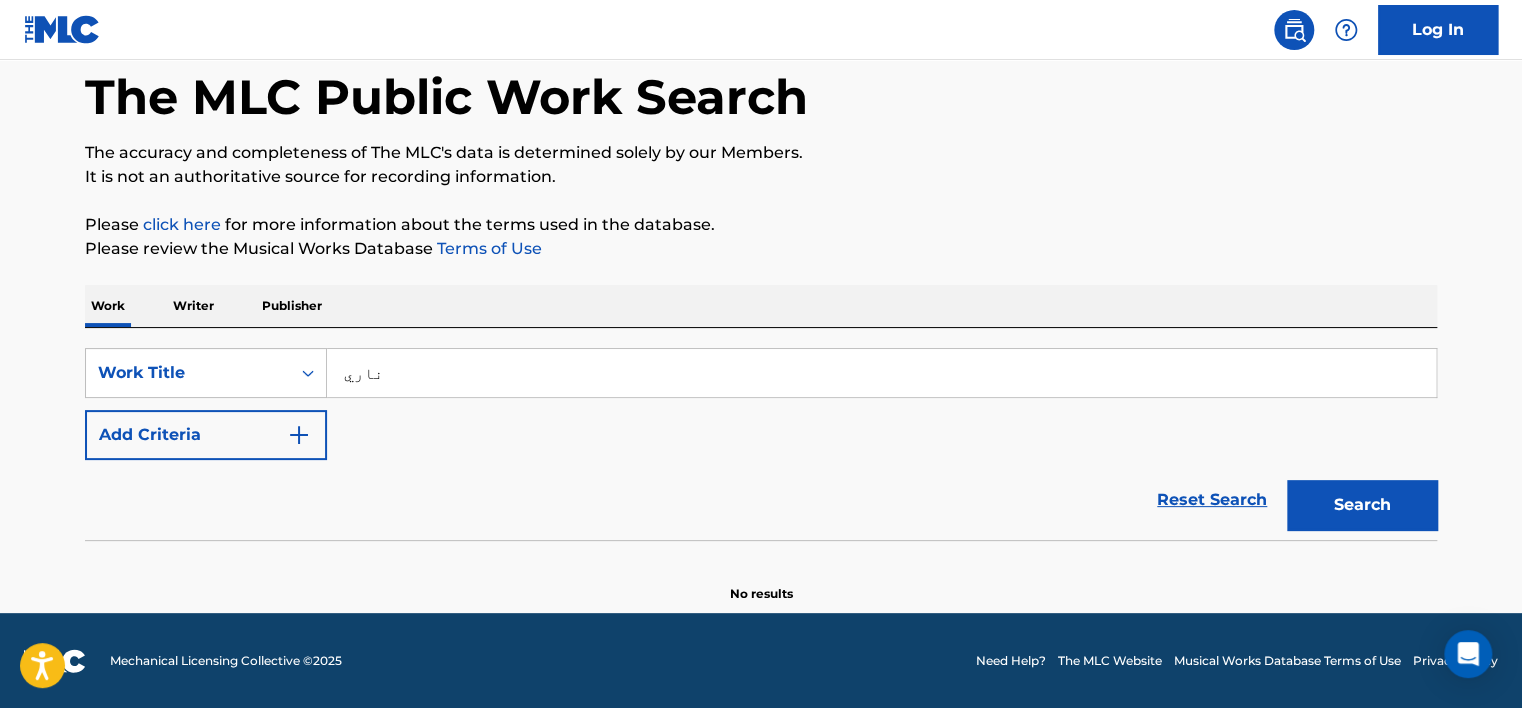 click on "ناري" at bounding box center (881, 373) 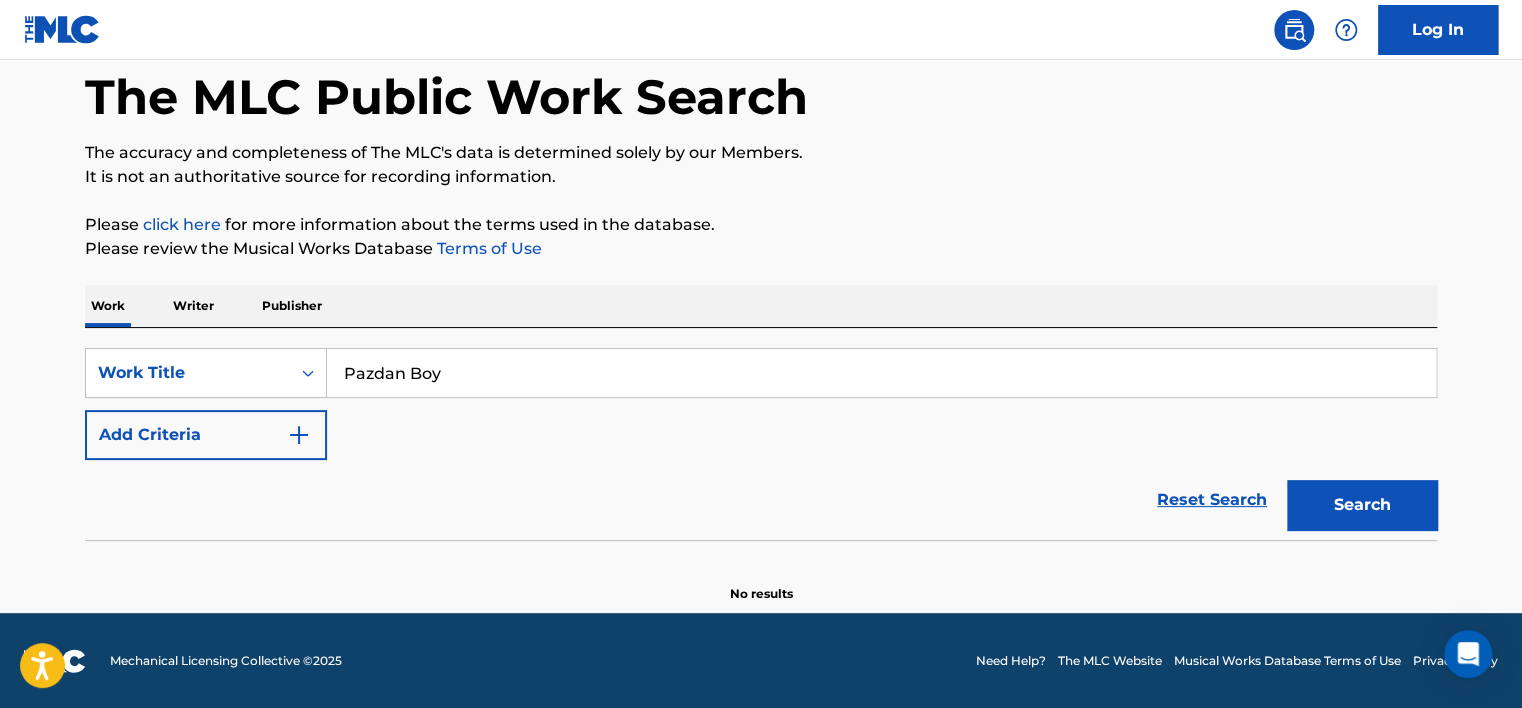 click on "Search" at bounding box center [1362, 505] 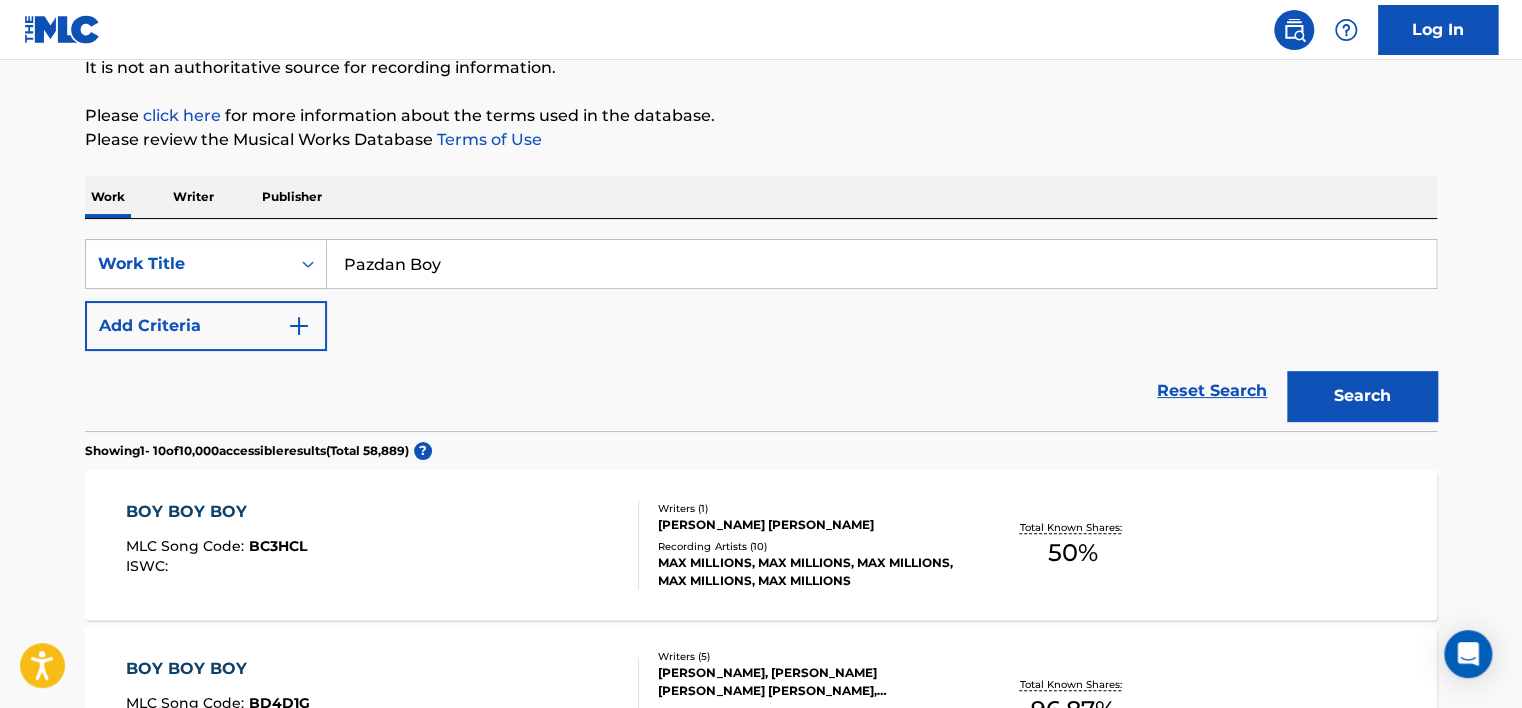 scroll, scrollTop: 297, scrollLeft: 0, axis: vertical 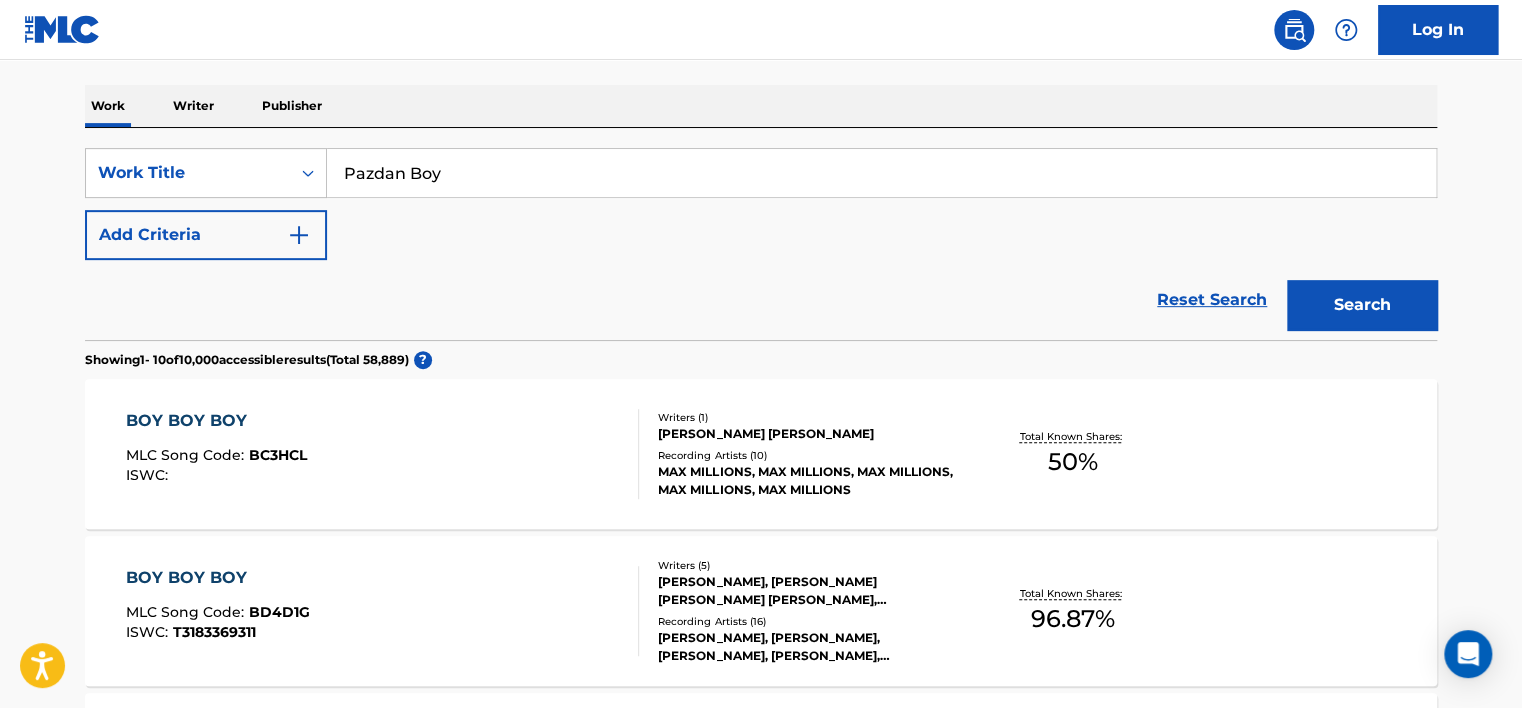 click on "Pazdan Boy" at bounding box center (881, 173) 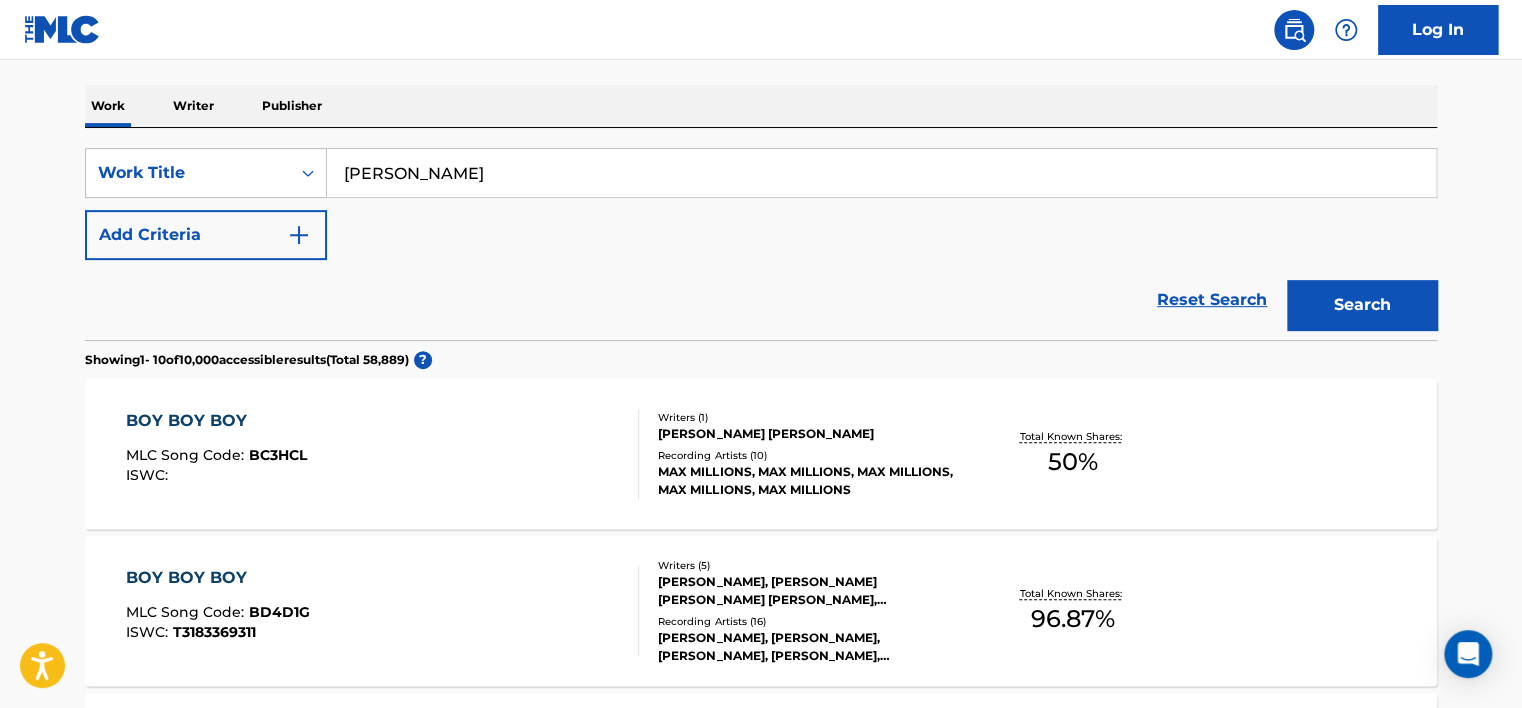 type on "Amar Ma Laqait" 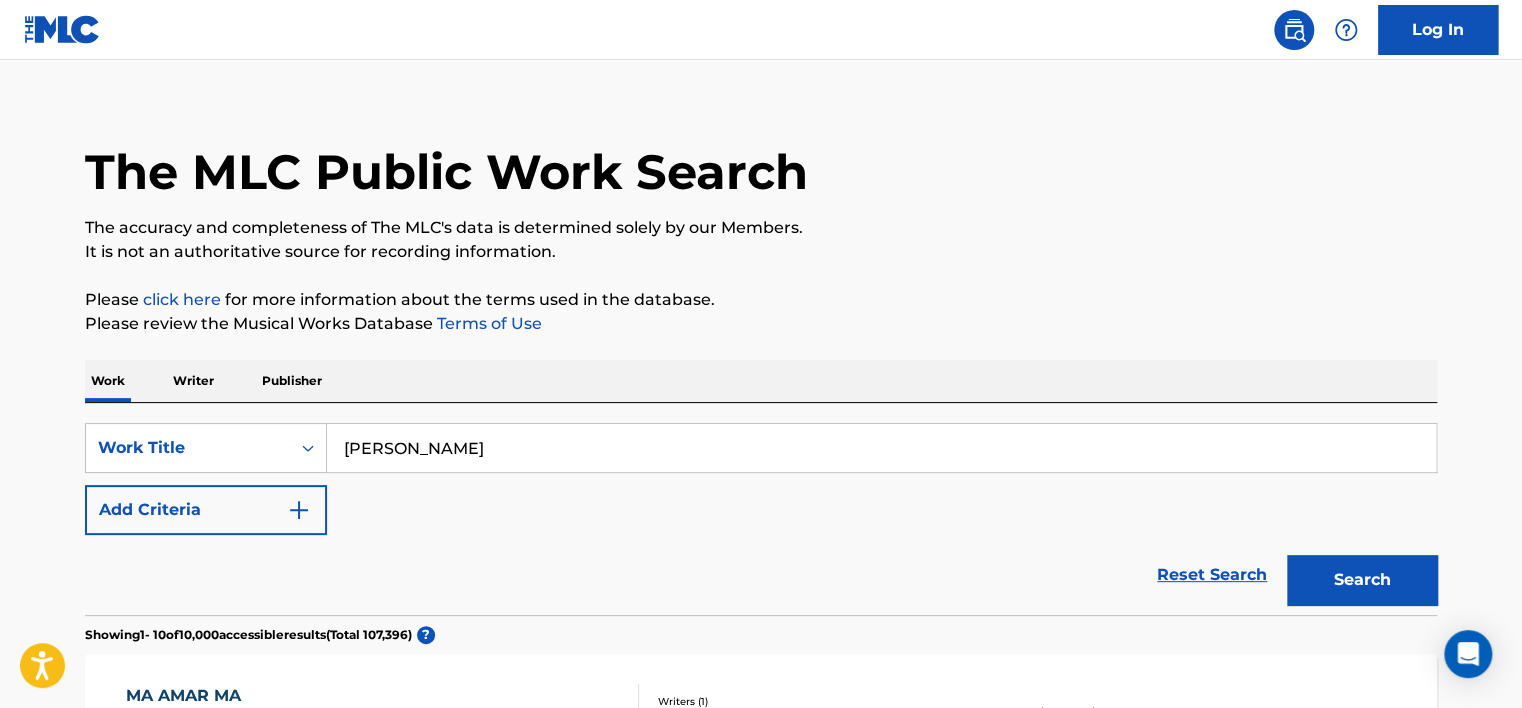scroll, scrollTop: 0, scrollLeft: 0, axis: both 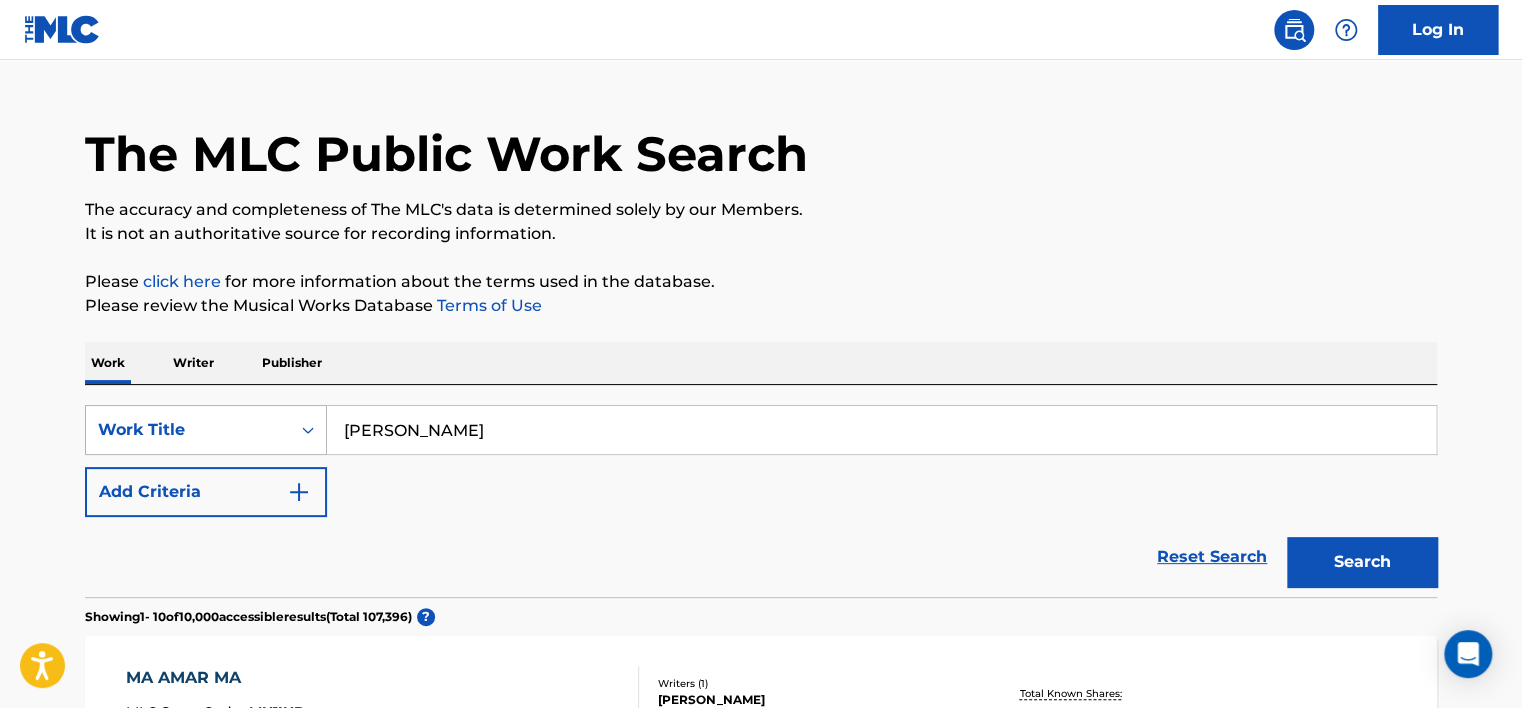 click on "Work Title" at bounding box center (206, 430) 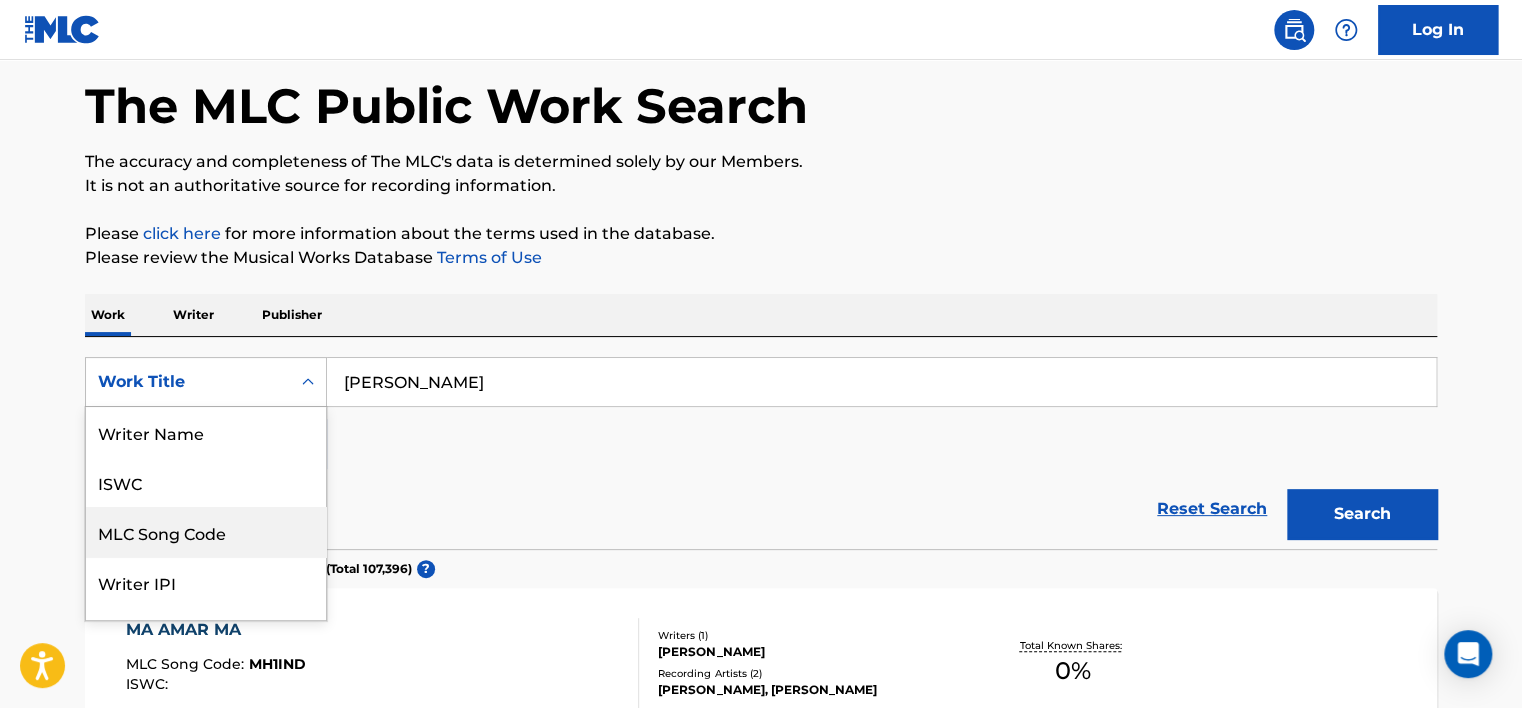 scroll, scrollTop: 100, scrollLeft: 0, axis: vertical 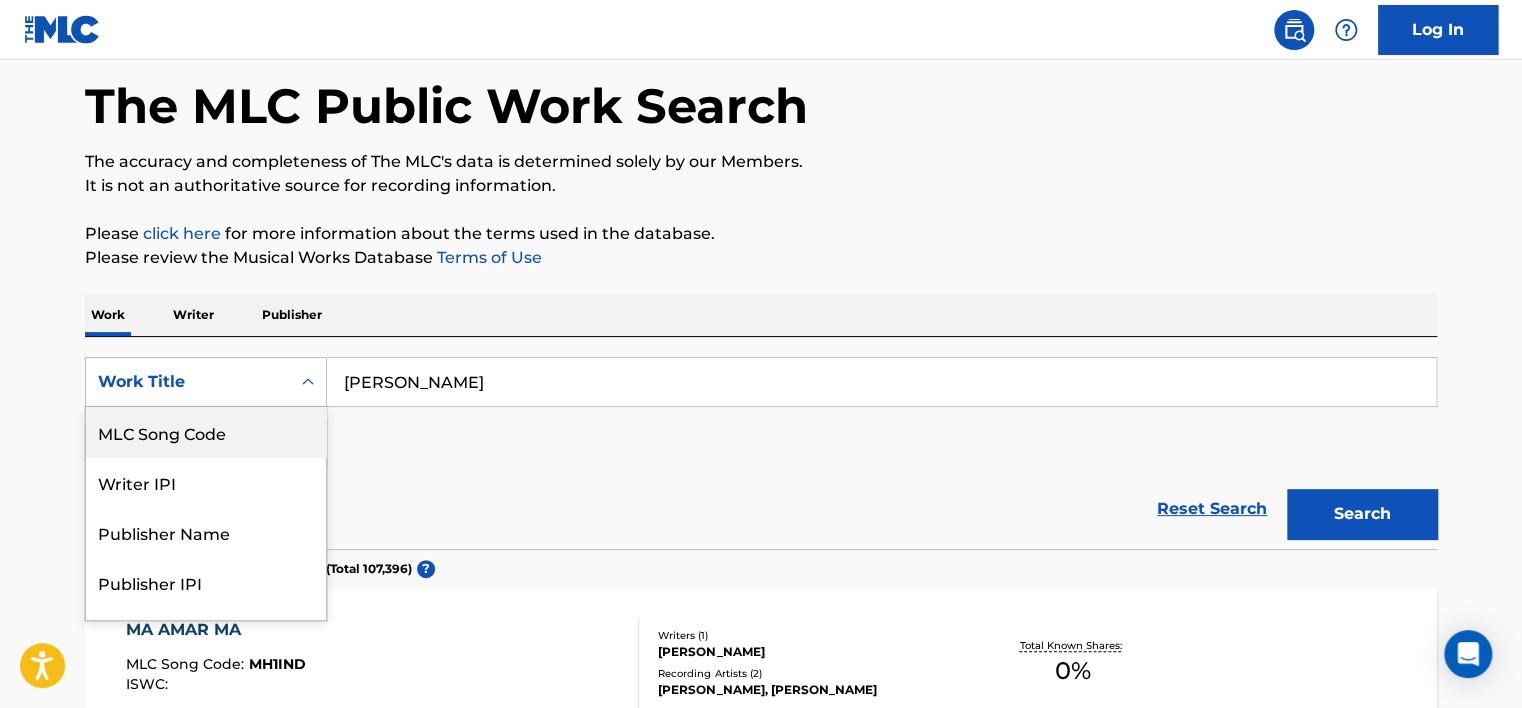 click on "MLC Song Code" at bounding box center (206, 432) 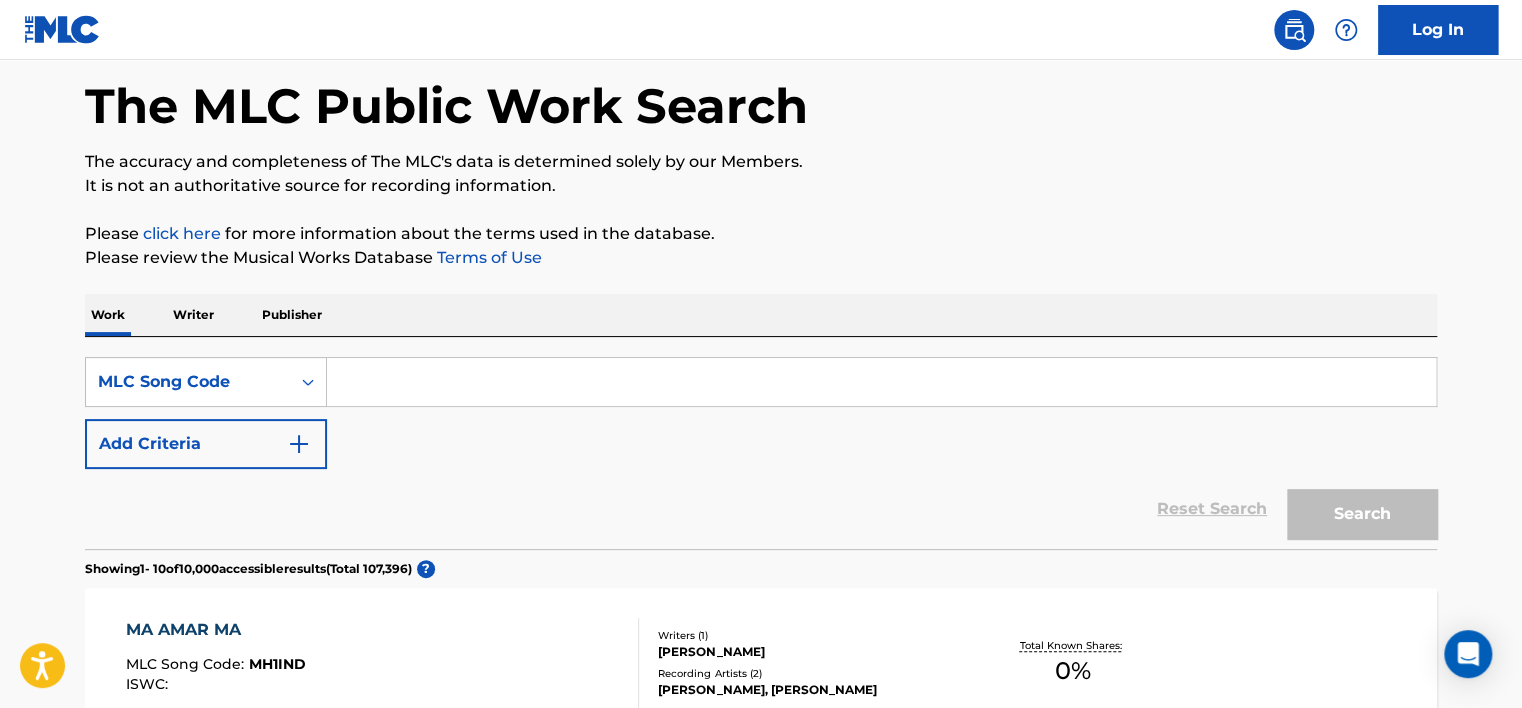 click at bounding box center [881, 382] 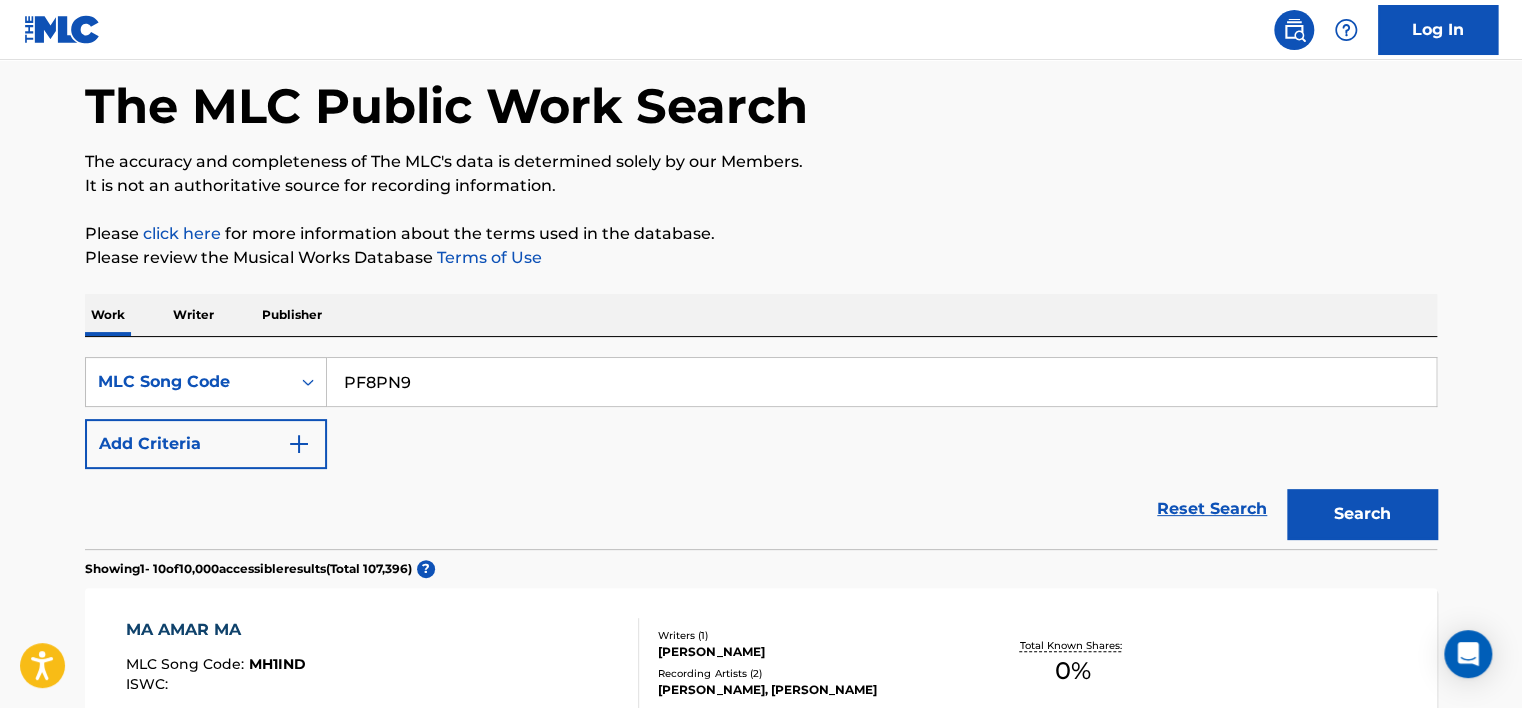 type on "PF8PN9" 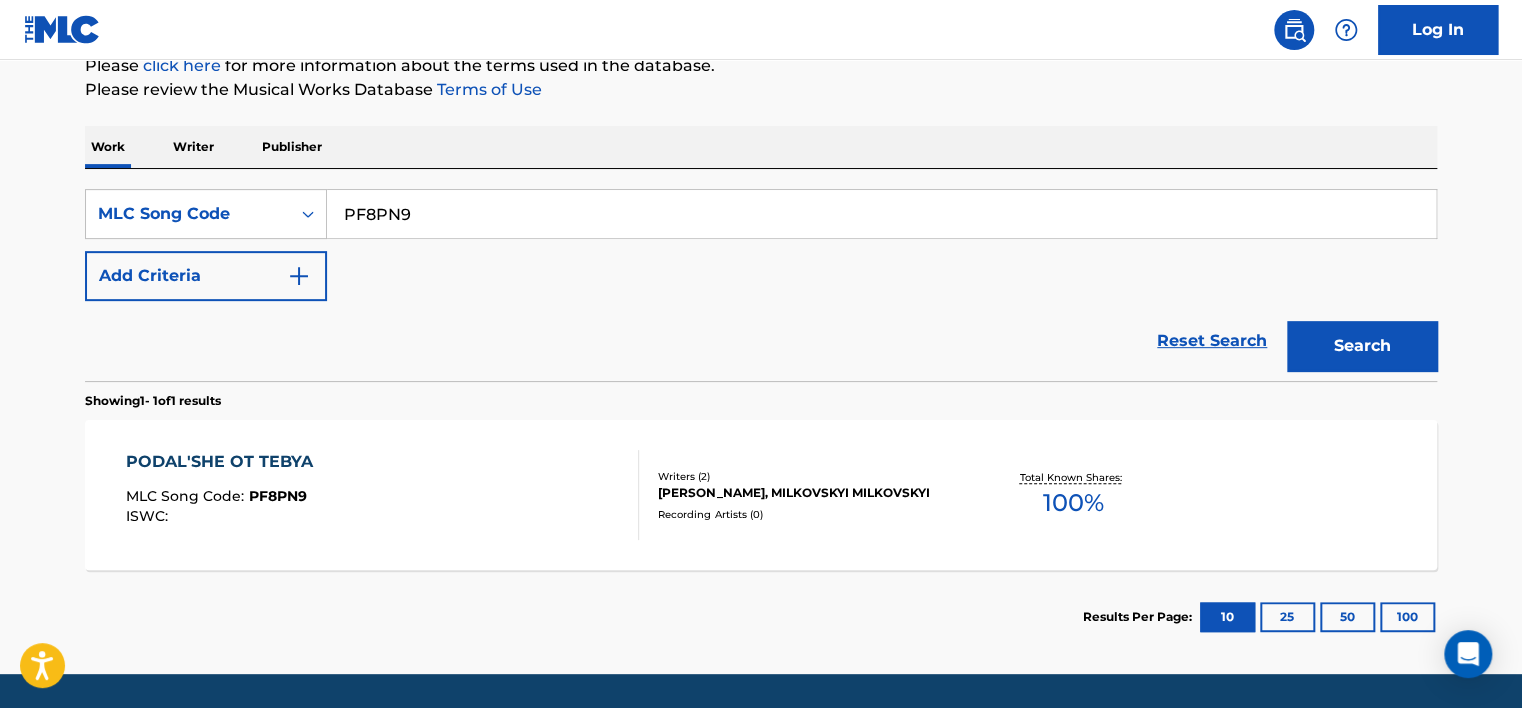 scroll, scrollTop: 263, scrollLeft: 0, axis: vertical 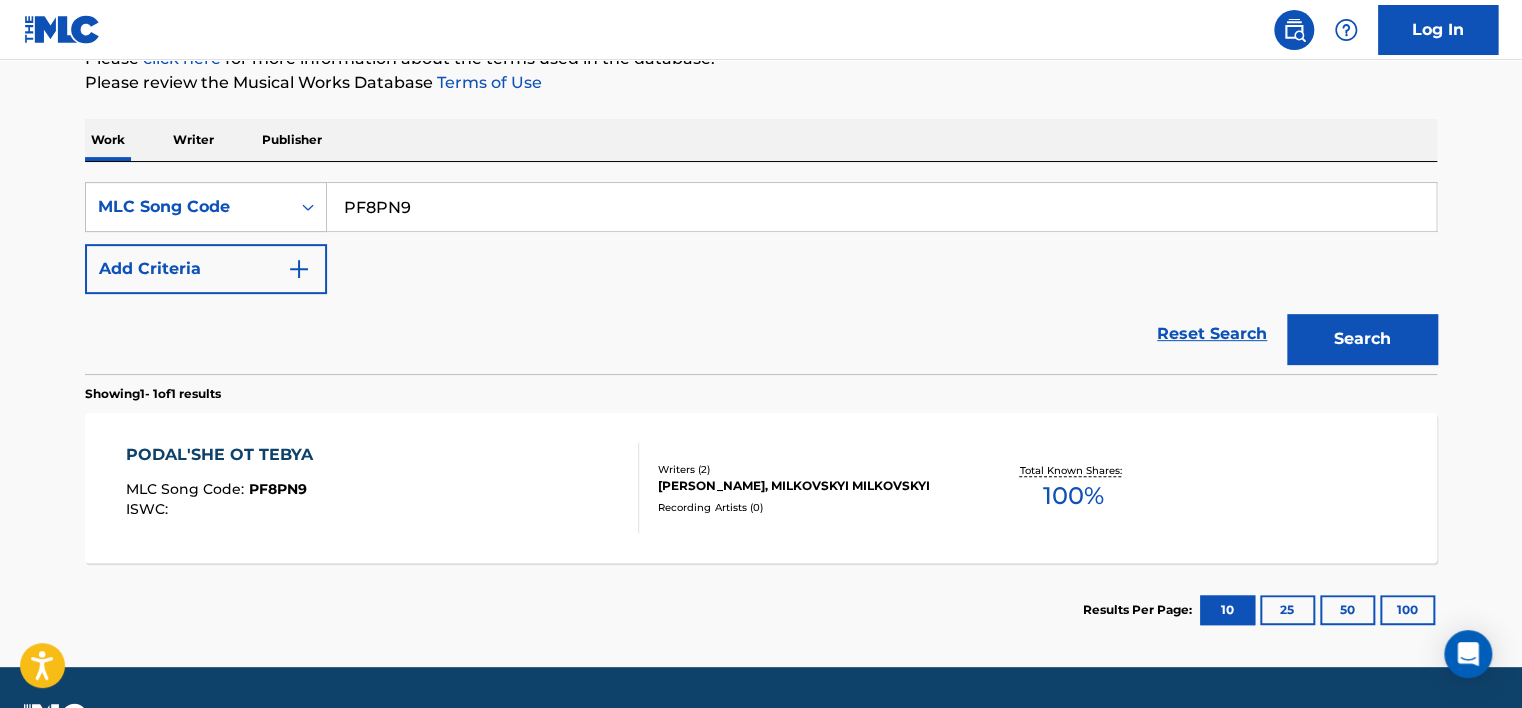 click on "PODAL'SHE OT TEBYA MLC Song Code : PF8PN9 ISWC :" at bounding box center [383, 488] 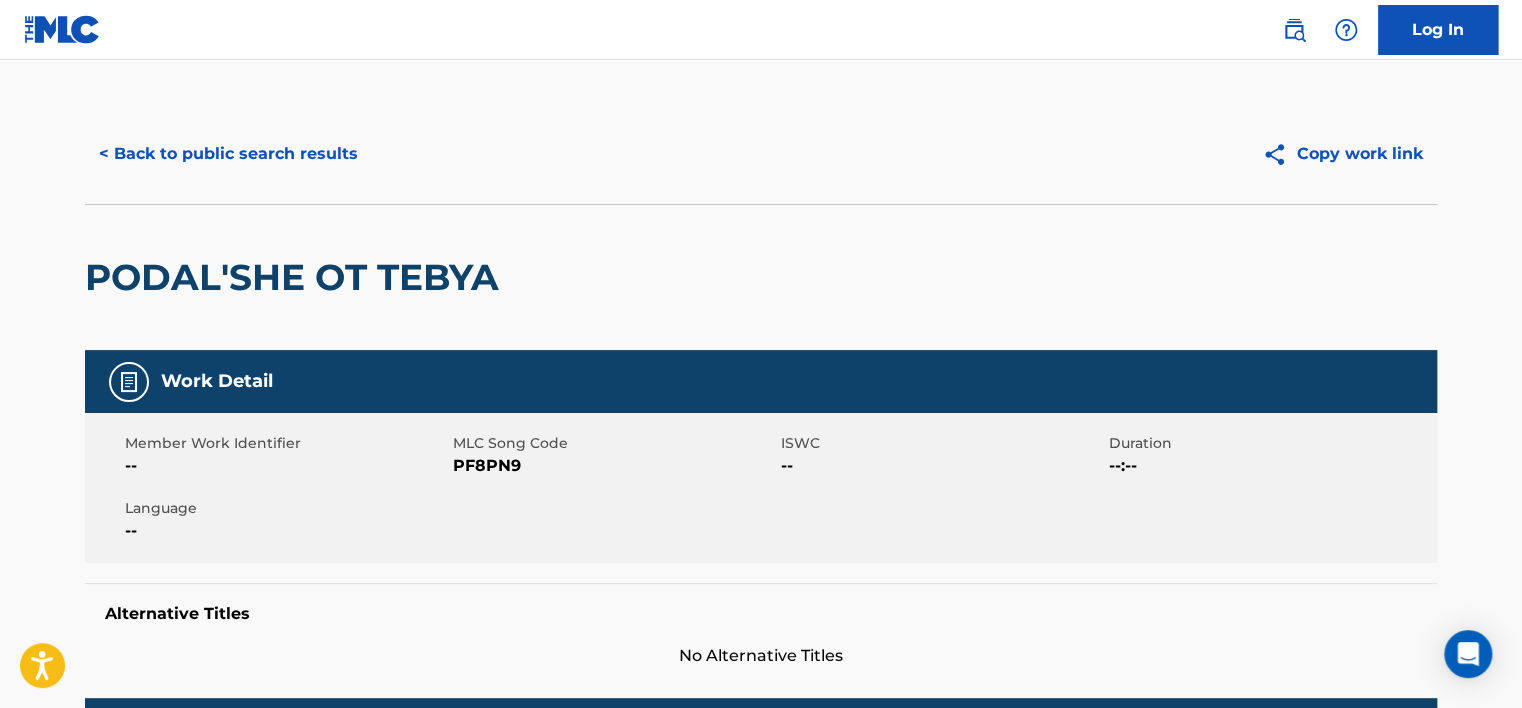 scroll, scrollTop: 0, scrollLeft: 0, axis: both 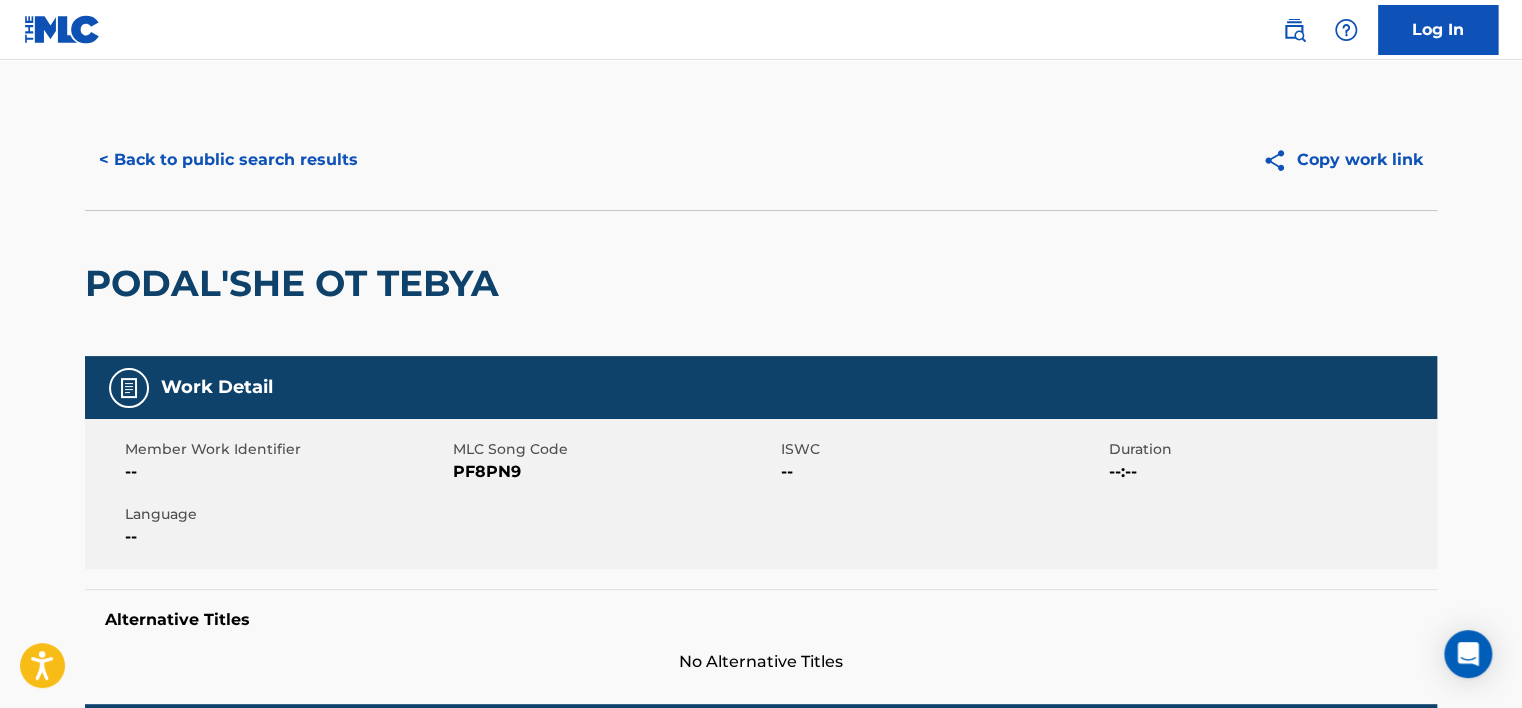 click on "< Back to public search results" at bounding box center [228, 160] 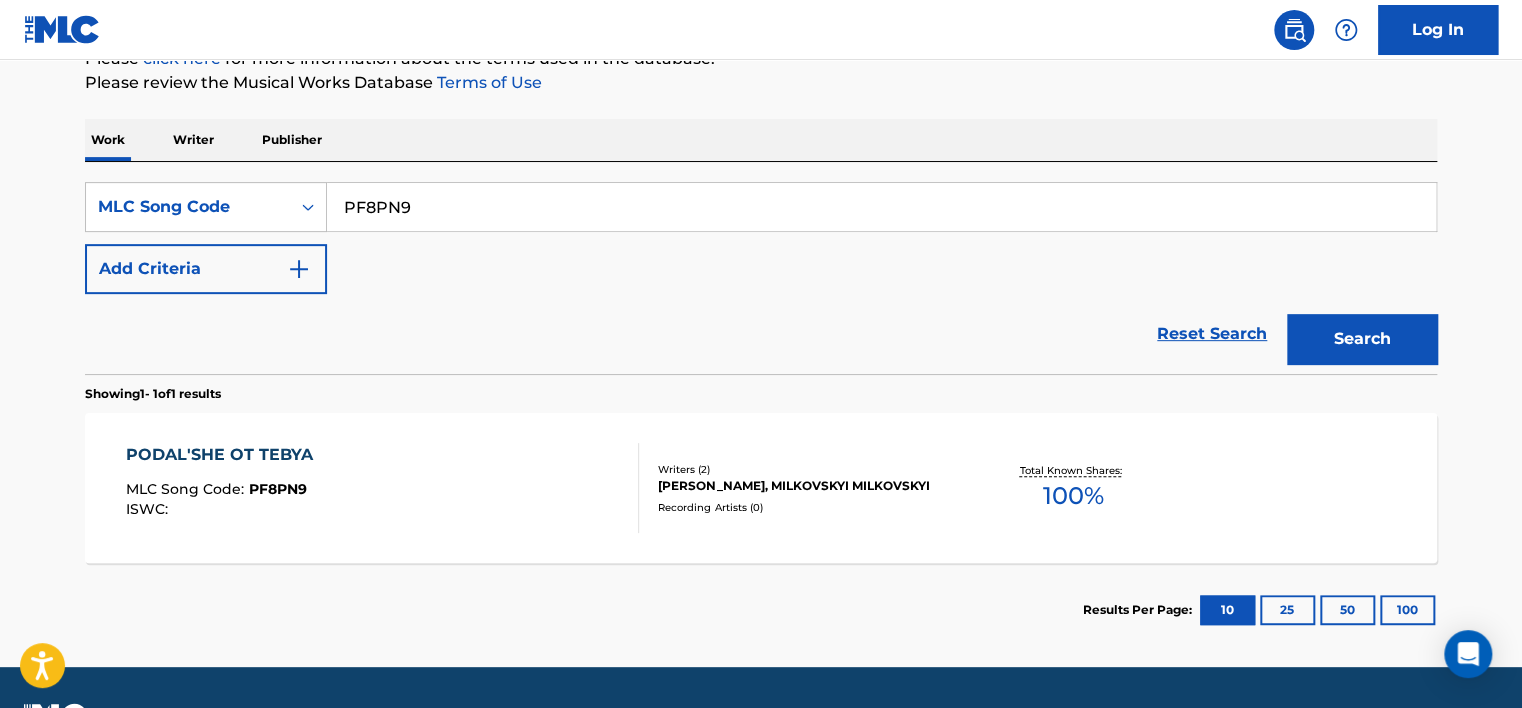 click on "PF8PN9" at bounding box center [881, 207] 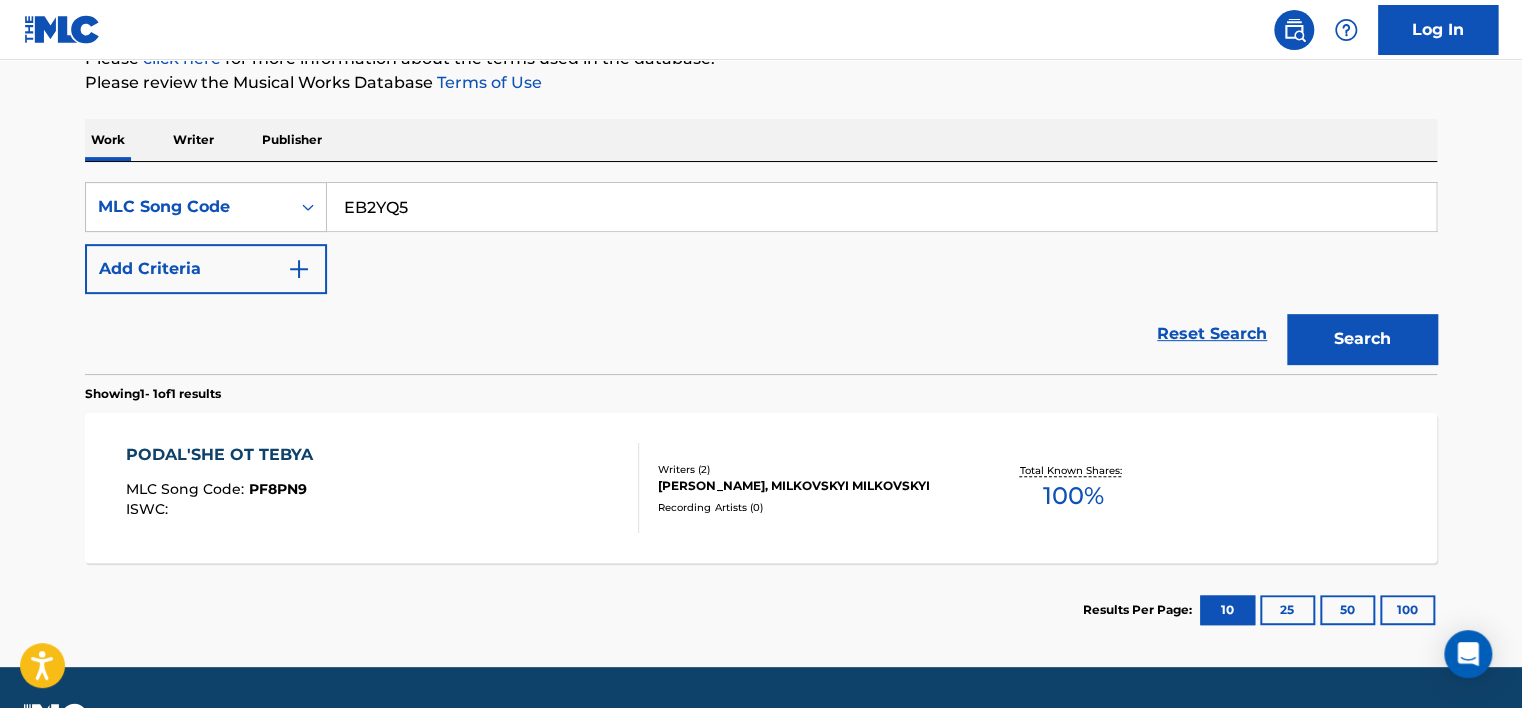 type on "EB2YQ5" 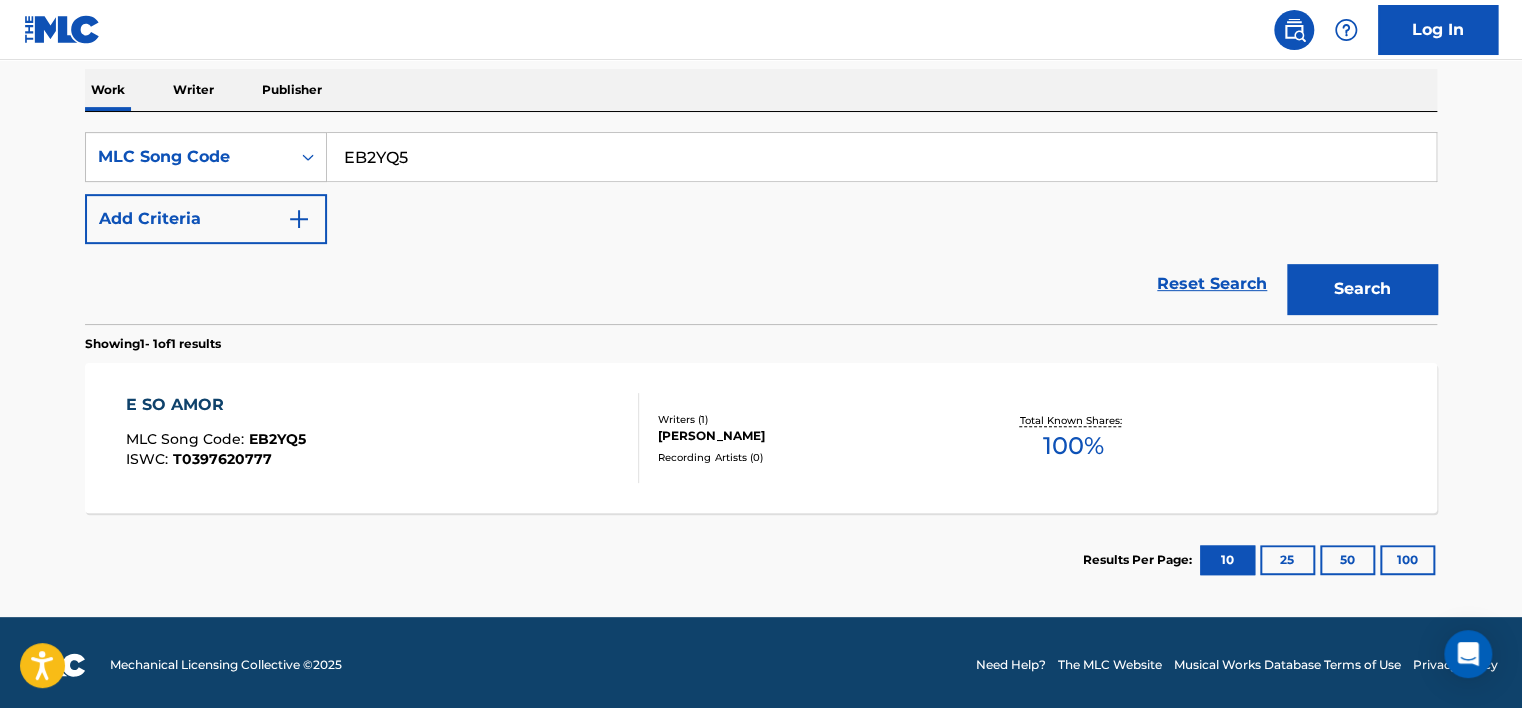 scroll, scrollTop: 317, scrollLeft: 0, axis: vertical 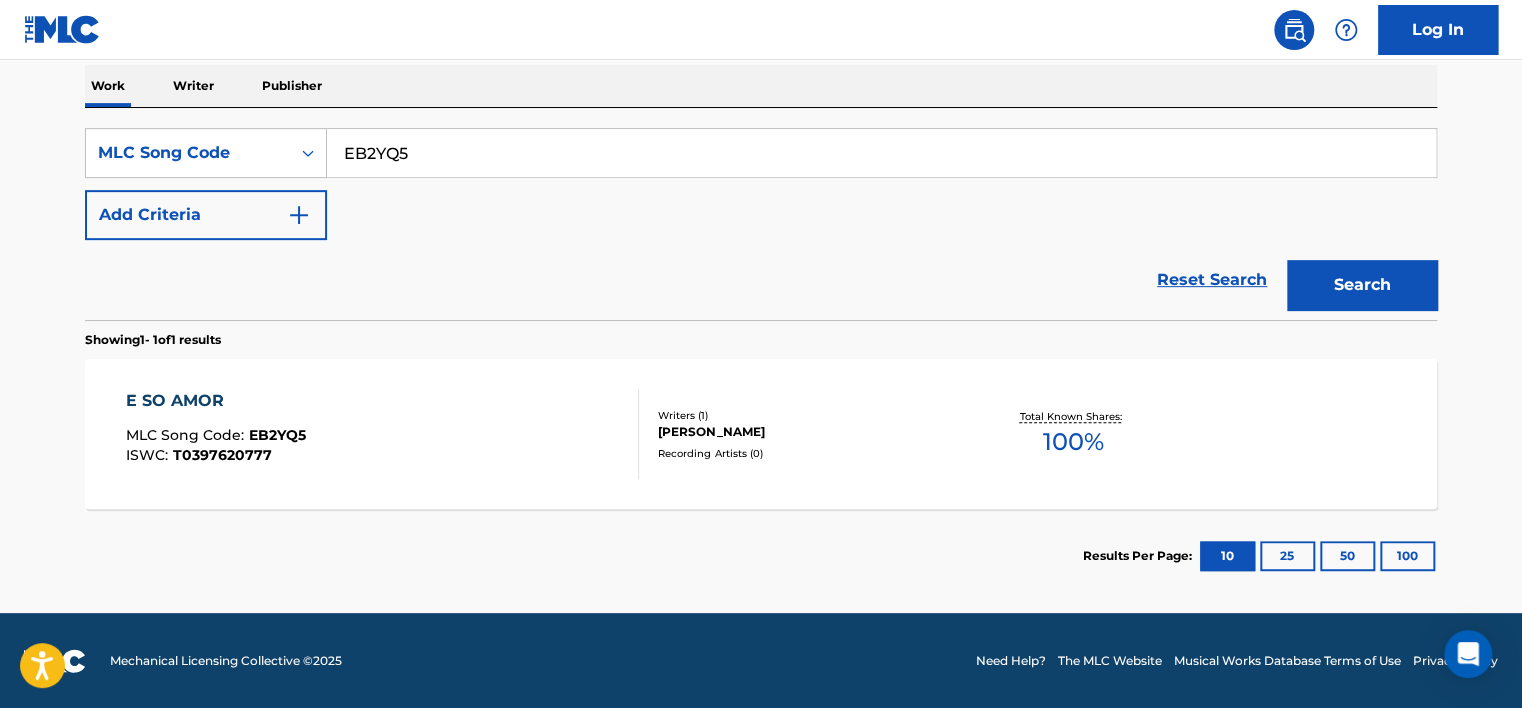 click on "E SO AMOR MLC Song Code : EB2YQ5 ISWC : T0397620777" at bounding box center (383, 434) 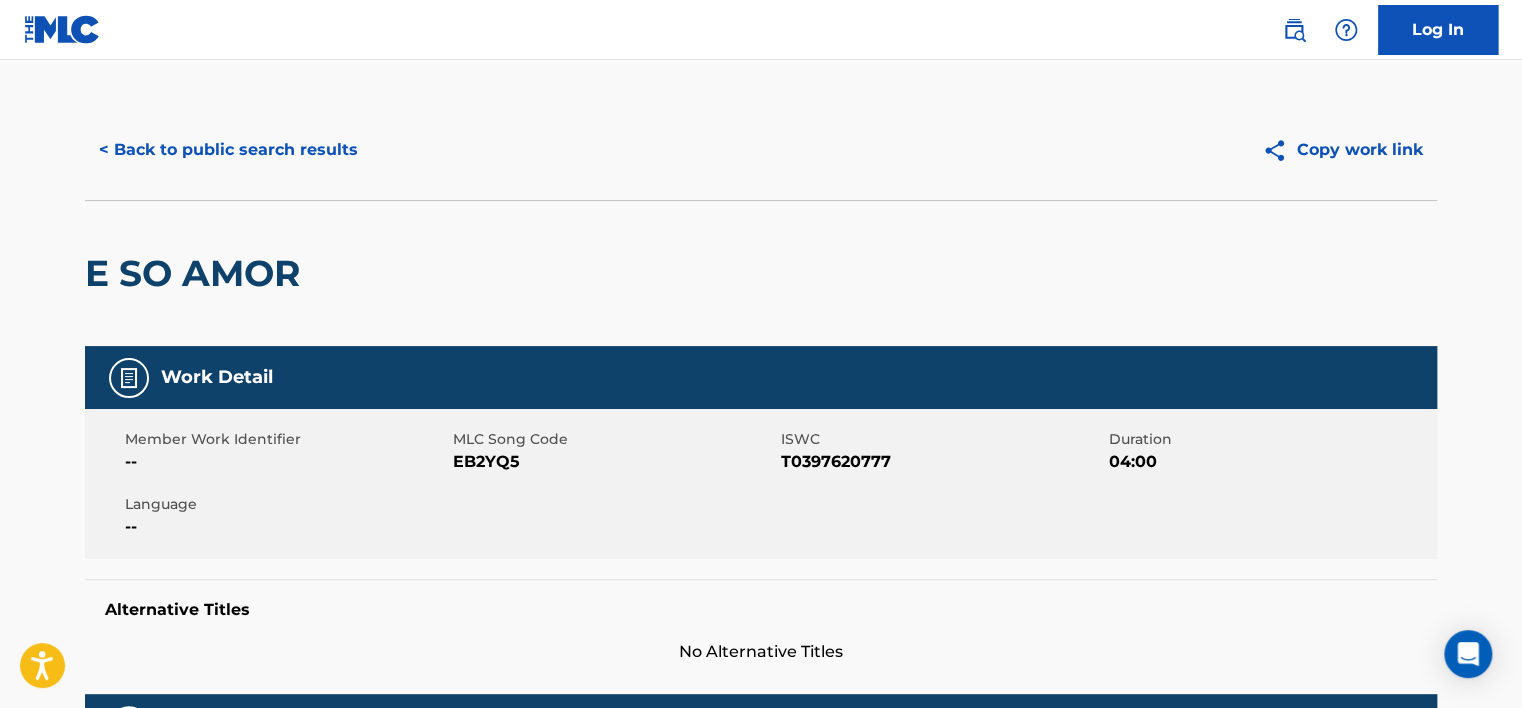 scroll, scrollTop: 0, scrollLeft: 0, axis: both 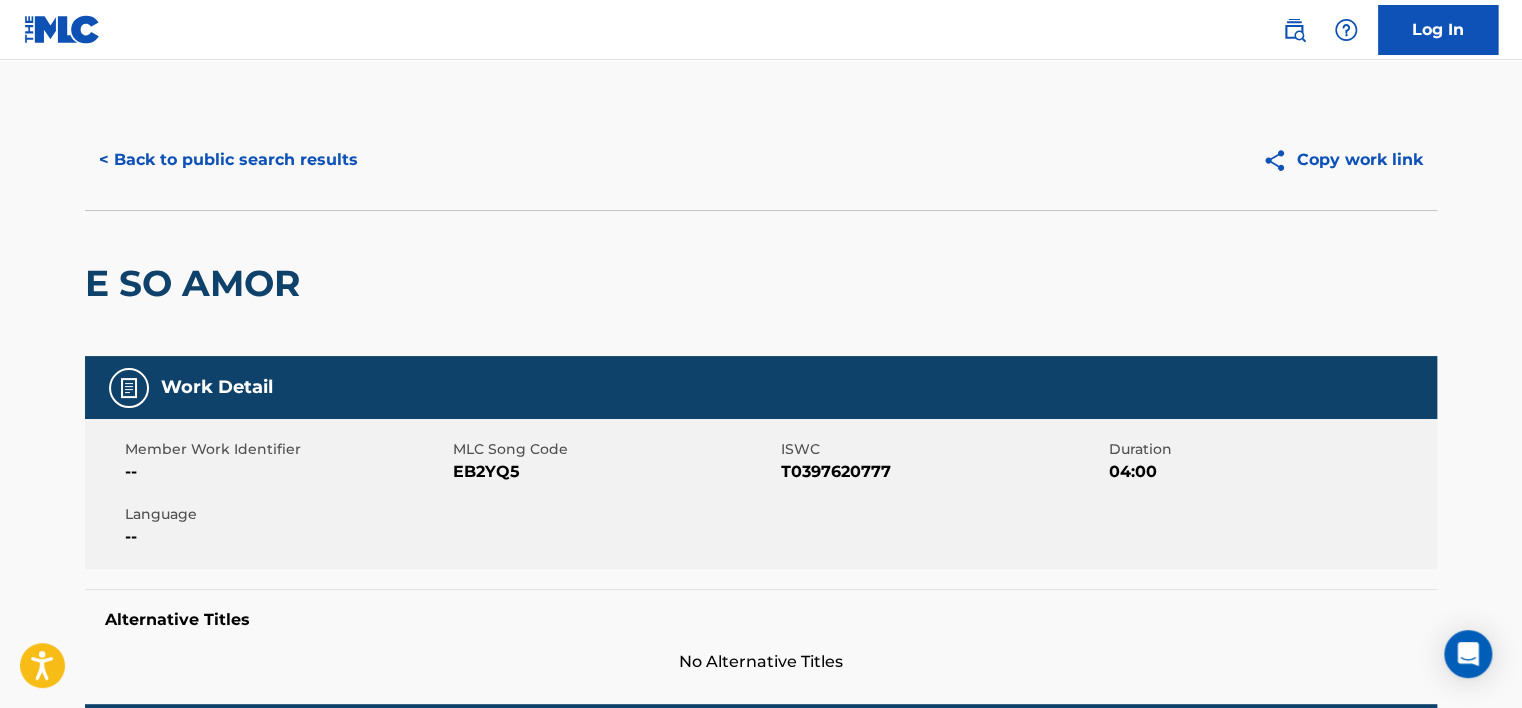 click on "< Back to public search results" at bounding box center [228, 160] 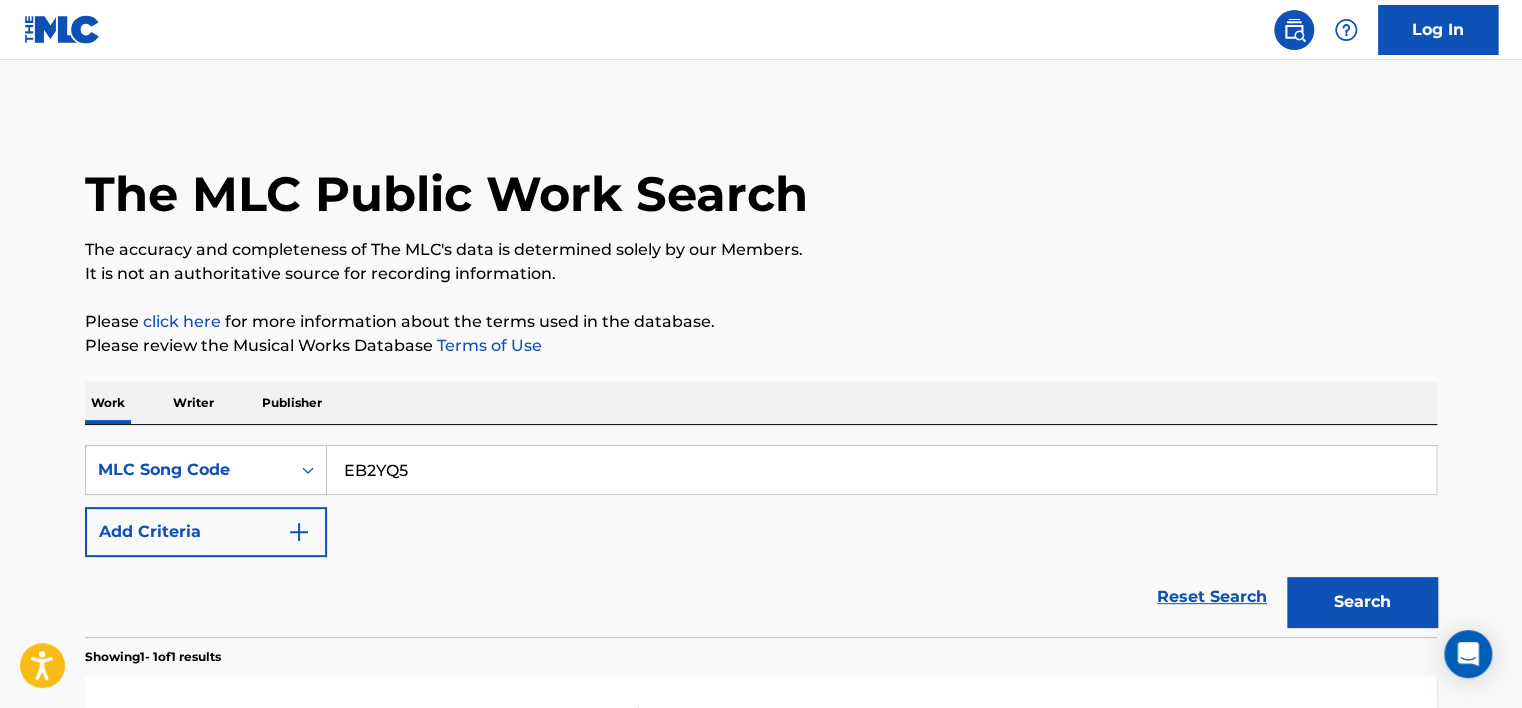 scroll, scrollTop: 265, scrollLeft: 0, axis: vertical 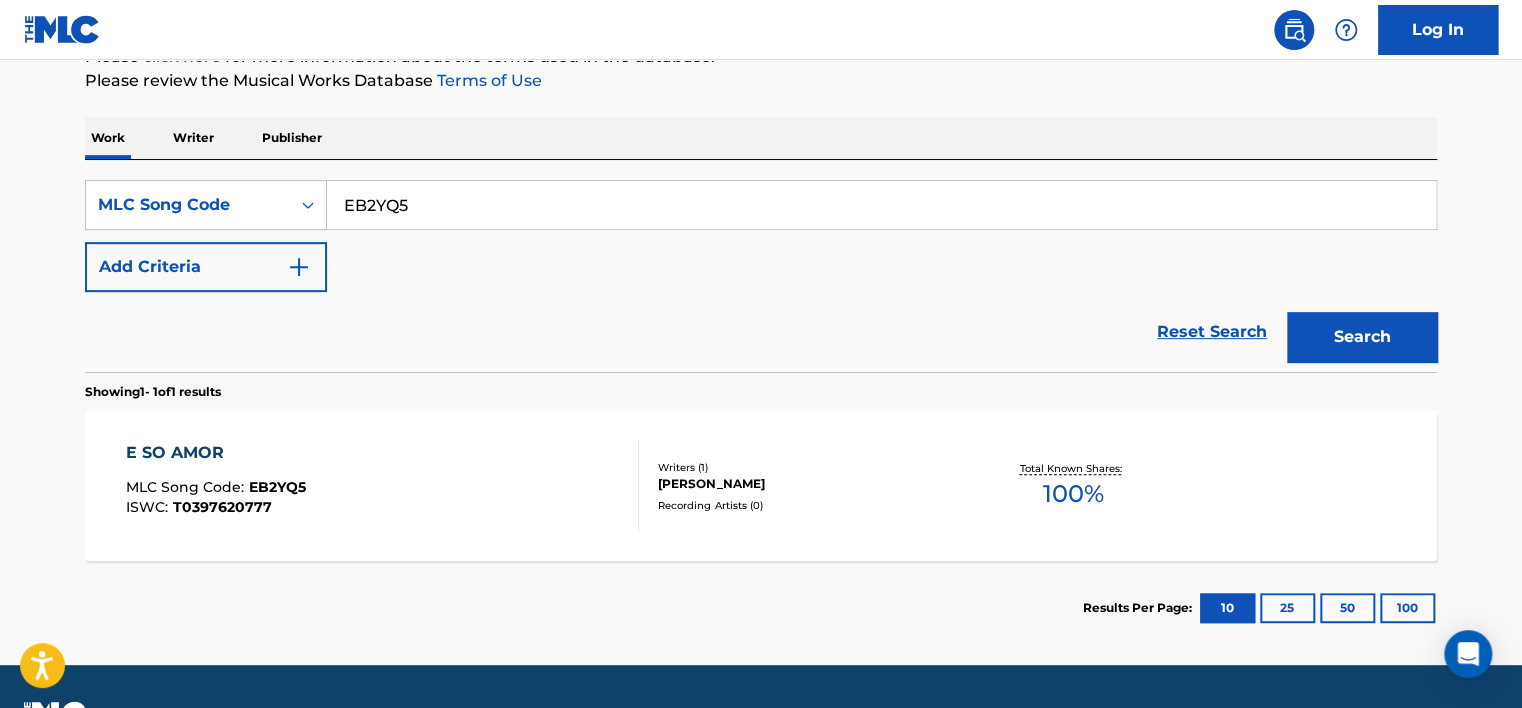 click on "EB2YQ5" at bounding box center [881, 205] 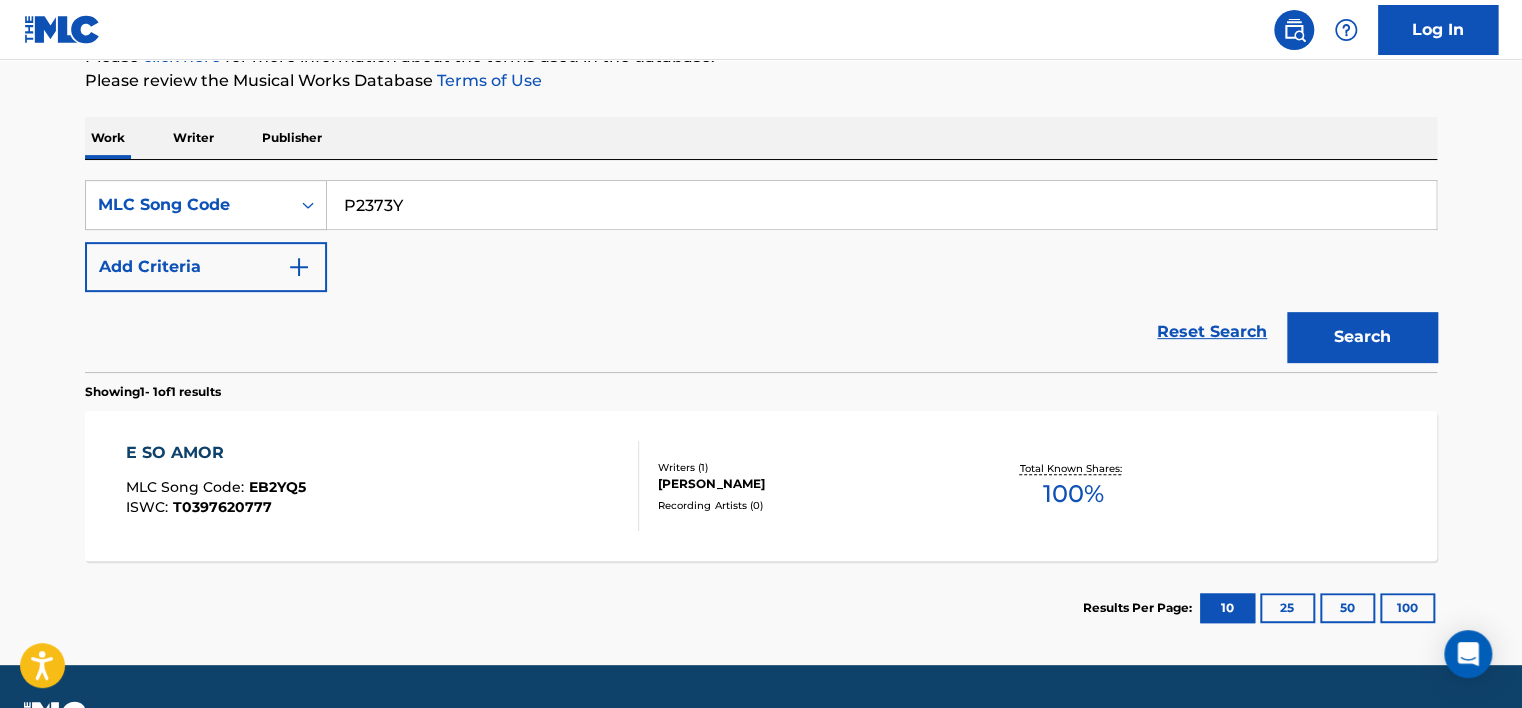 type on "P2373Y" 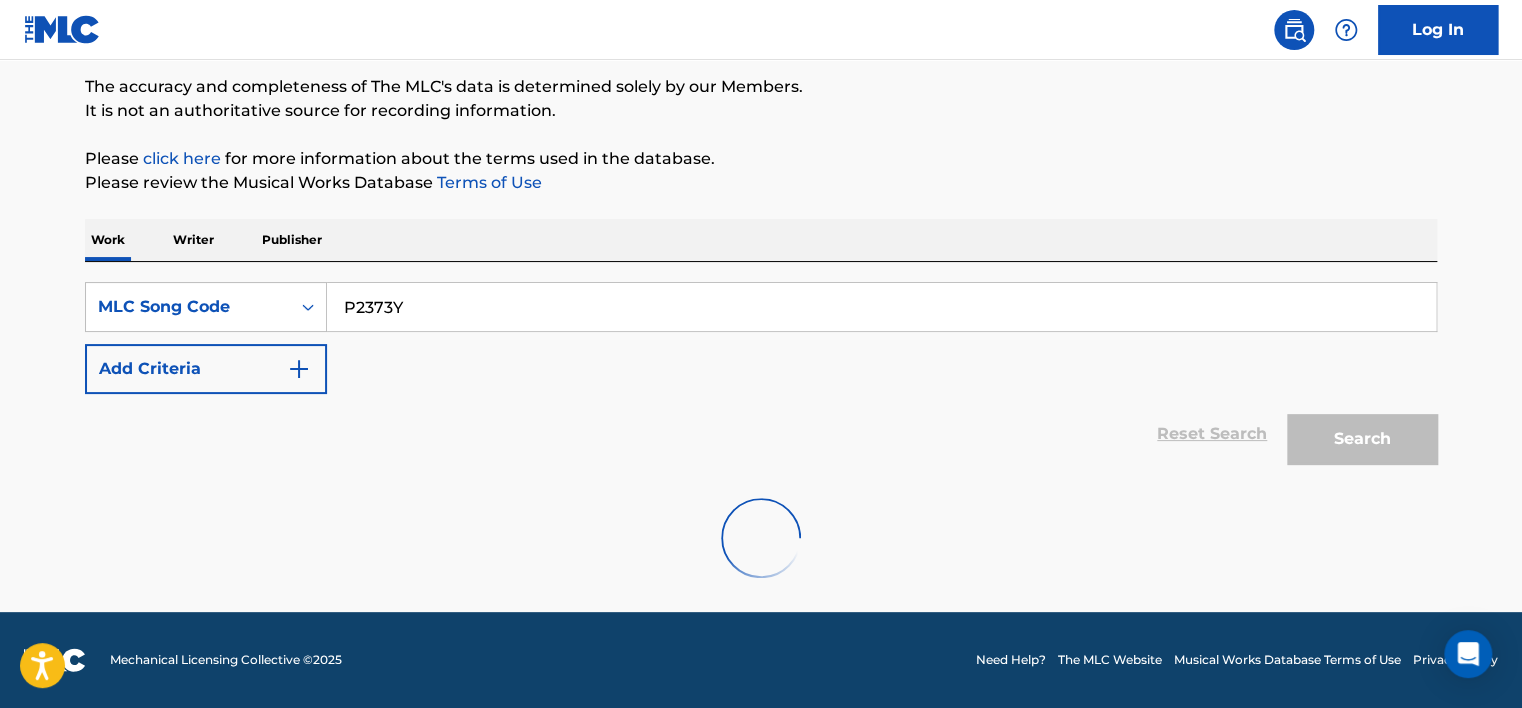 scroll, scrollTop: 265, scrollLeft: 0, axis: vertical 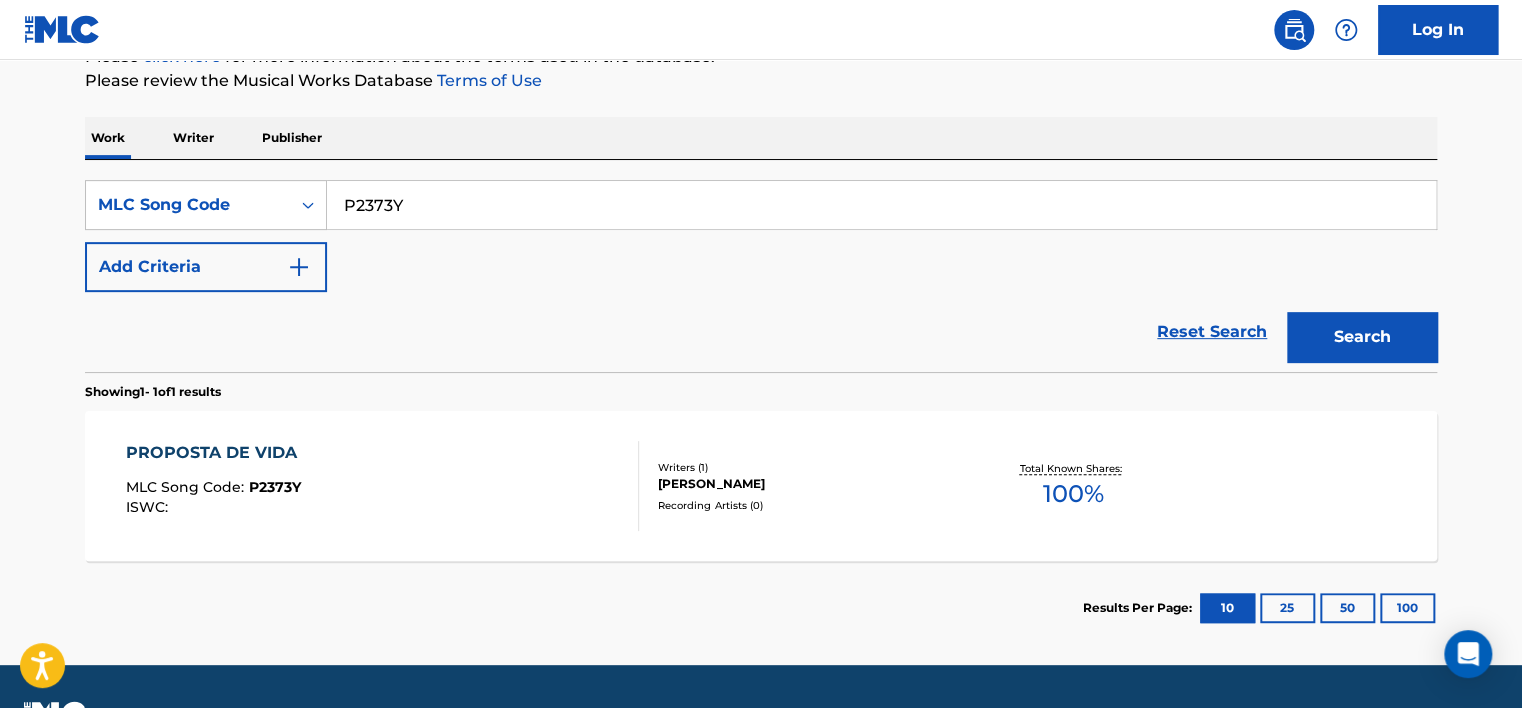 click on "Add Criteria" at bounding box center [206, 267] 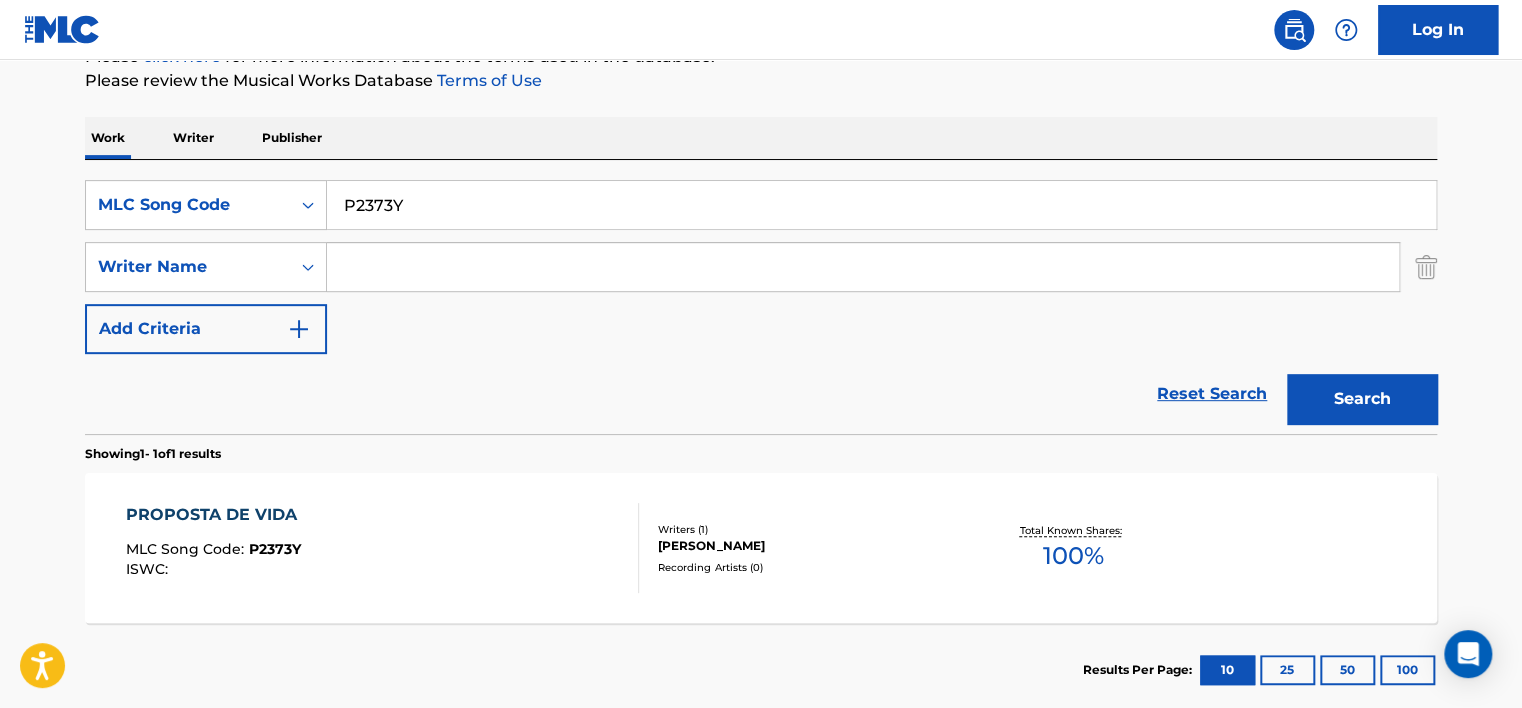 click at bounding box center (863, 267) 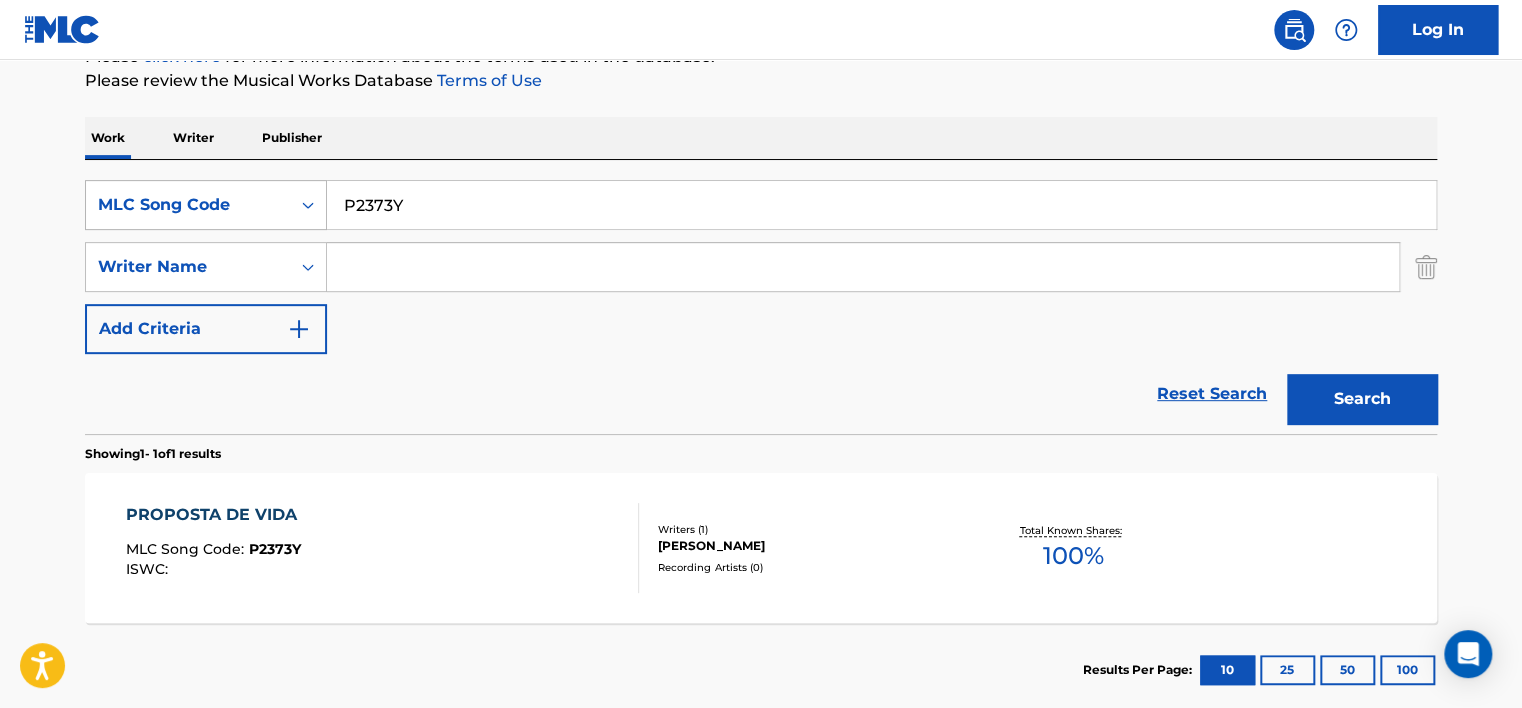 paste on "ADIV LIMA DANTAS JEYSON" 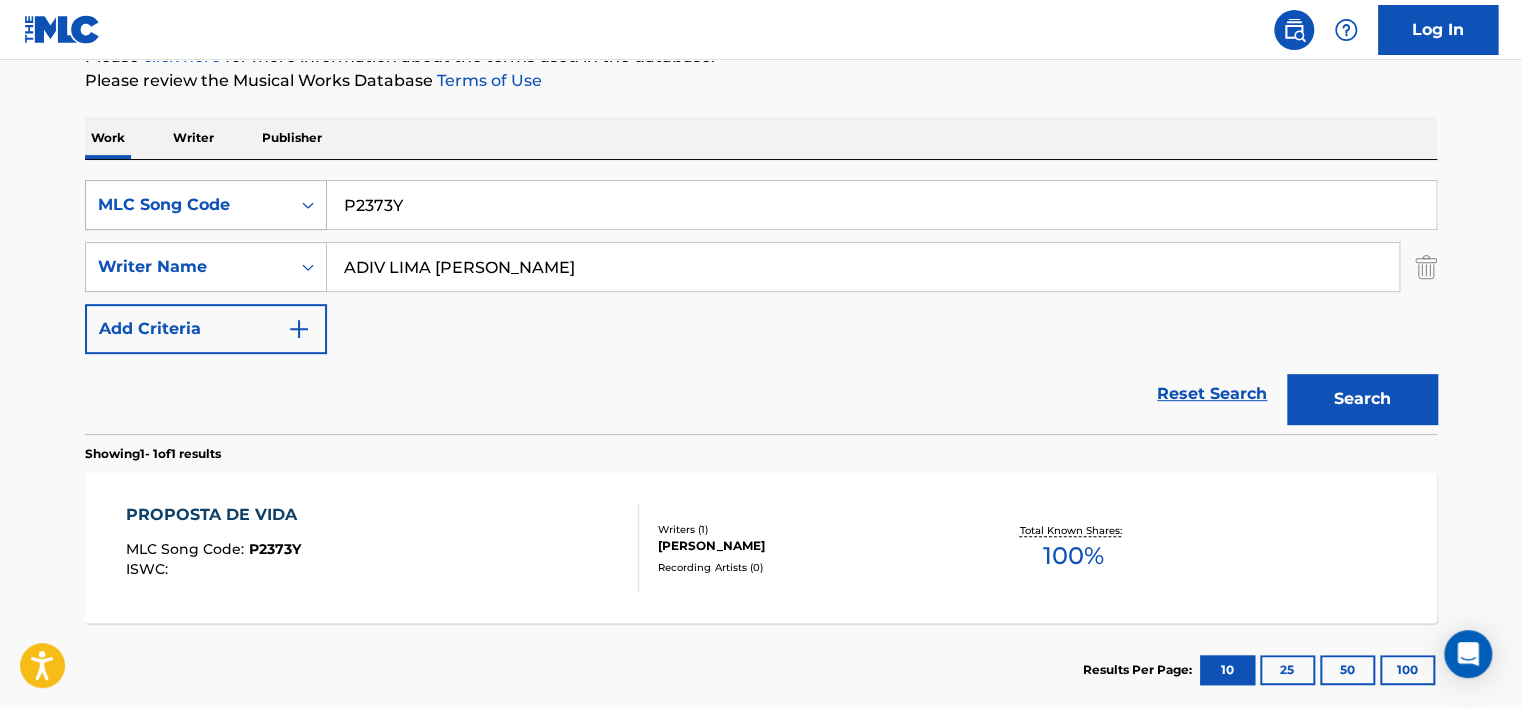 type on "ADIV LIMA DANTAS JEYSON" 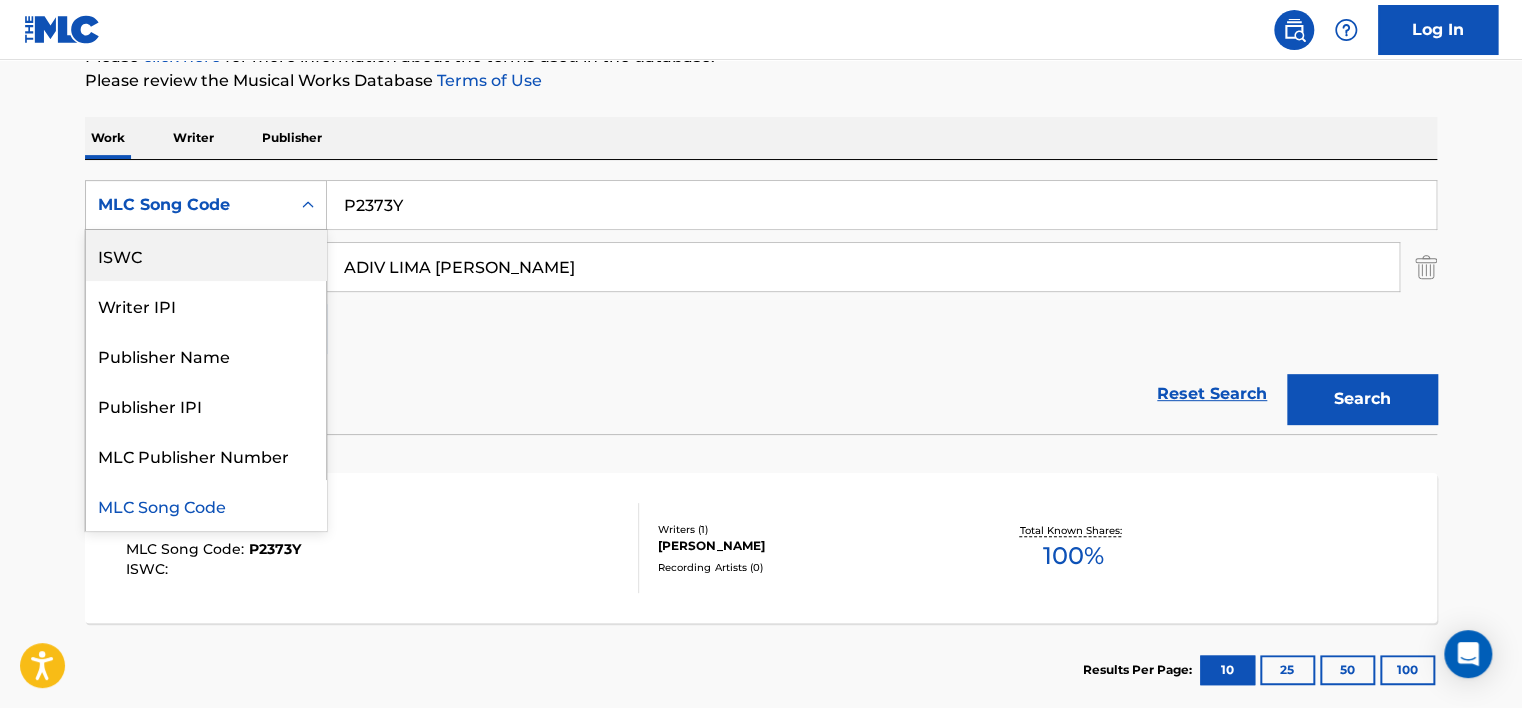 scroll, scrollTop: 0, scrollLeft: 0, axis: both 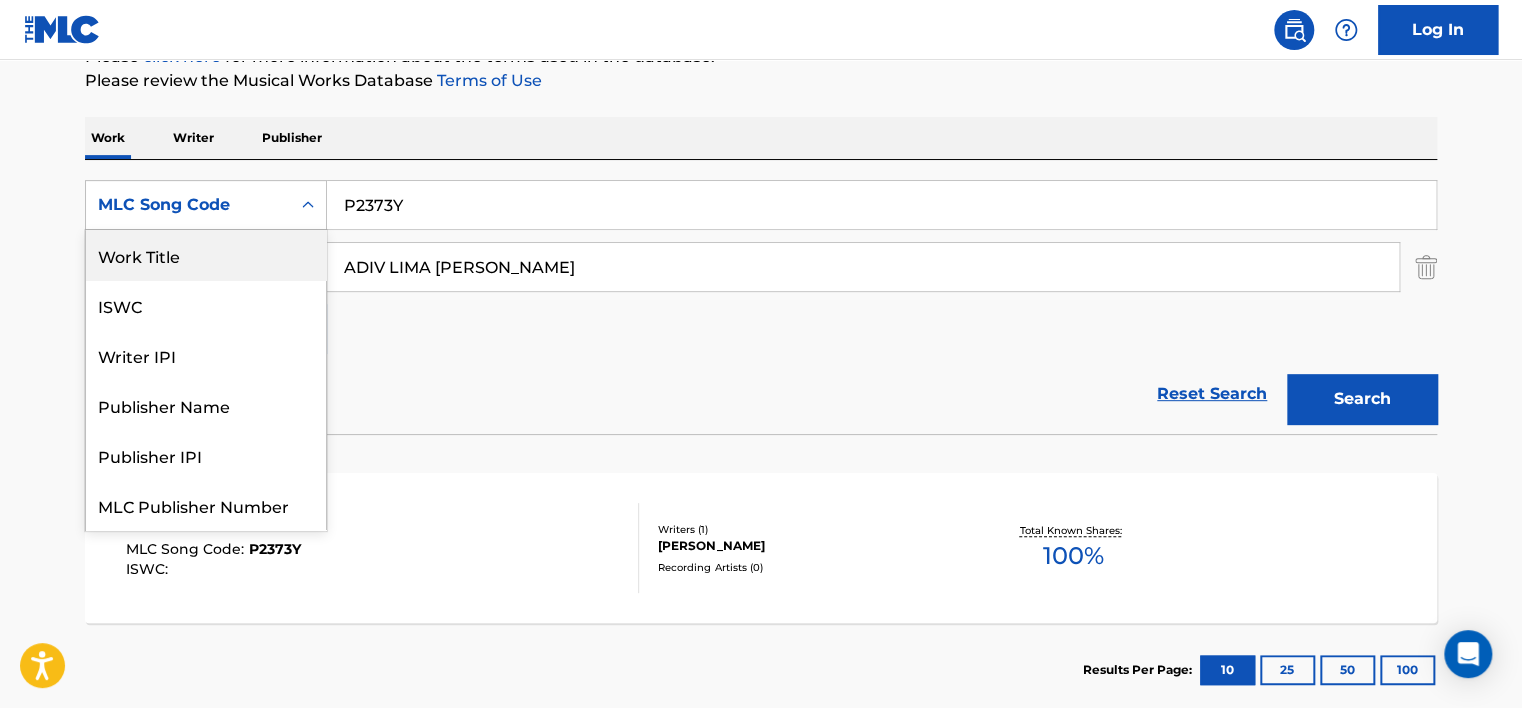 click on "Work Title" at bounding box center (206, 255) 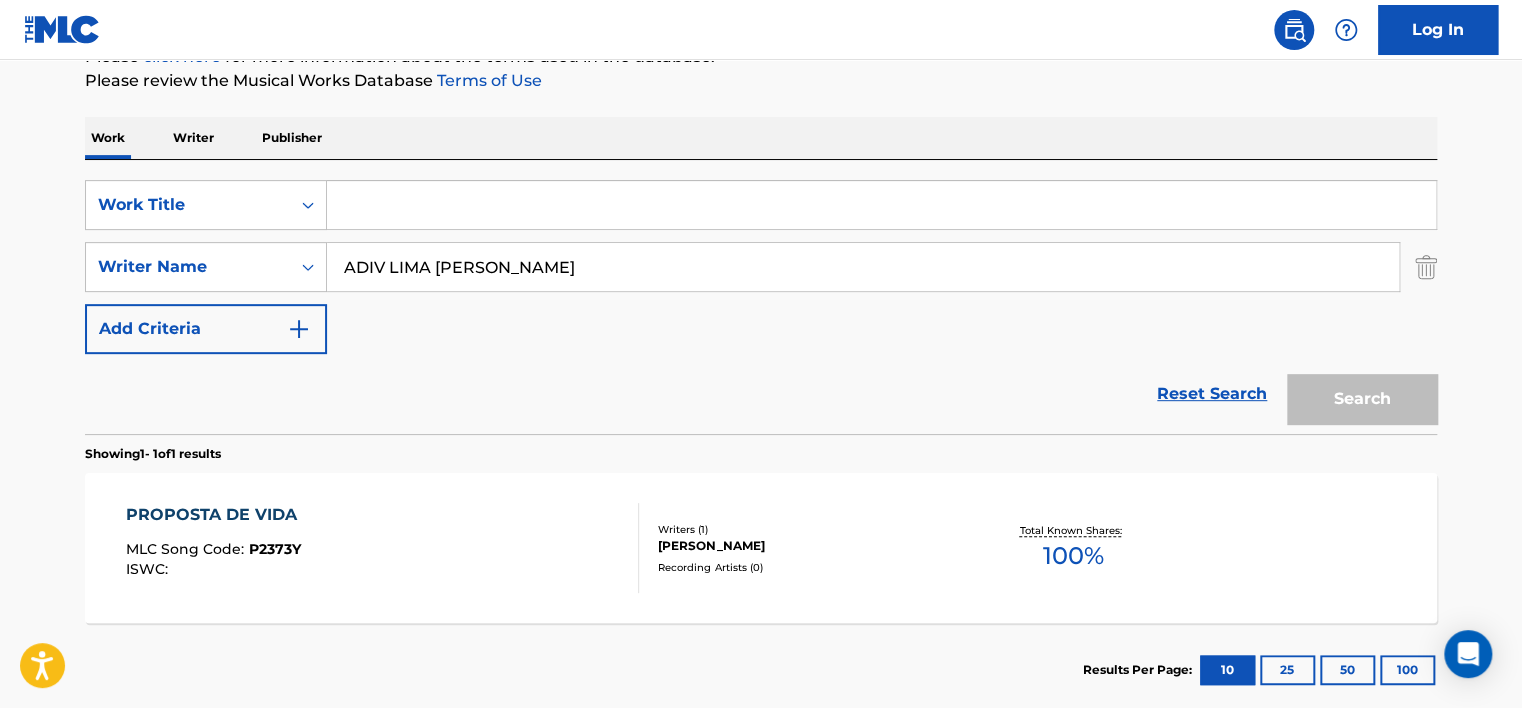 click at bounding box center [881, 205] 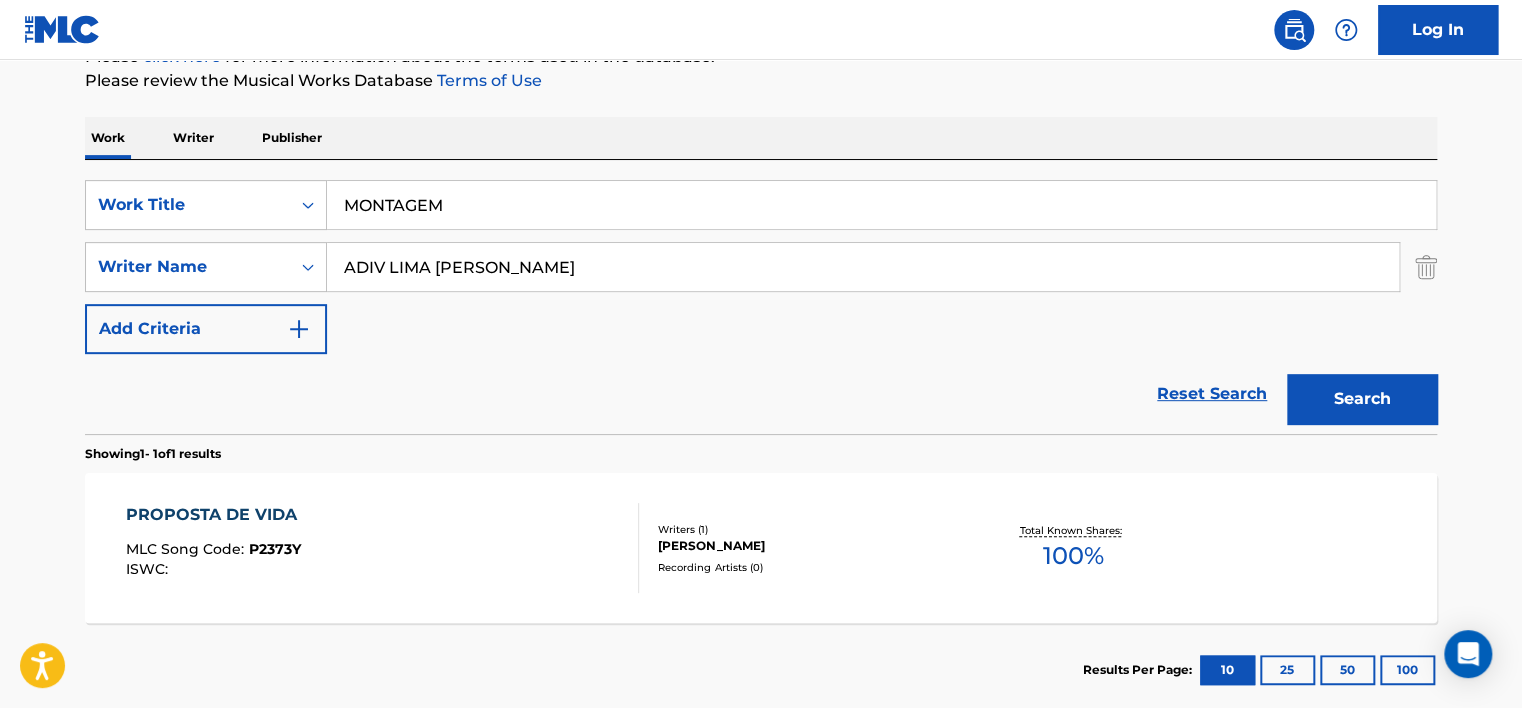 click on "Search" at bounding box center (1362, 399) 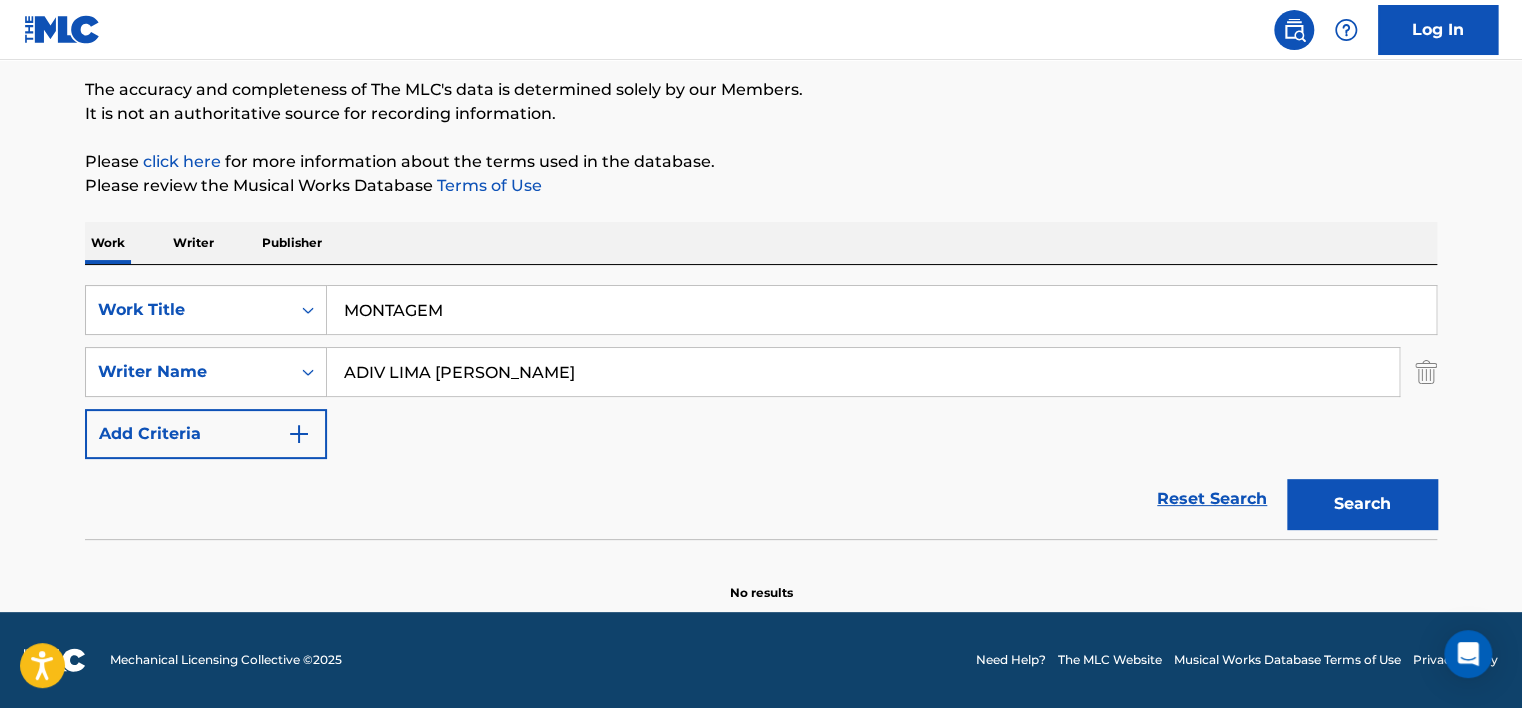 scroll, scrollTop: 160, scrollLeft: 0, axis: vertical 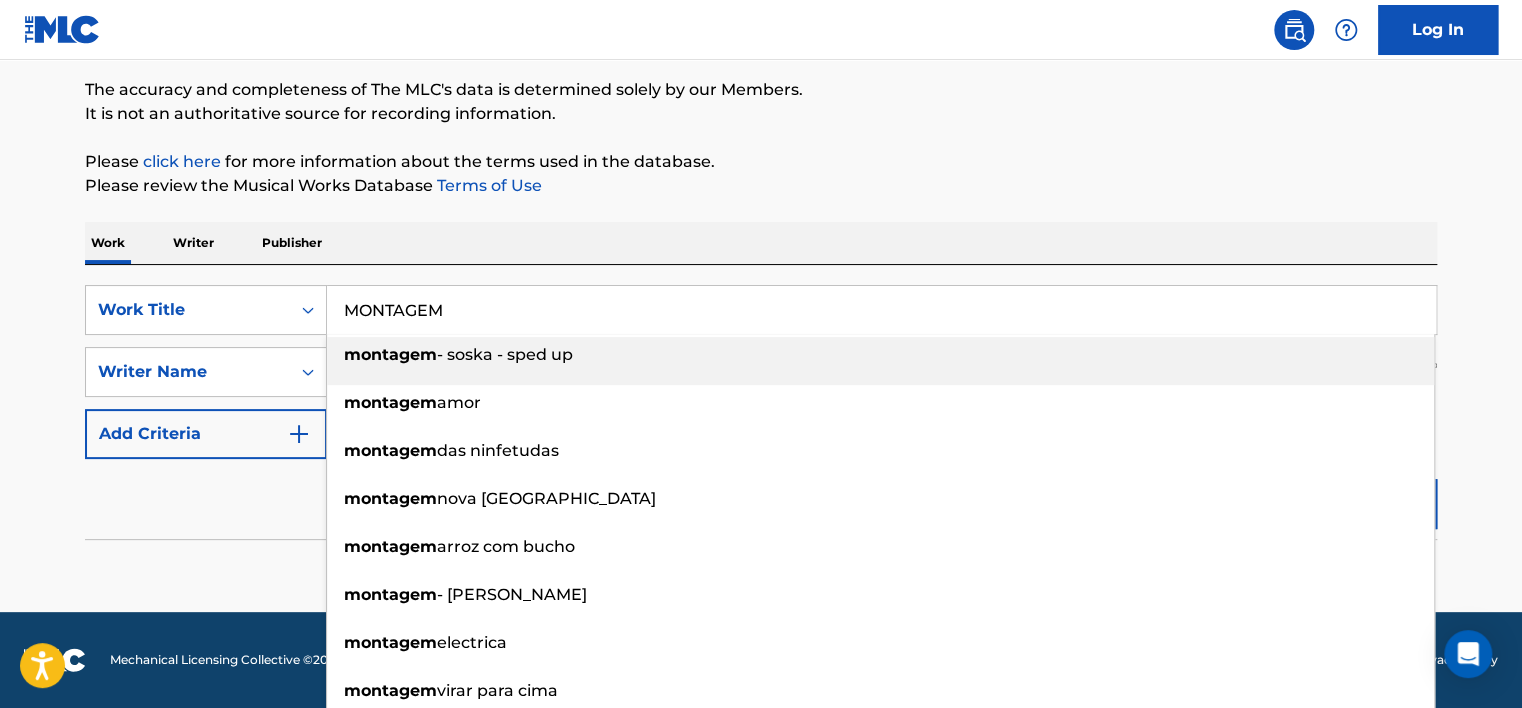 click on "MONTAGEM" at bounding box center (881, 310) 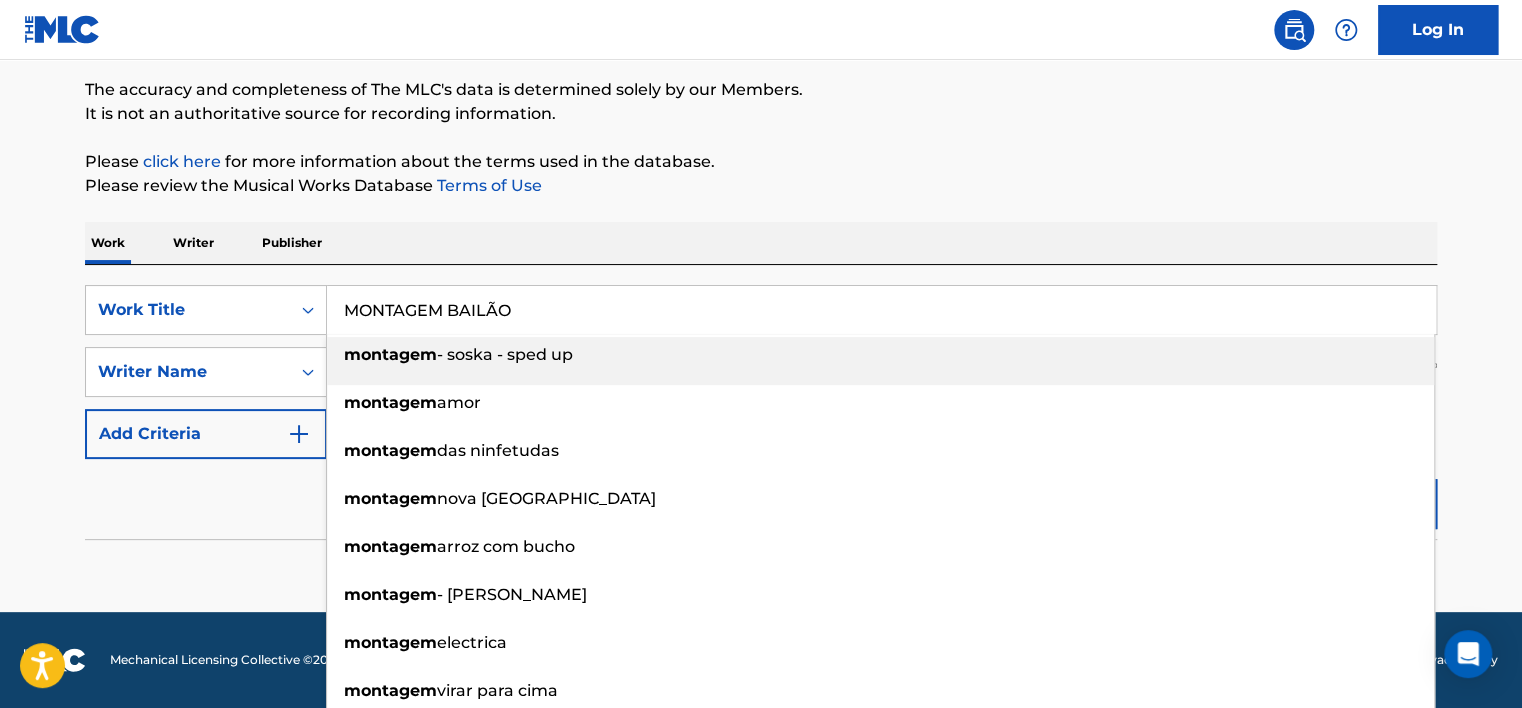 type on "MONTAGEM BAILÃO" 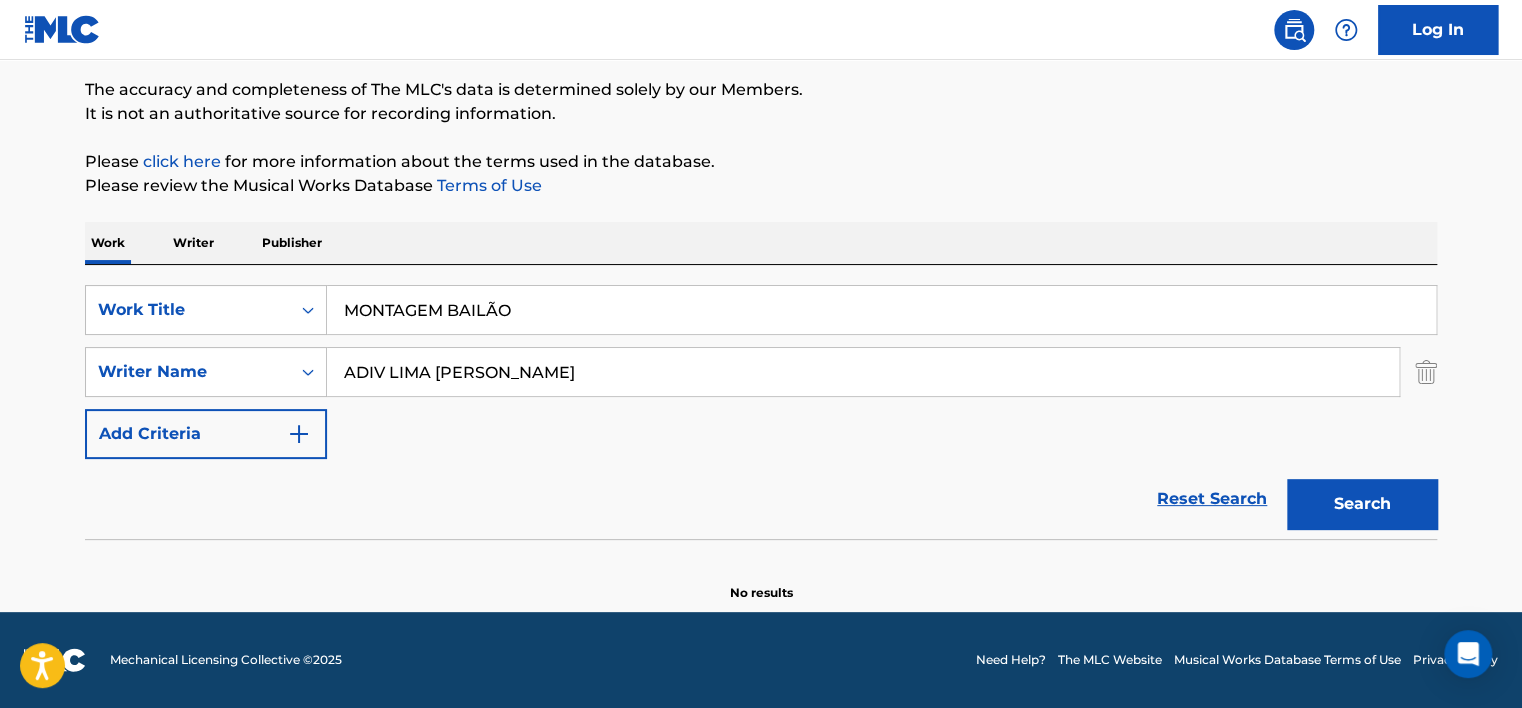 click on "ADIV LIMA DANTAS JEYSON" at bounding box center [863, 372] 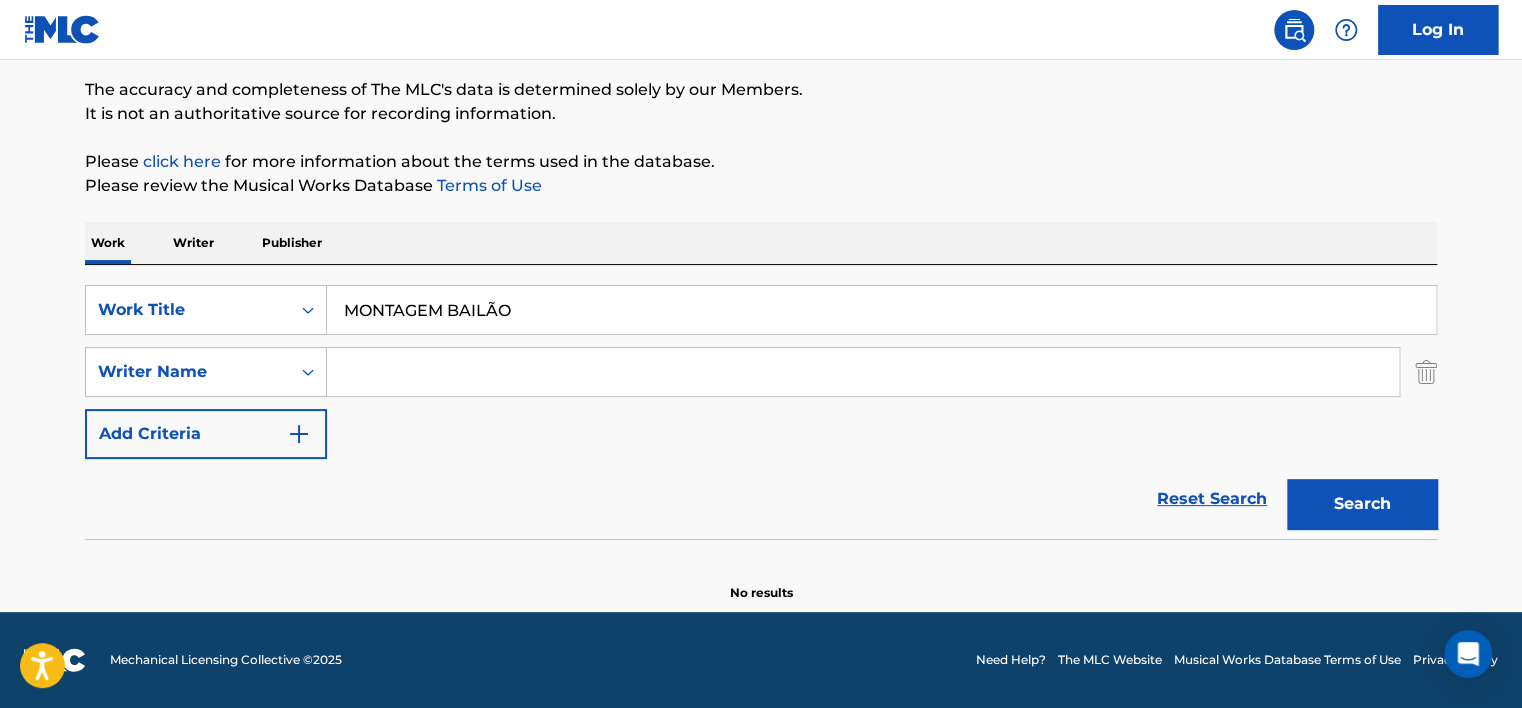 type 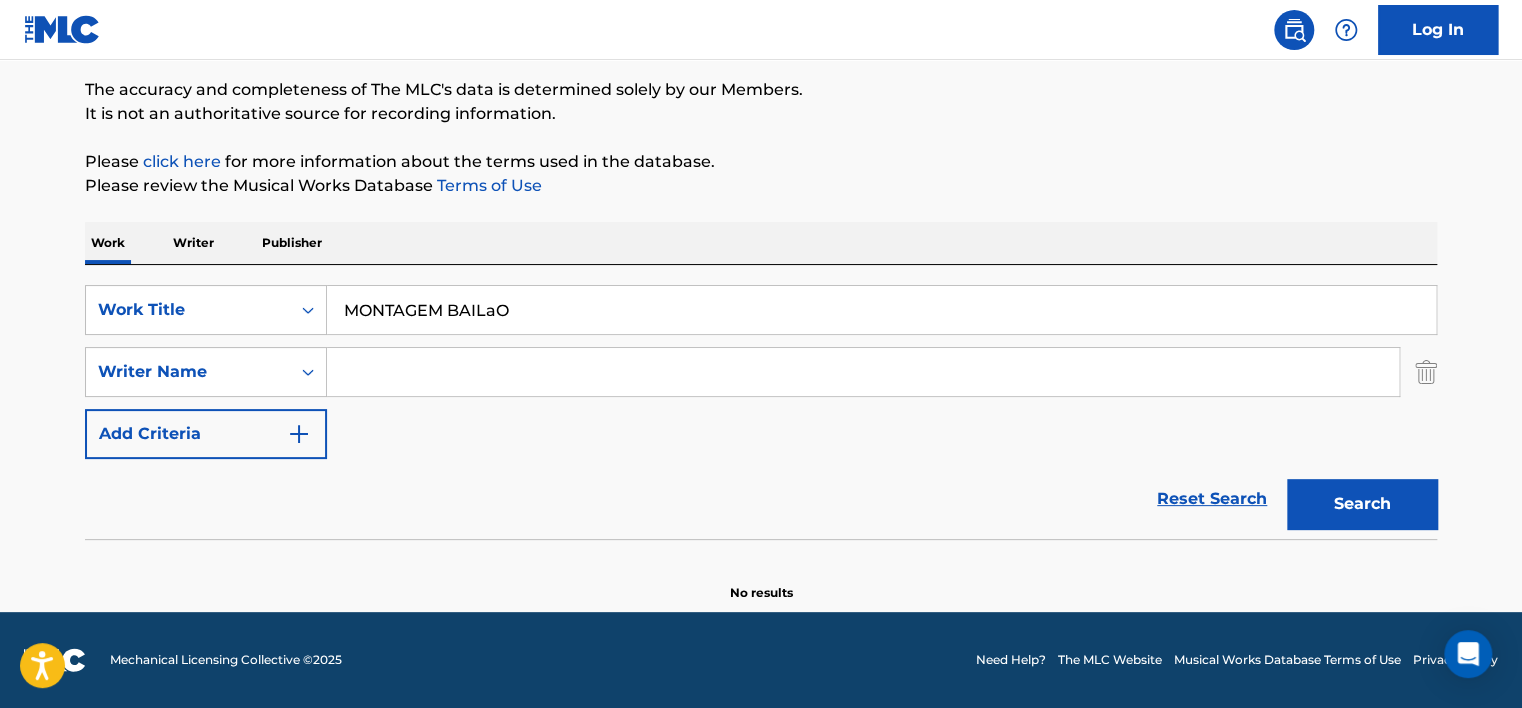 type on "MONTAGEM BAILaO" 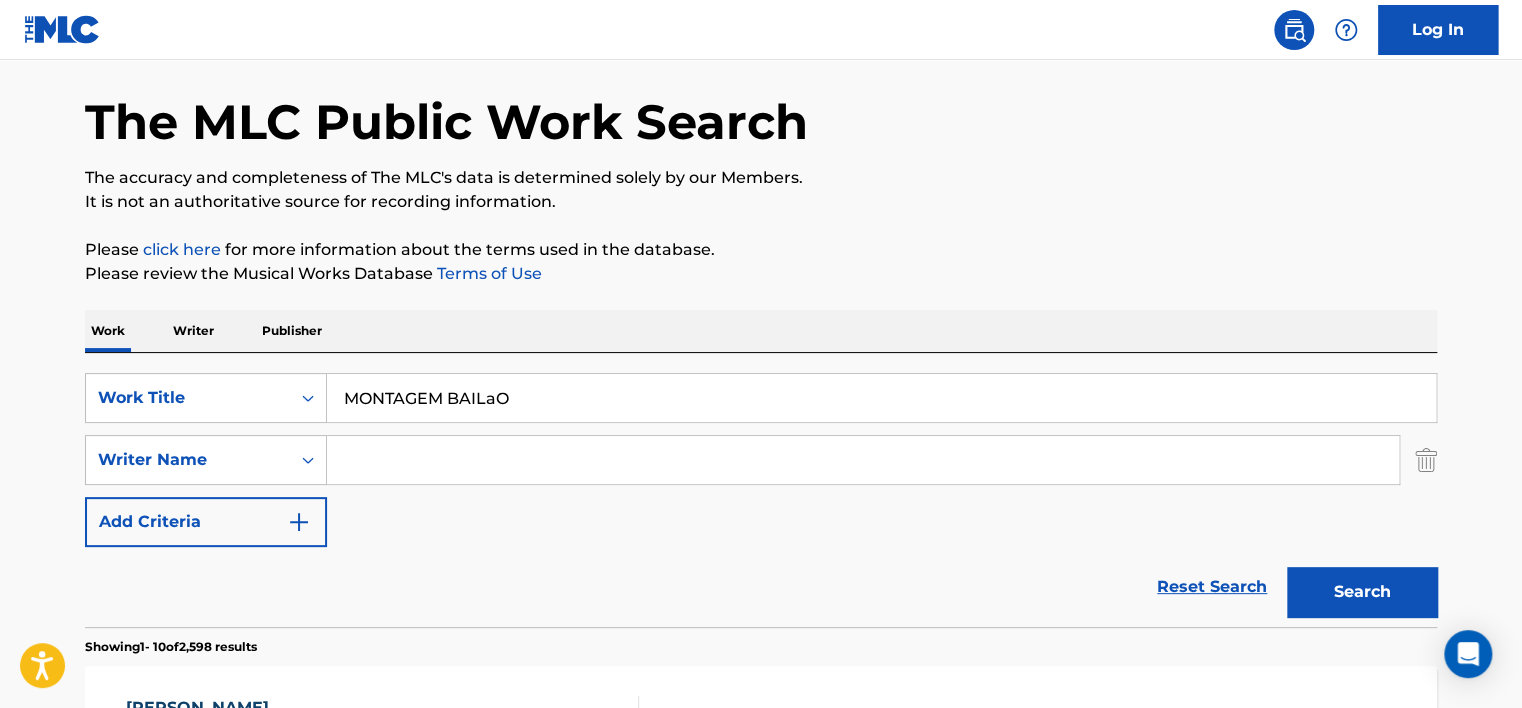 scroll, scrollTop: 60, scrollLeft: 0, axis: vertical 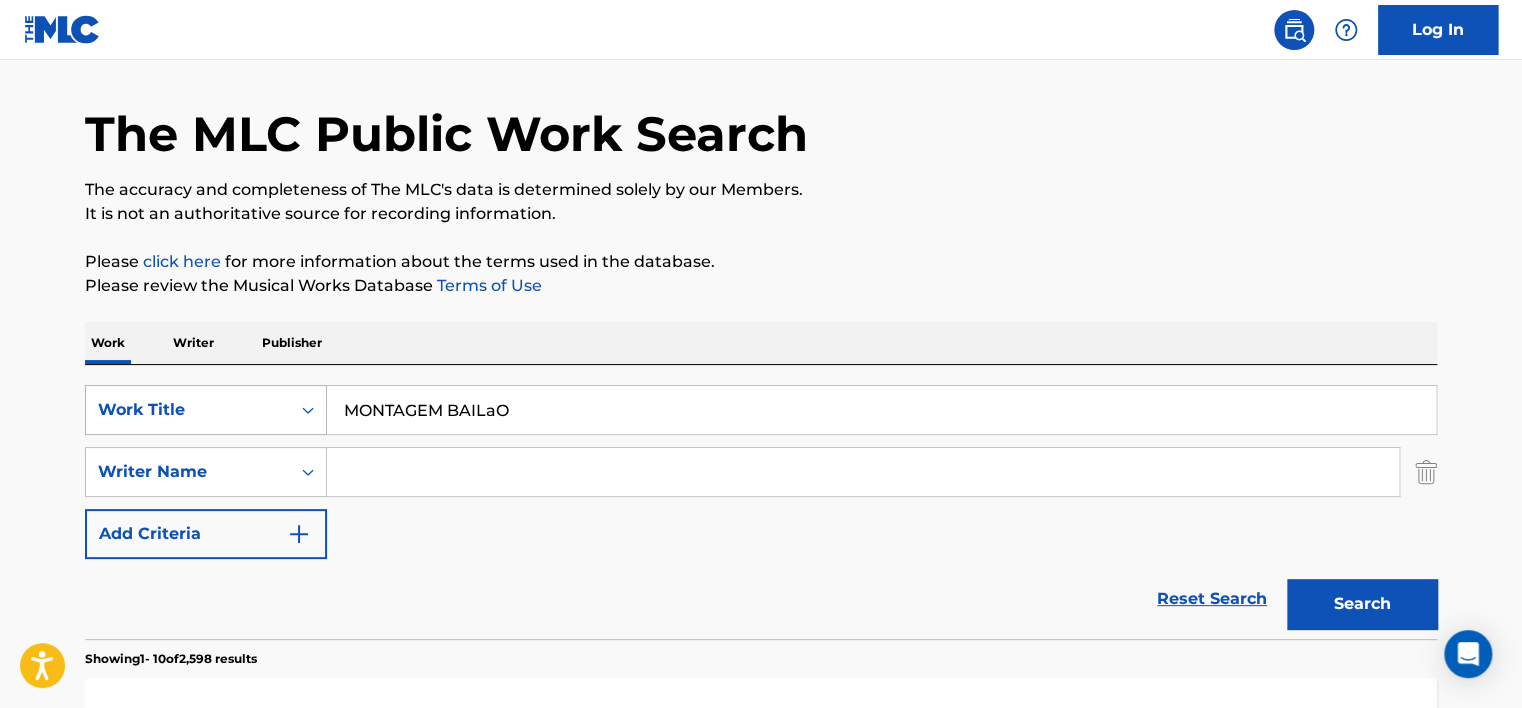 click on "Work Title" at bounding box center [206, 410] 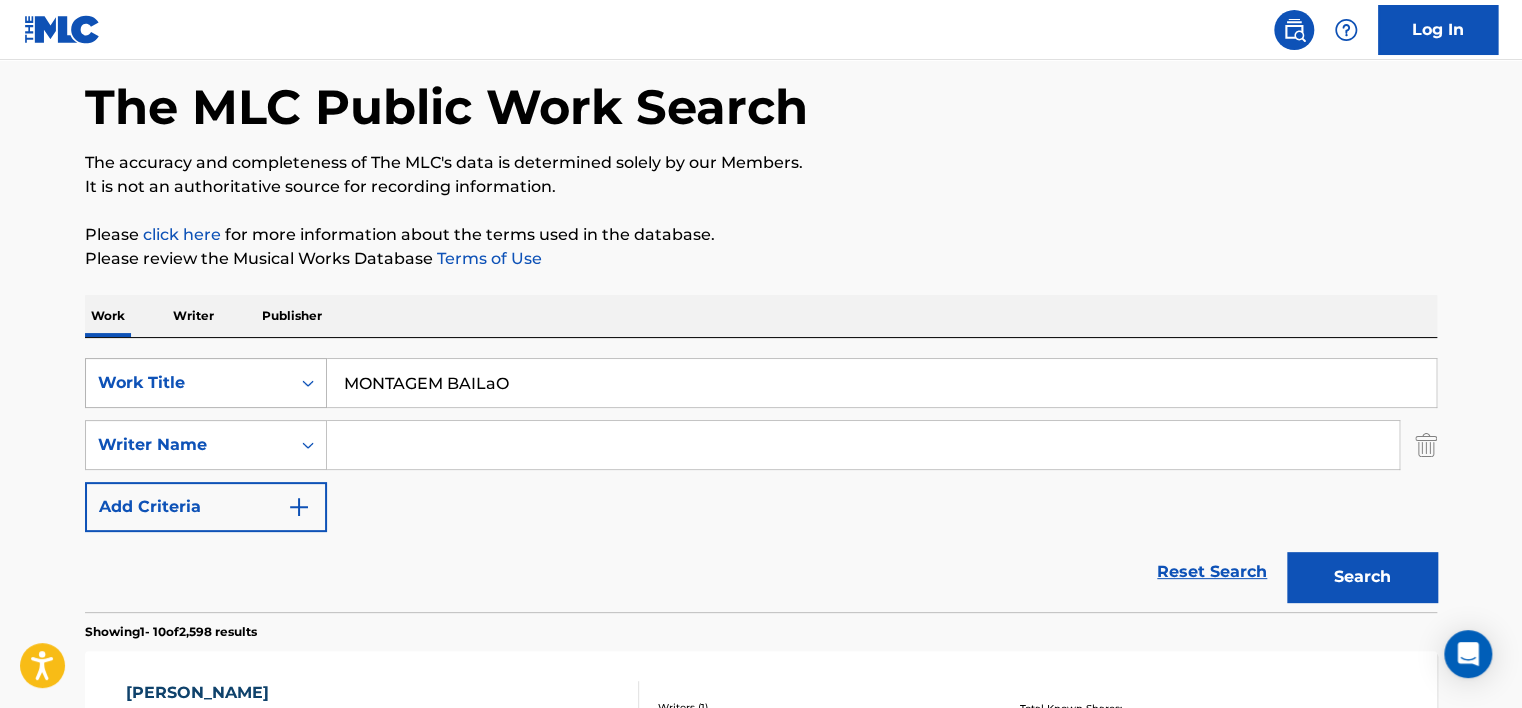 scroll, scrollTop: 88, scrollLeft: 0, axis: vertical 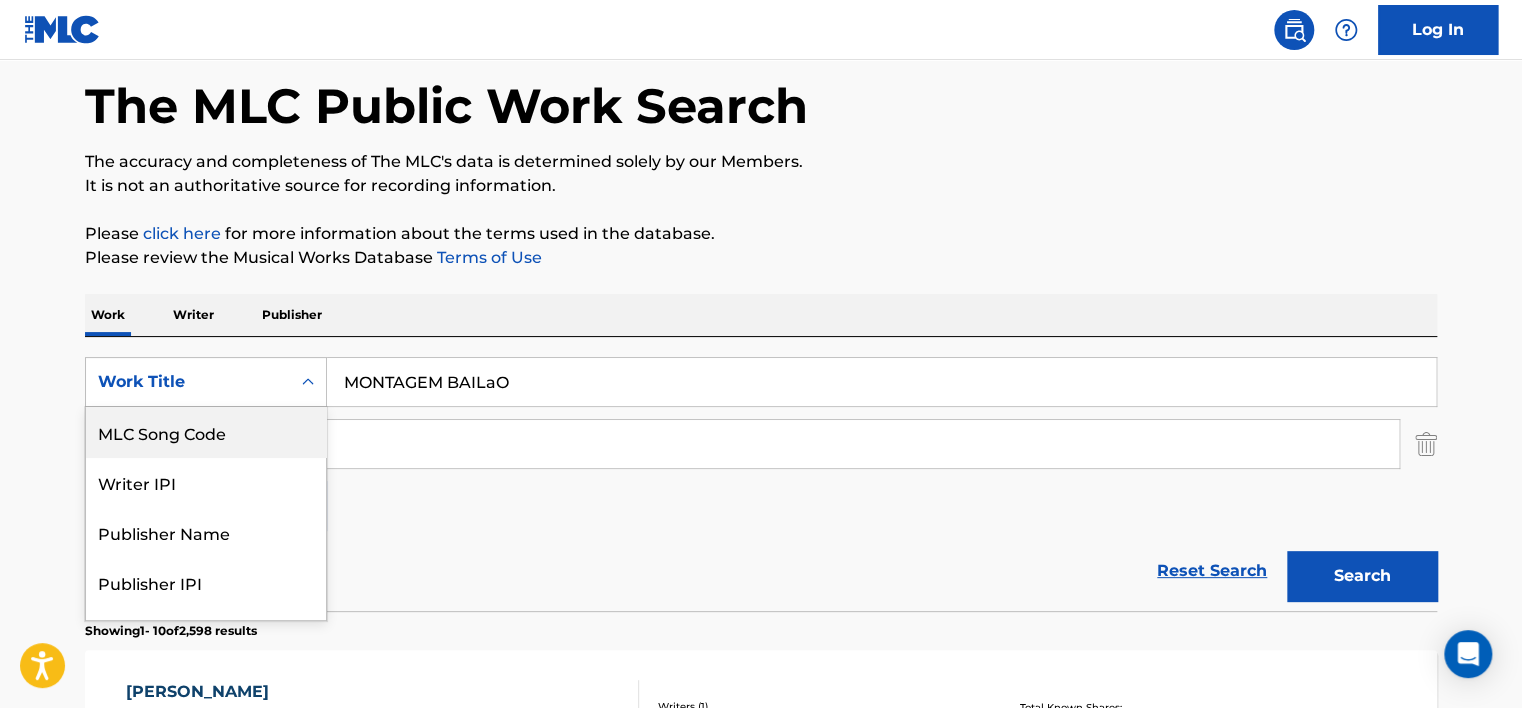click on "MLC Song Code" at bounding box center (206, 432) 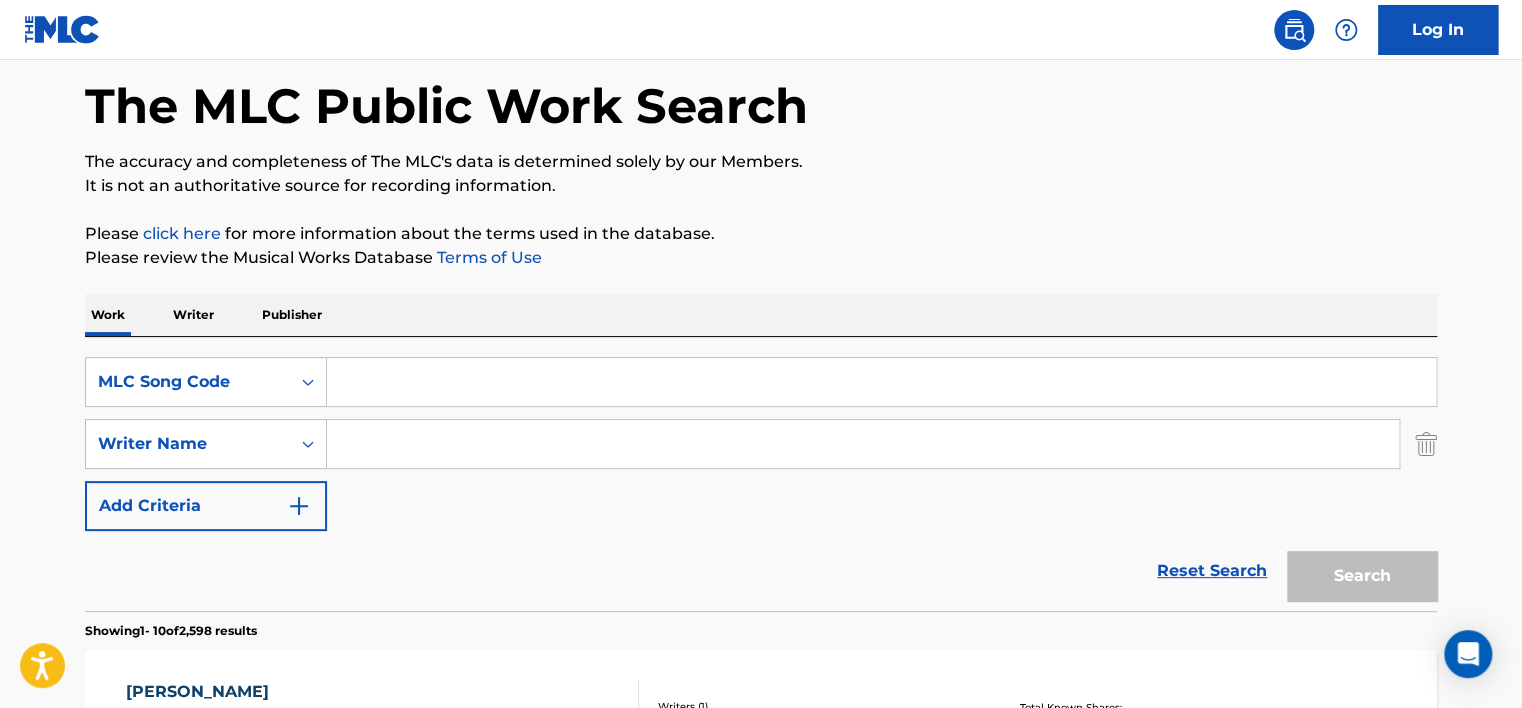 click at bounding box center (881, 382) 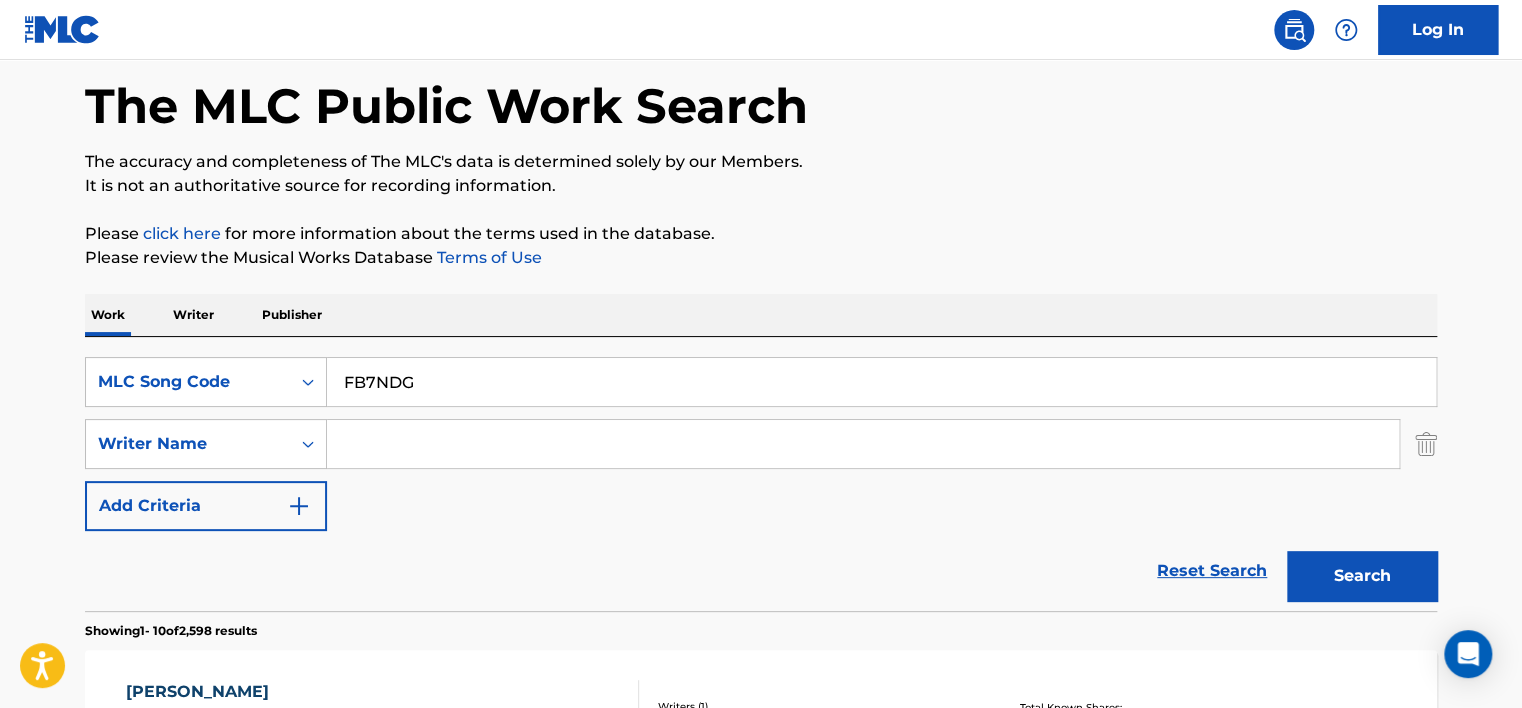 type on "FB7NDG" 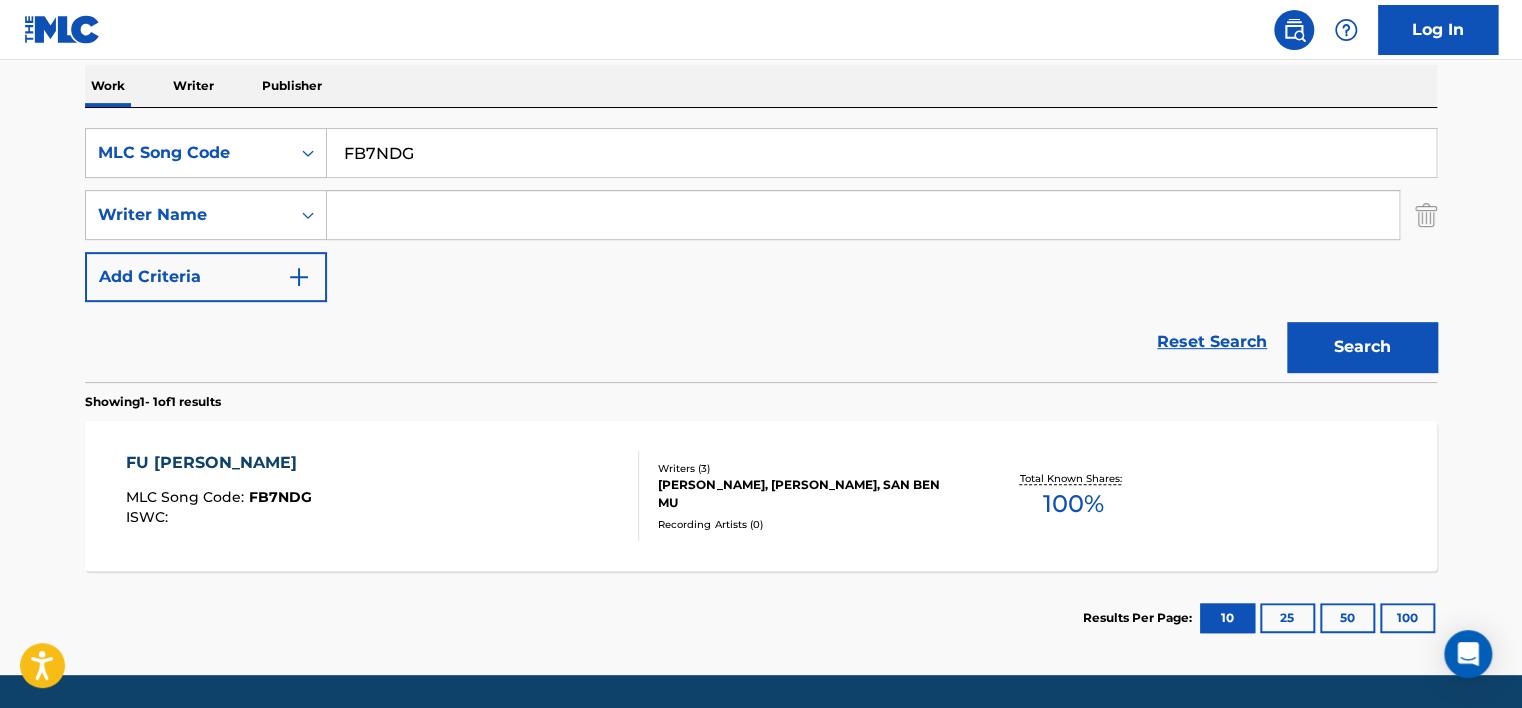 scroll, scrollTop: 324, scrollLeft: 0, axis: vertical 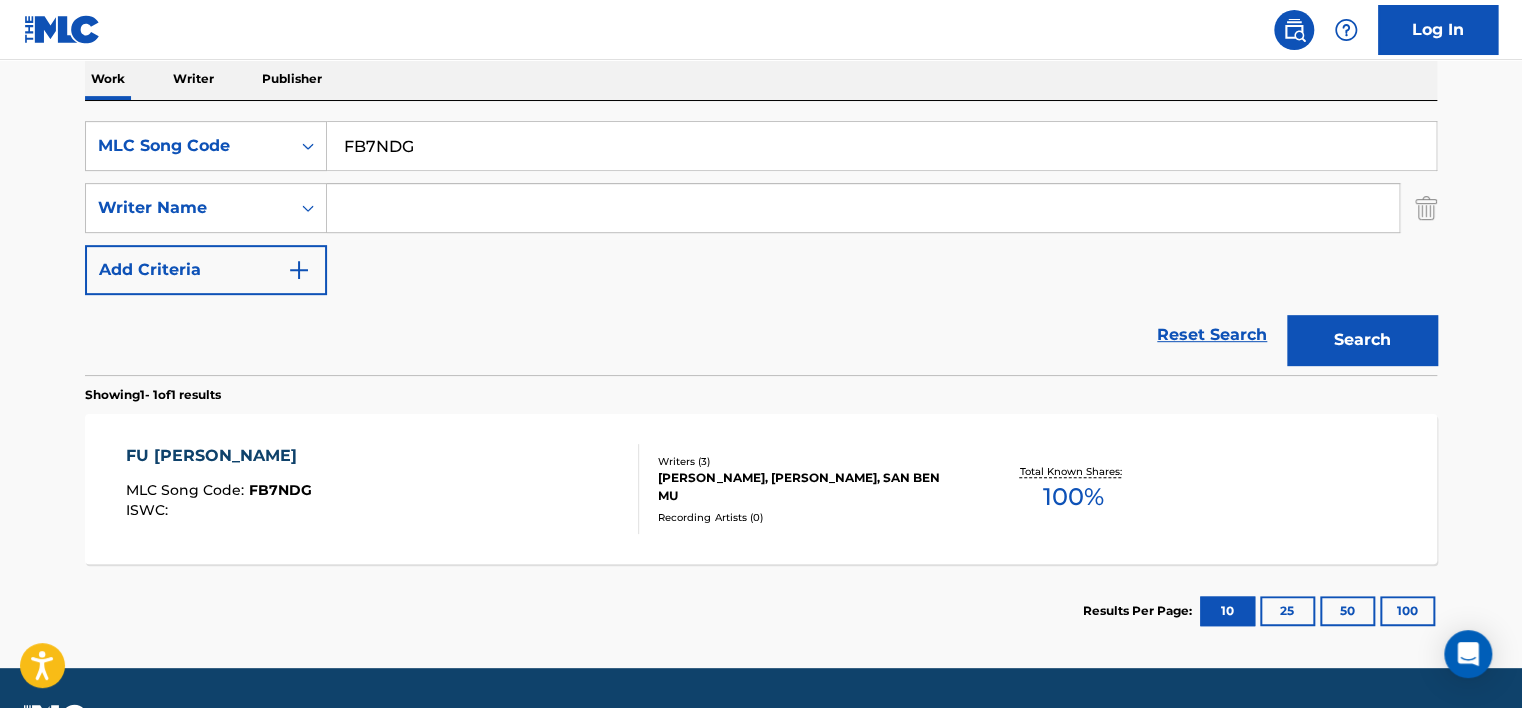 click on "FU MIE CHONG SHENG MLC Song Code : FB7NDG ISWC :" at bounding box center (383, 489) 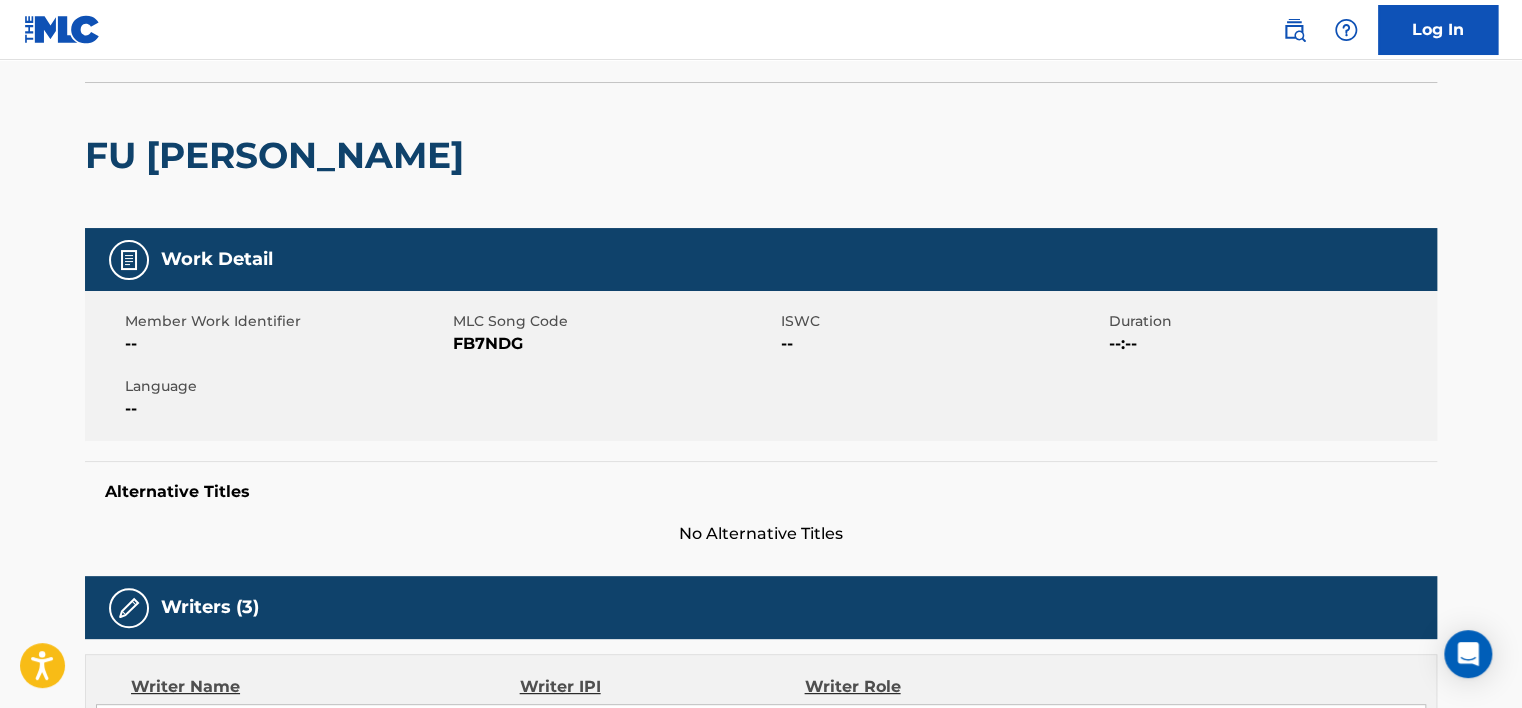 scroll, scrollTop: 0, scrollLeft: 0, axis: both 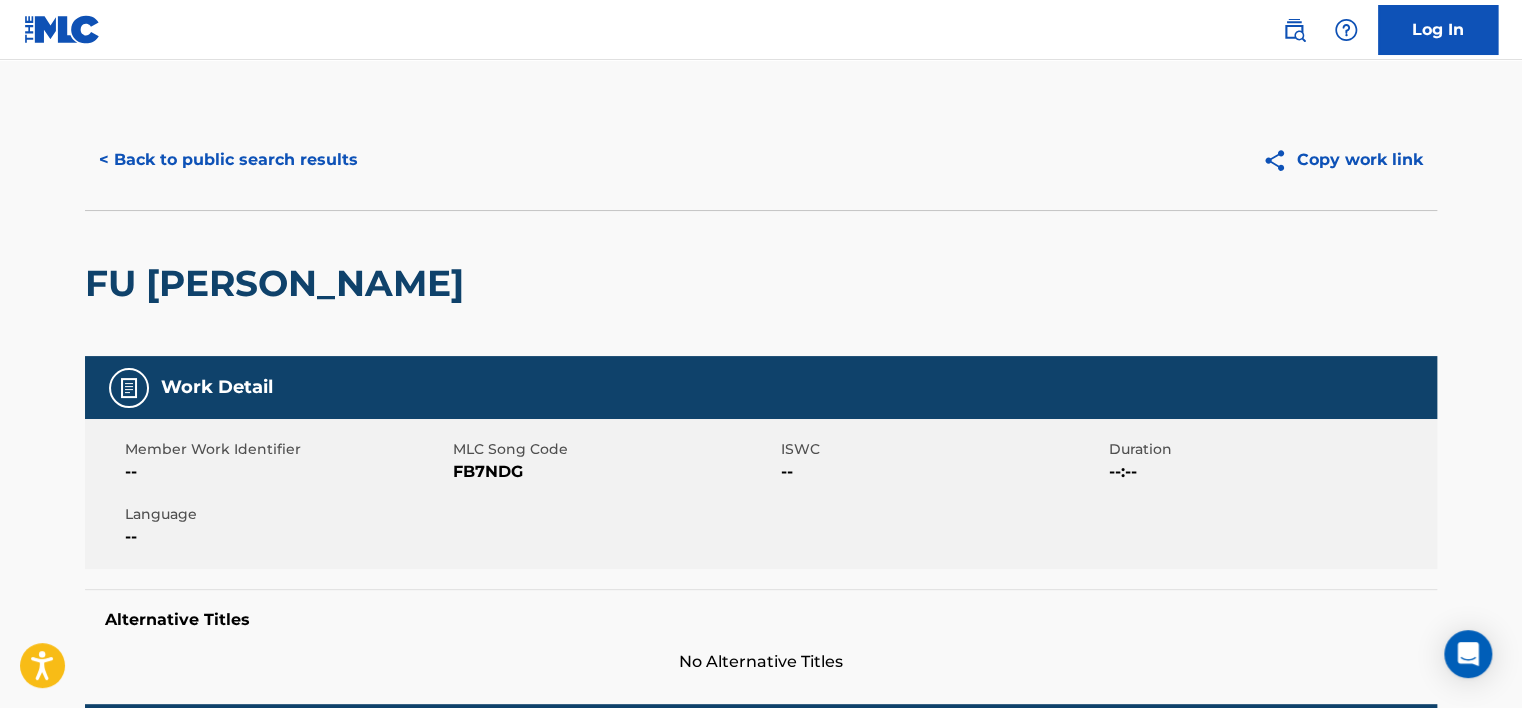 click on "< Back to public search results" at bounding box center [228, 160] 